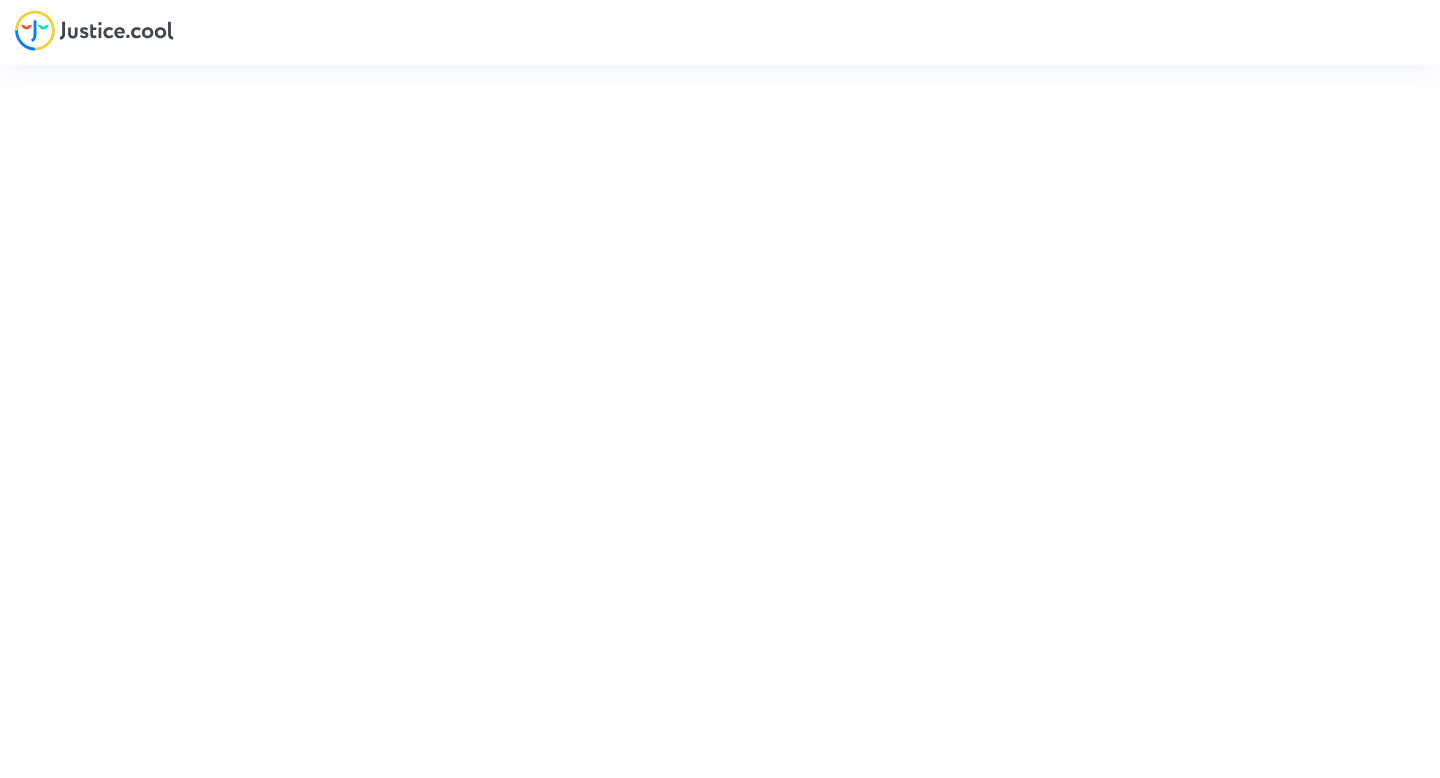 scroll, scrollTop: 0, scrollLeft: 0, axis: both 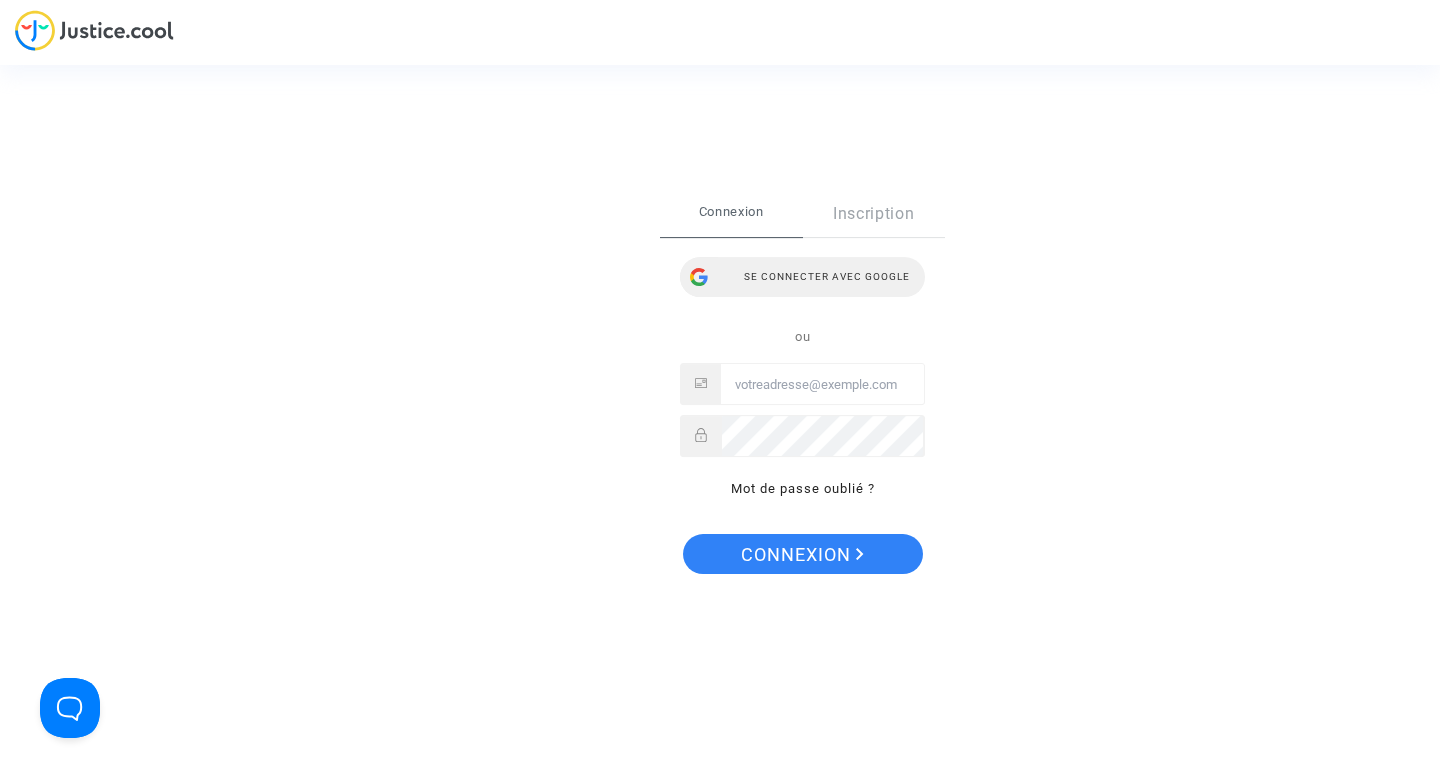 click on "Se connecter avec Google" at bounding box center (802, 277) 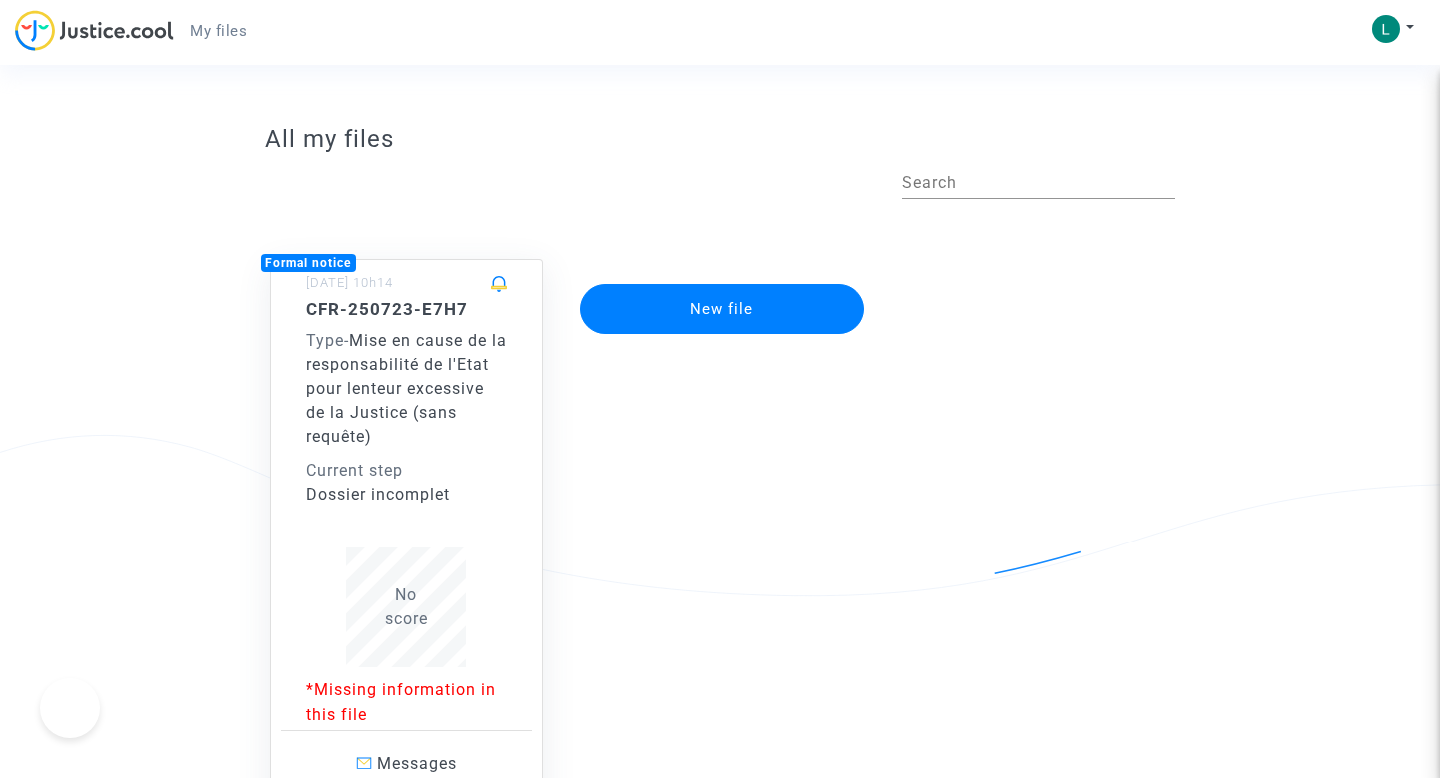 scroll, scrollTop: 0, scrollLeft: 0, axis: both 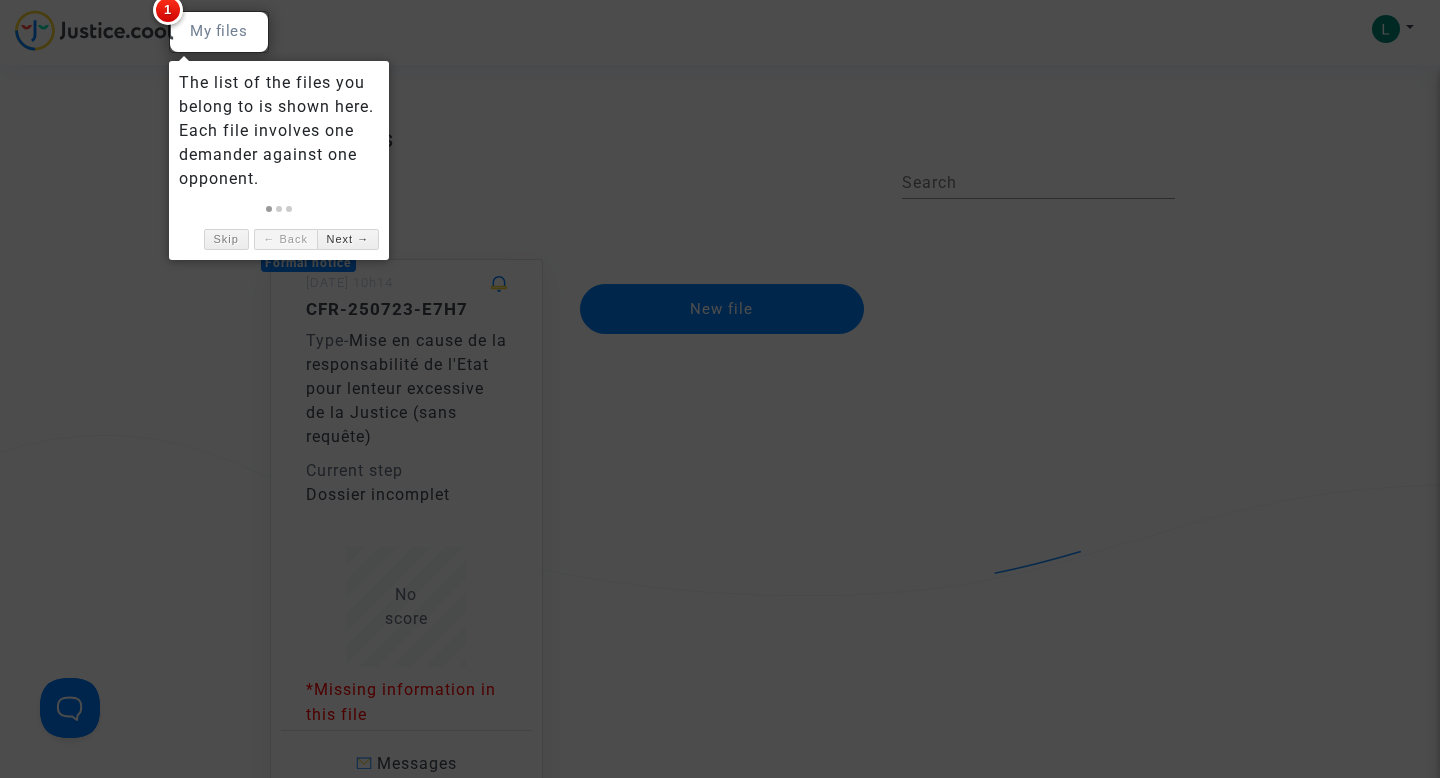 click at bounding box center (720, 389) 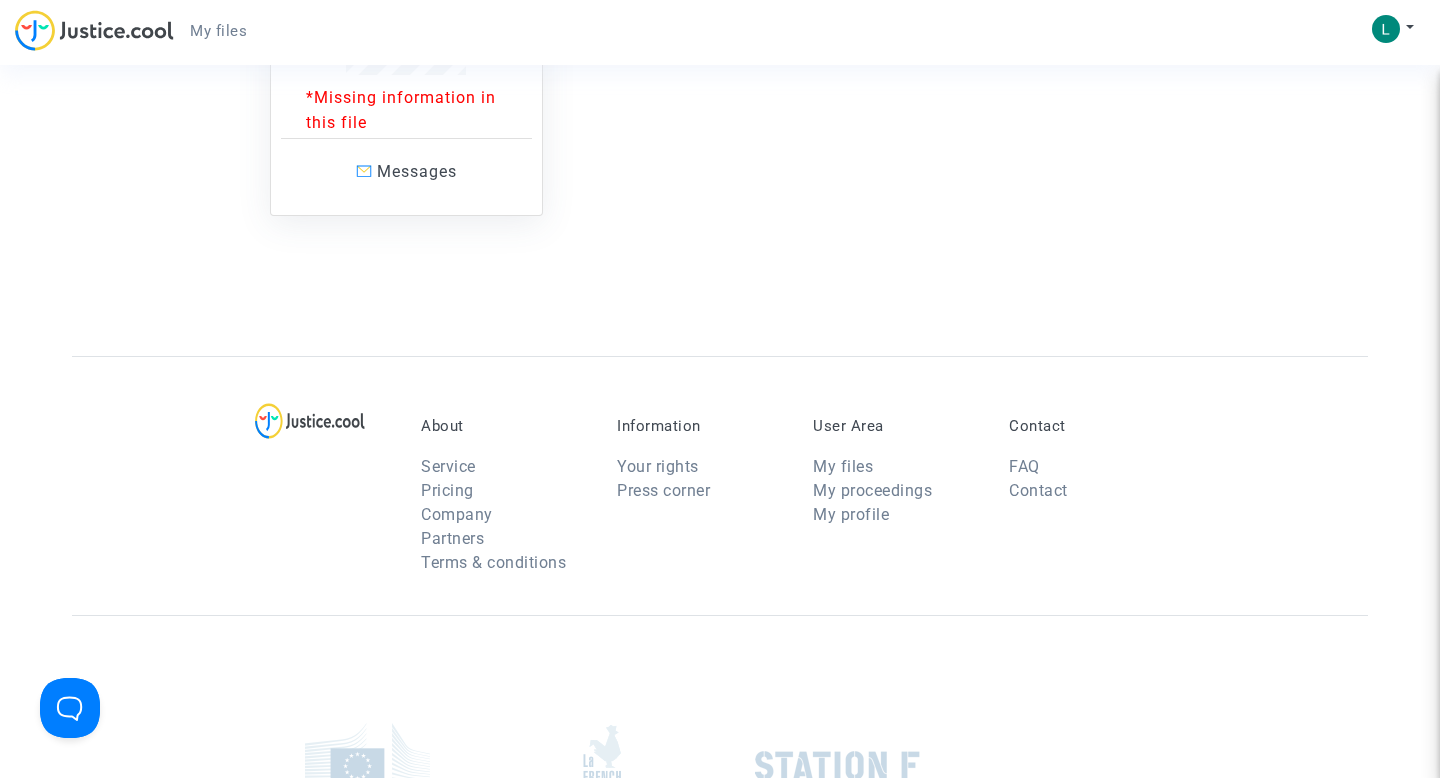 scroll, scrollTop: 0, scrollLeft: 0, axis: both 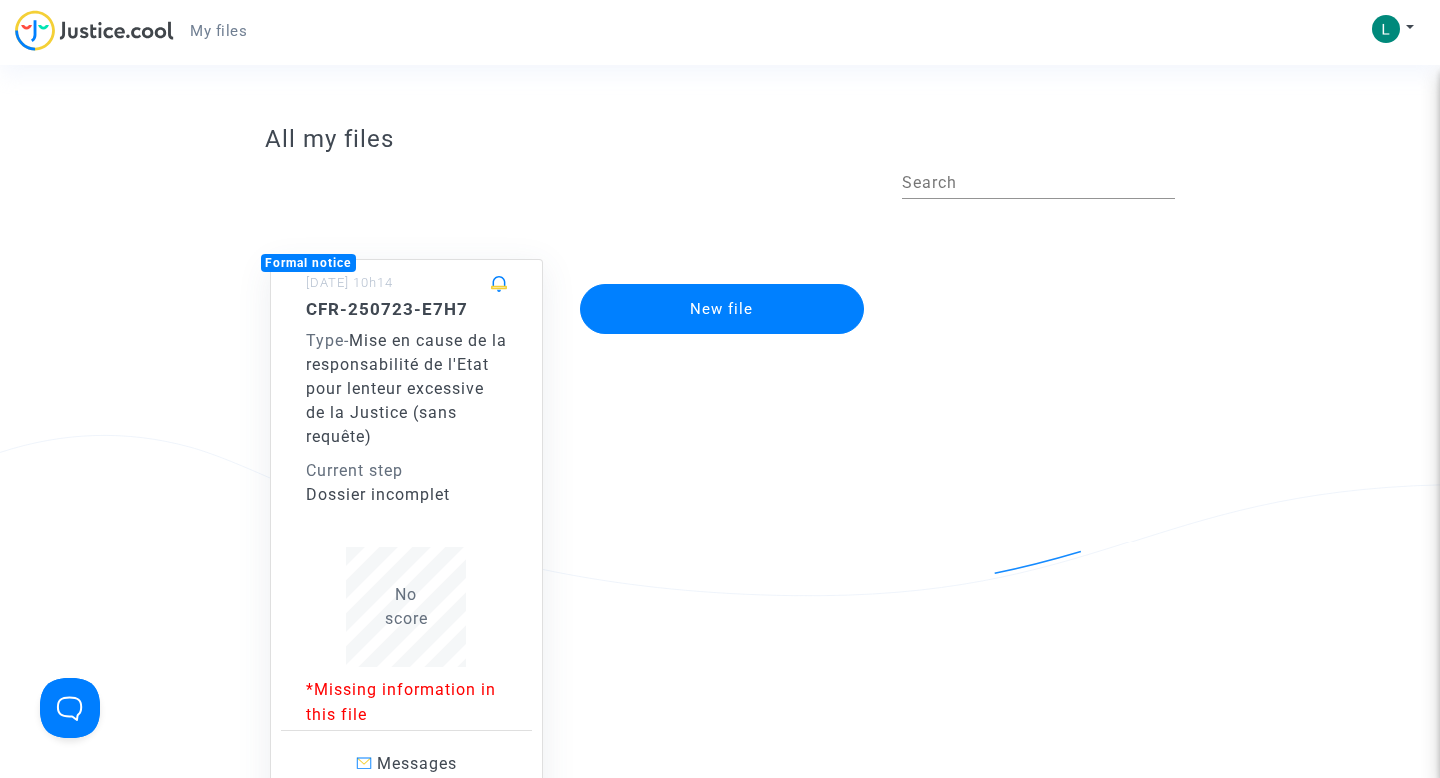click on "Mise en cause de la responsabilité de l'Etat pour lenteur excessive de la Justice (sans requête)" 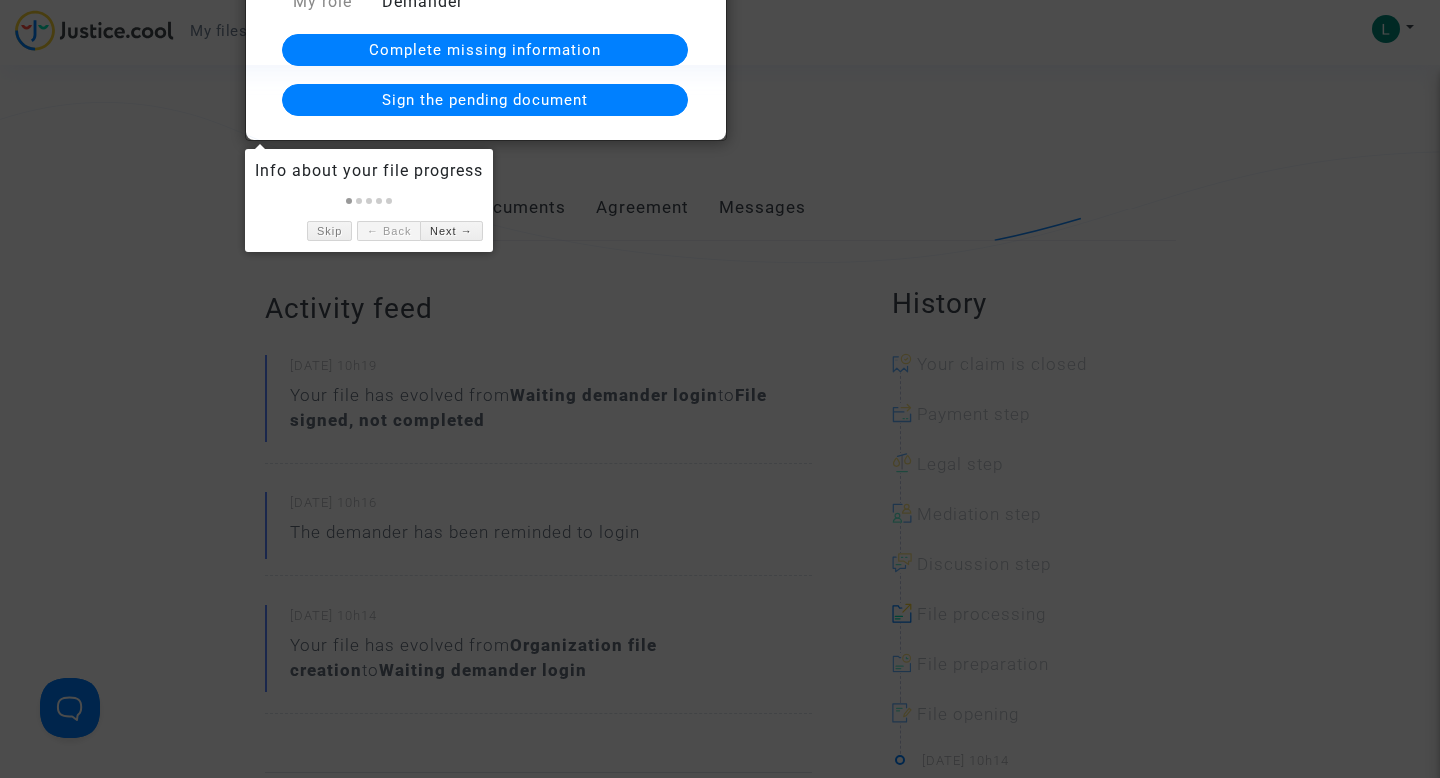 scroll, scrollTop: 0, scrollLeft: 0, axis: both 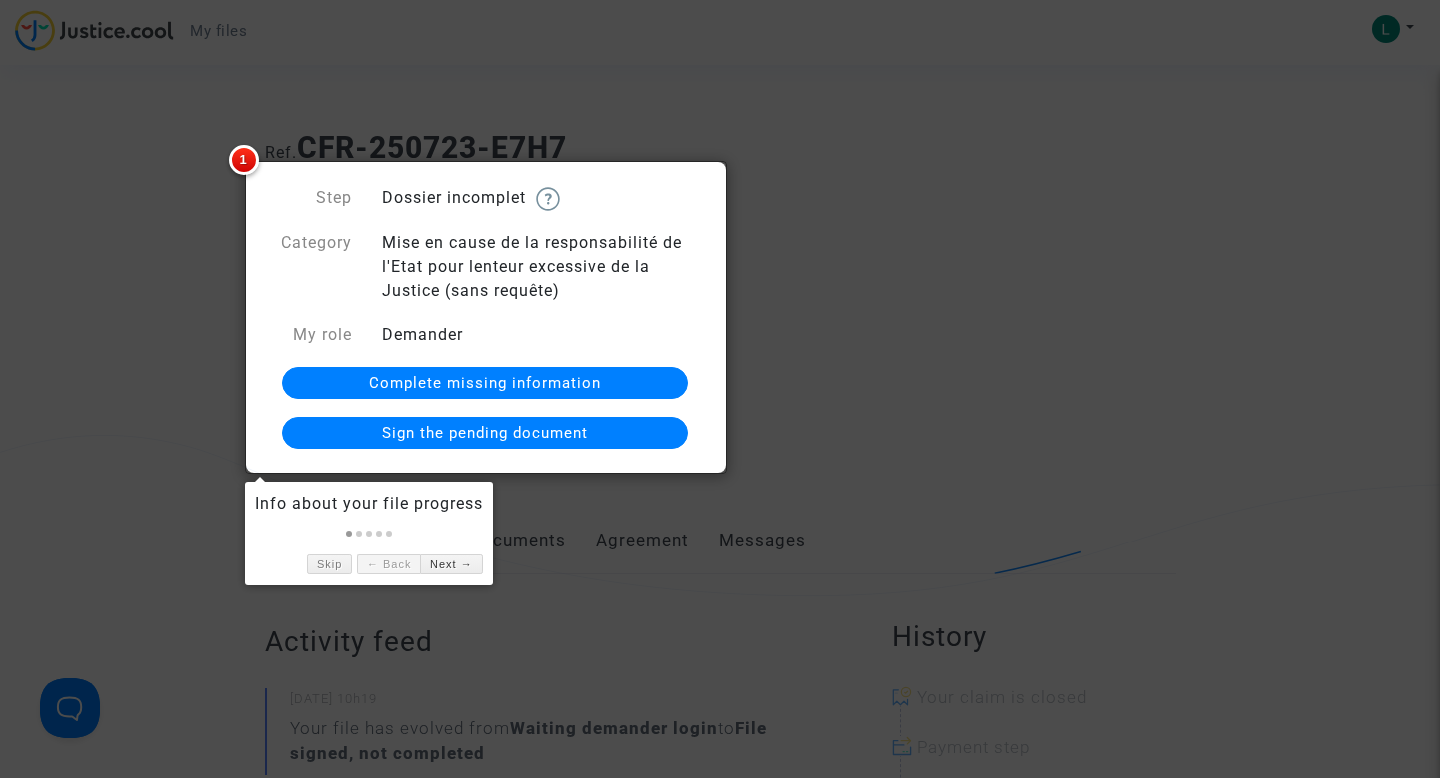 click at bounding box center (720, 389) 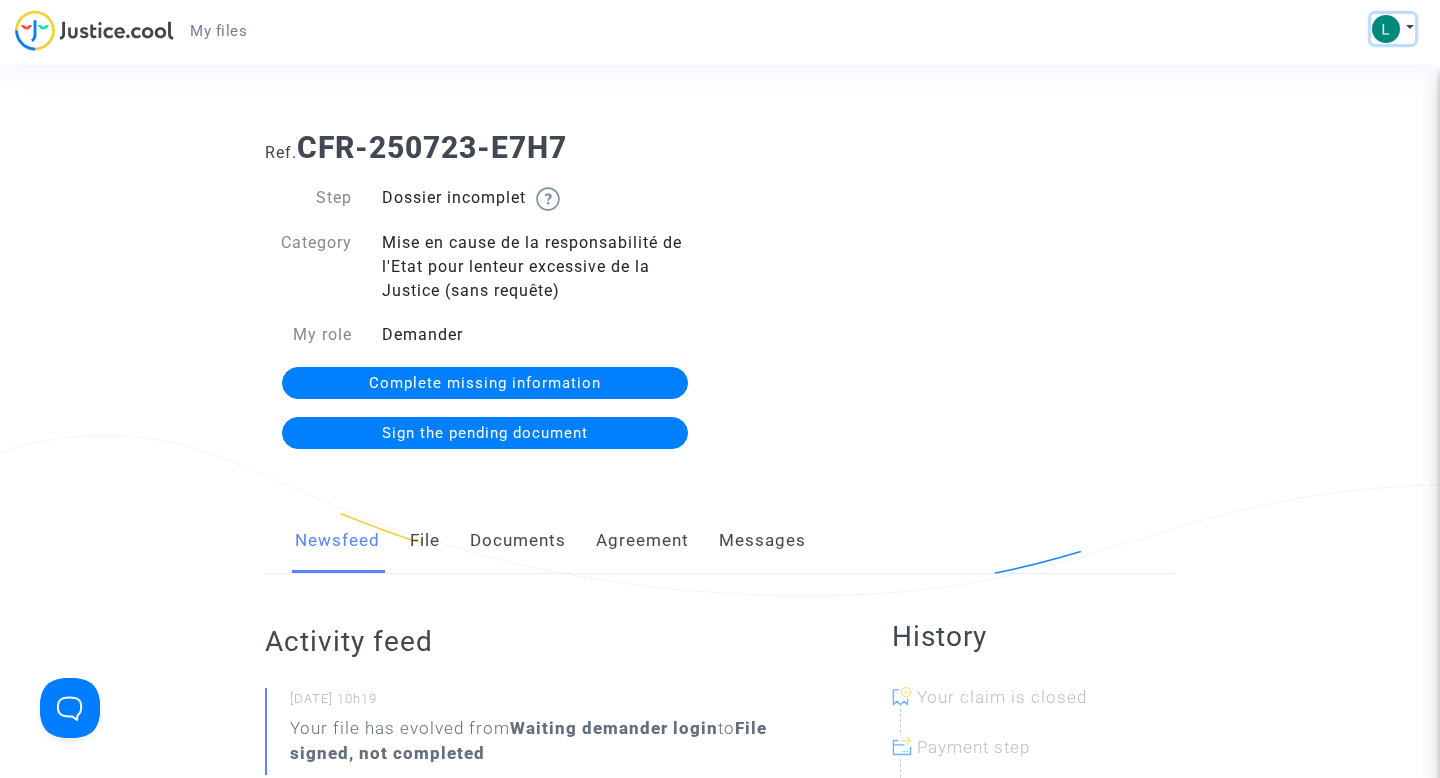 click at bounding box center [1386, 29] 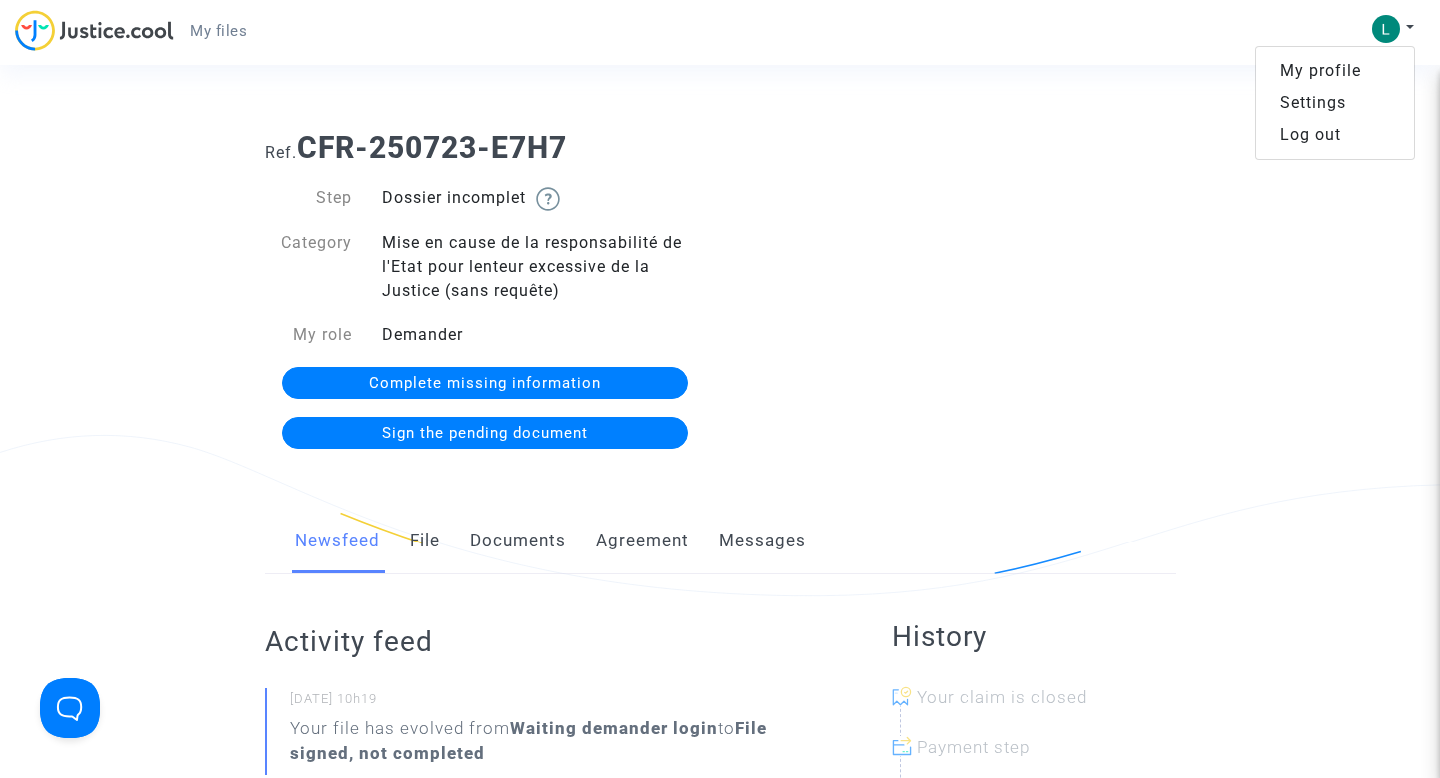 click on "My profile" at bounding box center [1335, 71] 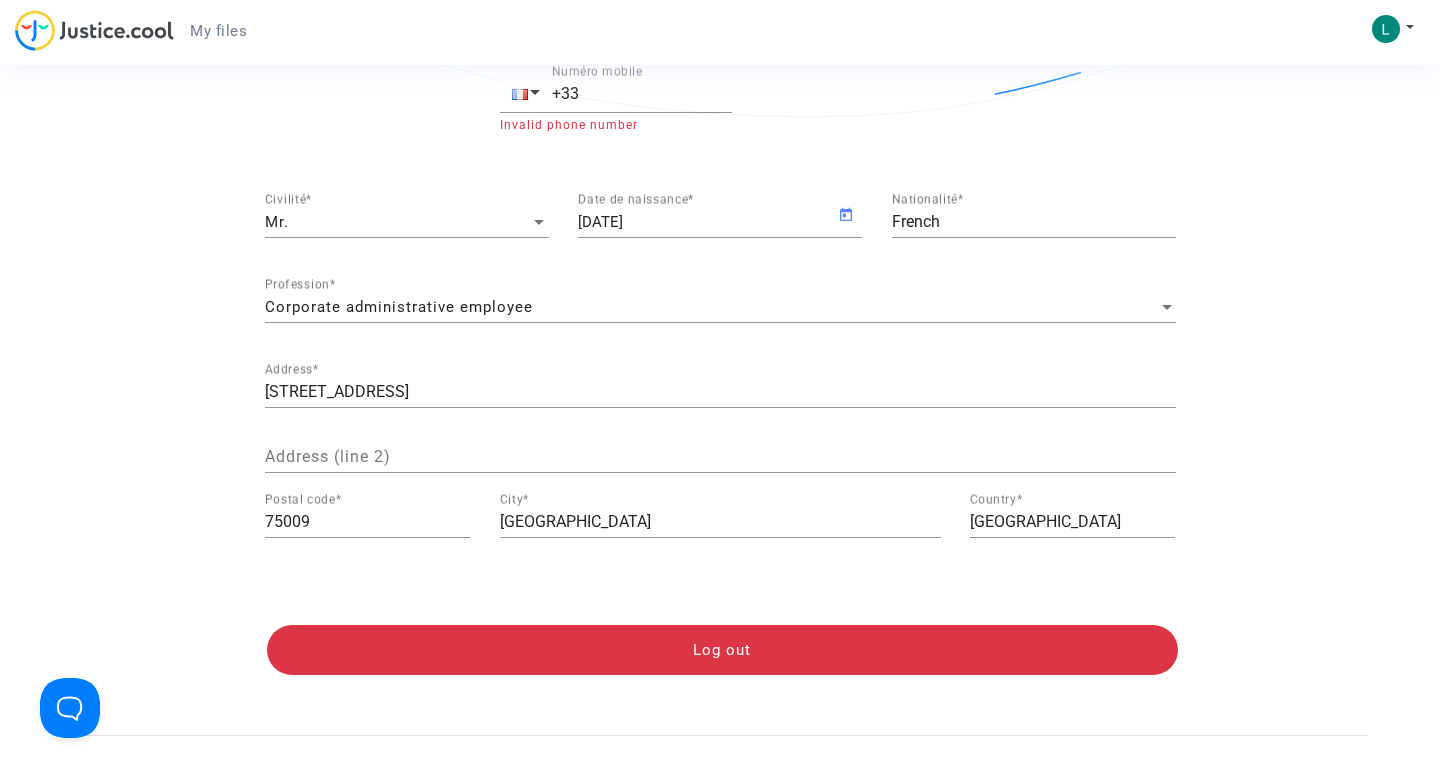 scroll, scrollTop: 295, scrollLeft: 0, axis: vertical 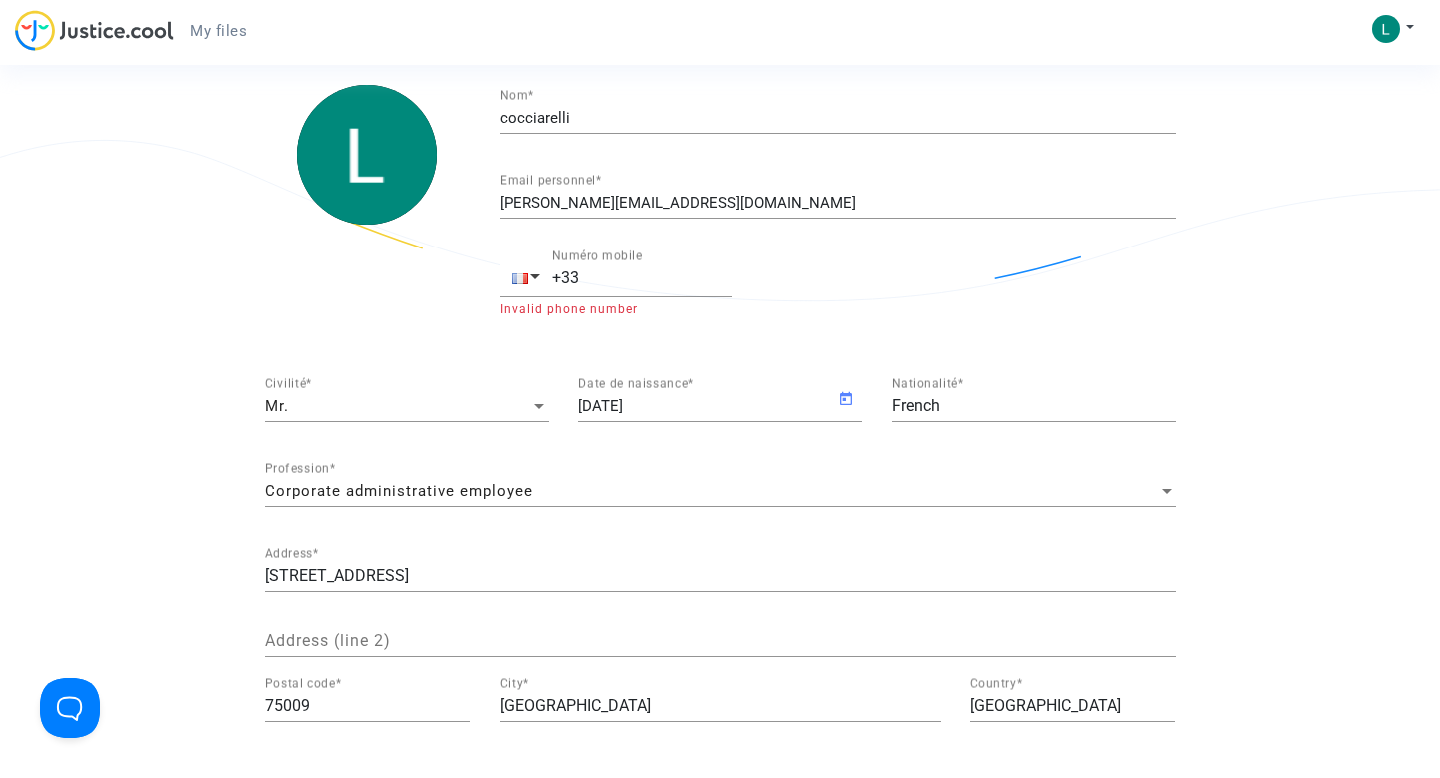 click on "French" at bounding box center (1034, 406) 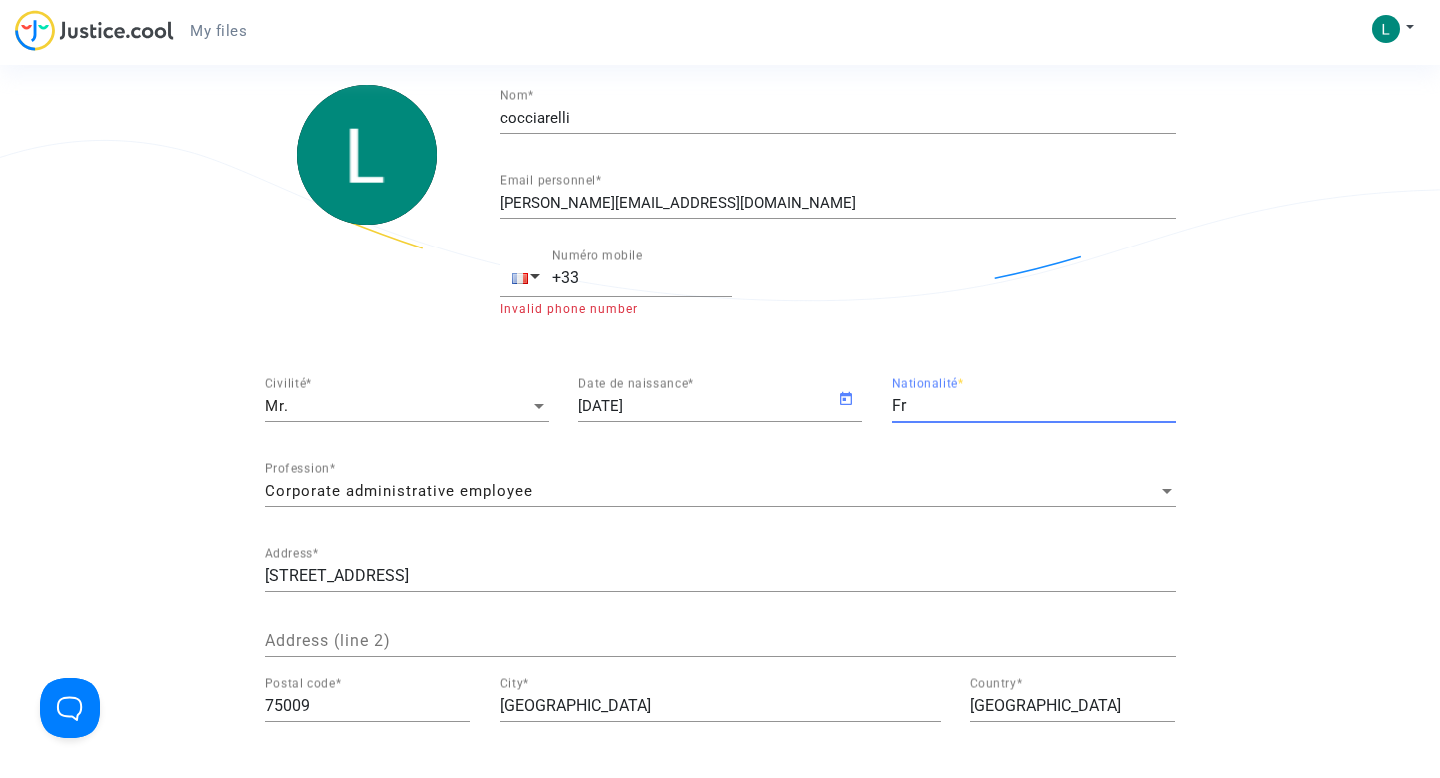 type on "F" 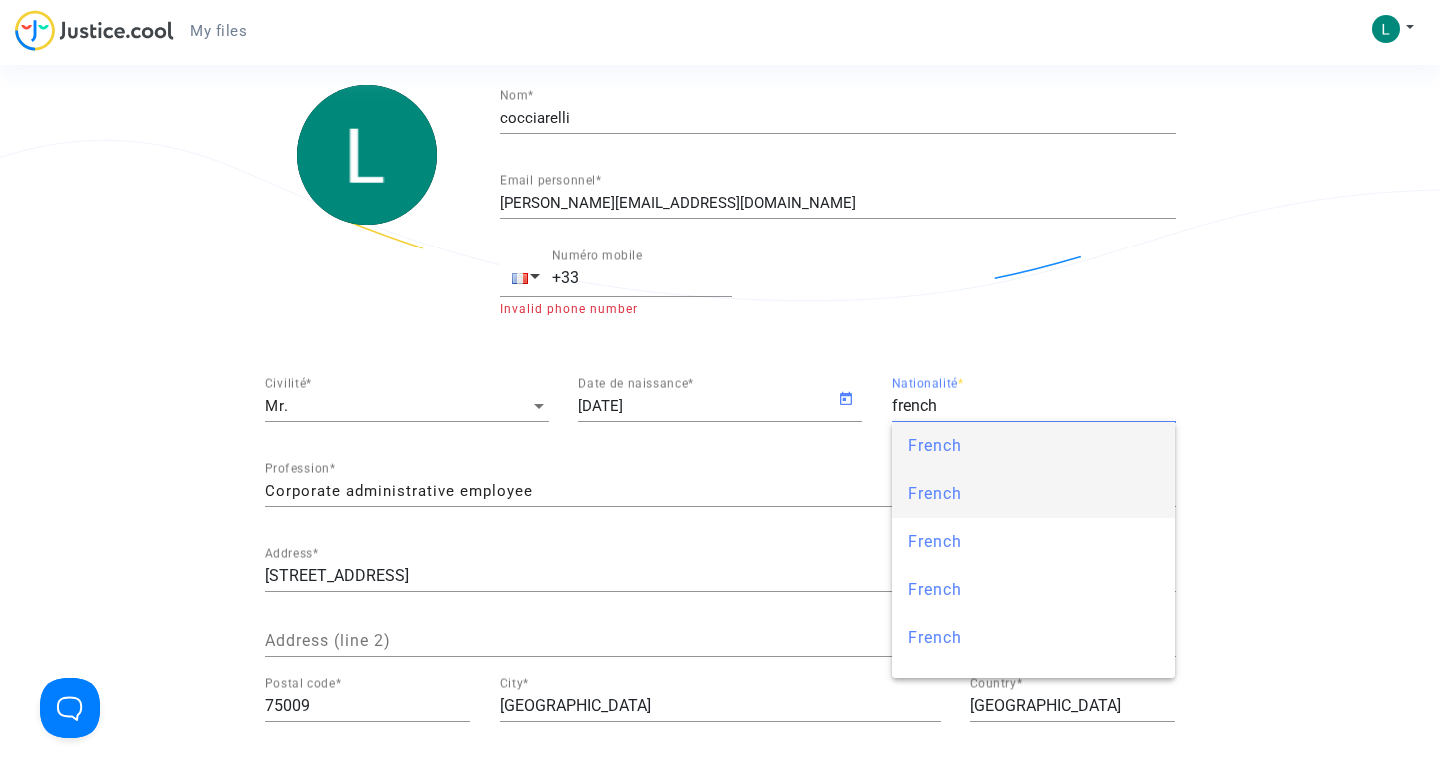 click on "French" at bounding box center (935, 493) 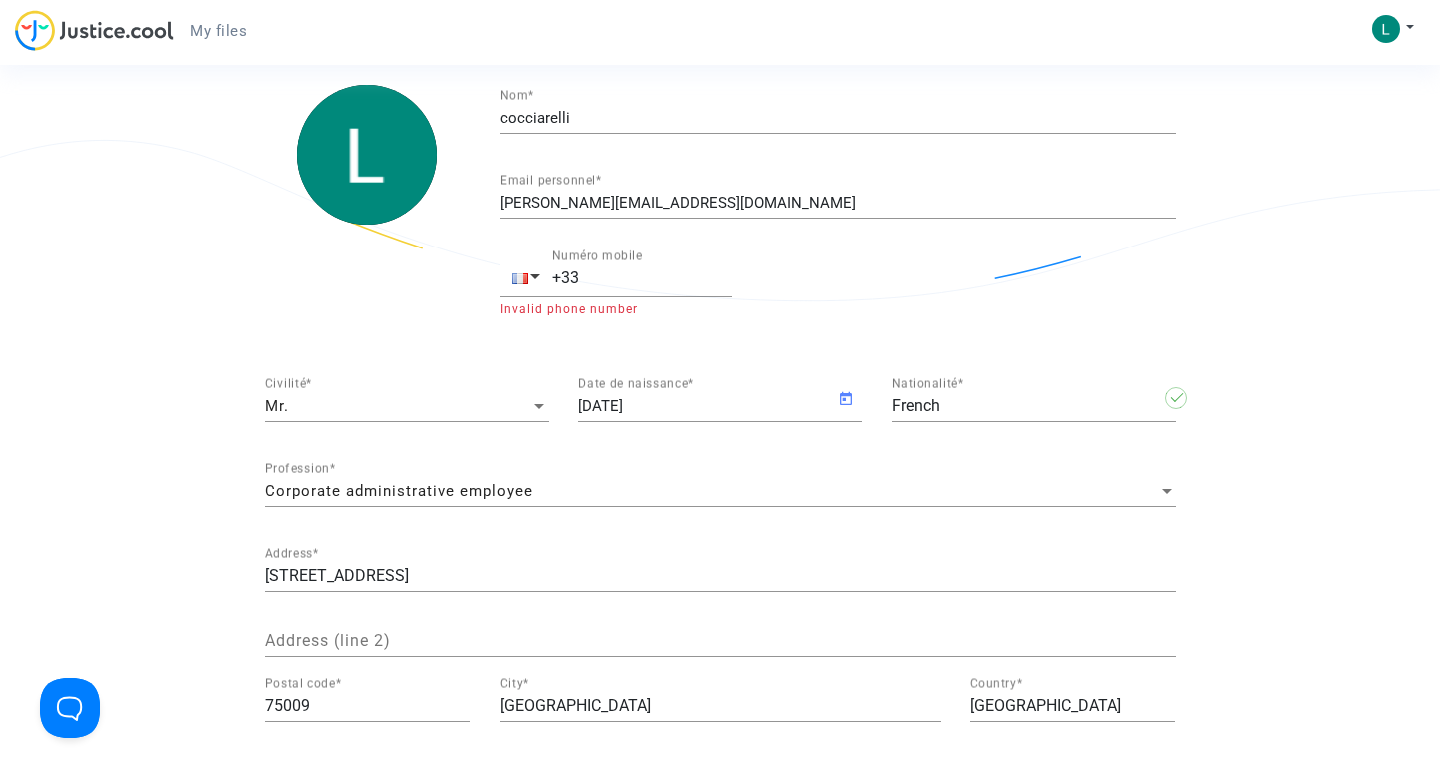 click on "French" at bounding box center [1034, 406] 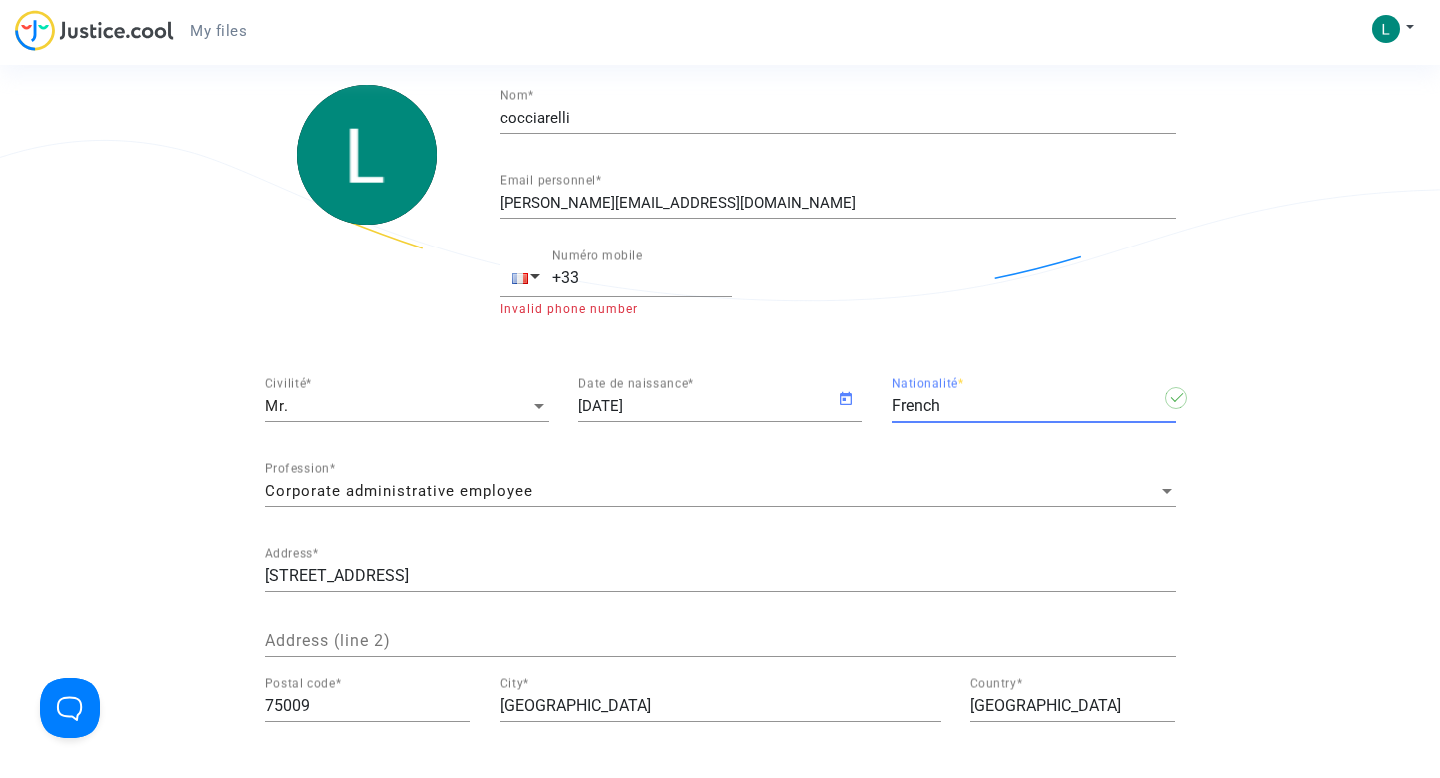 click on "French" at bounding box center [1034, 406] 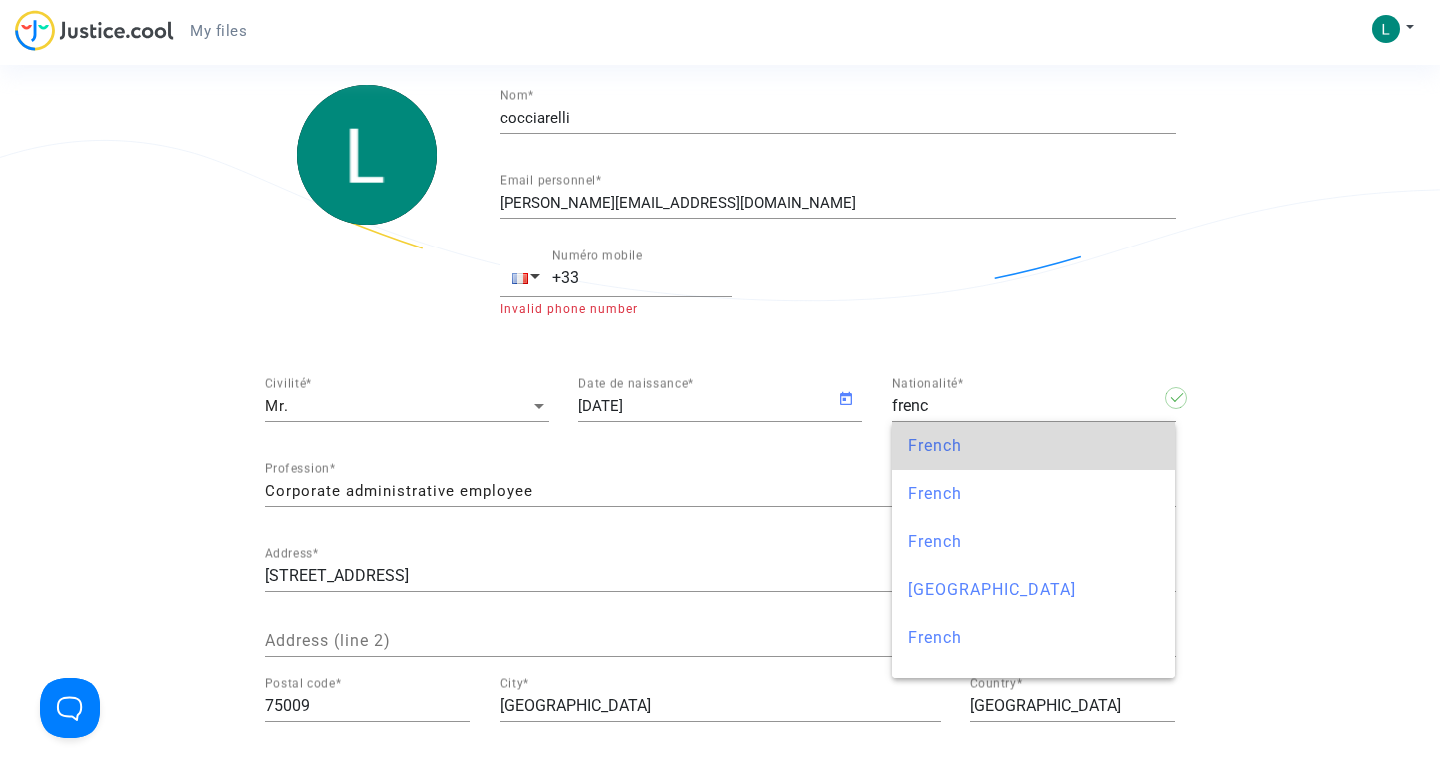 click on "French" at bounding box center (935, 445) 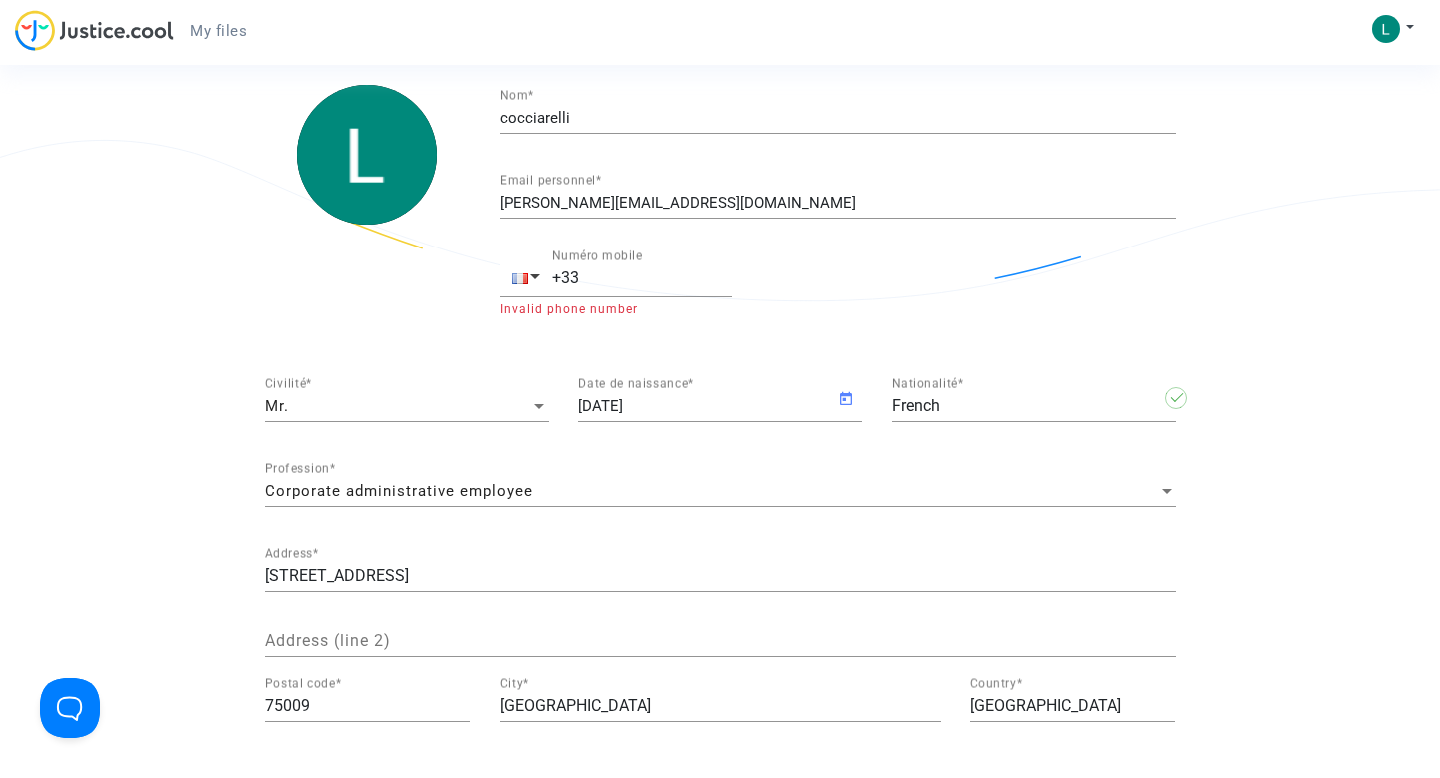 click on "+33" at bounding box center [642, 278] 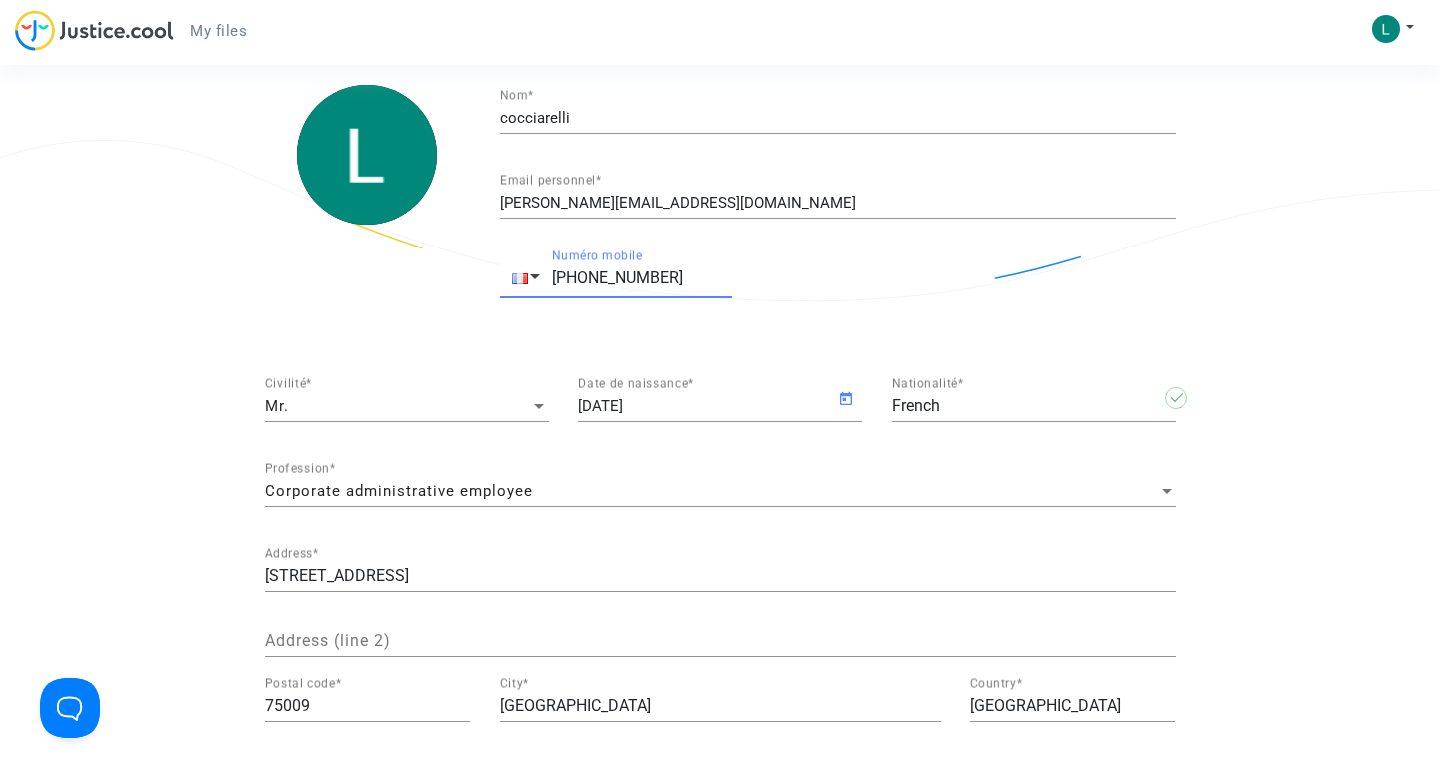 type on "[PHONE_NUMBER]" 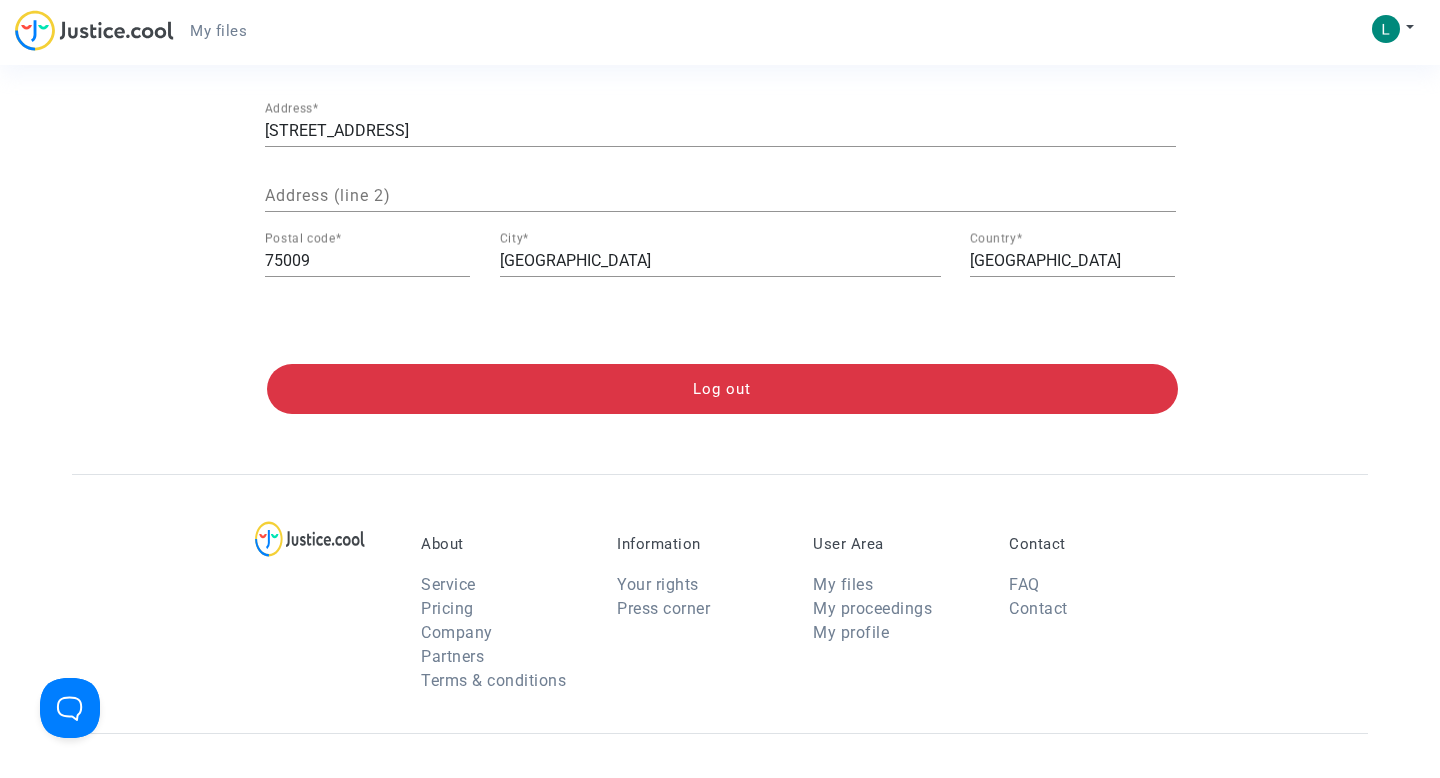 scroll, scrollTop: 0, scrollLeft: 0, axis: both 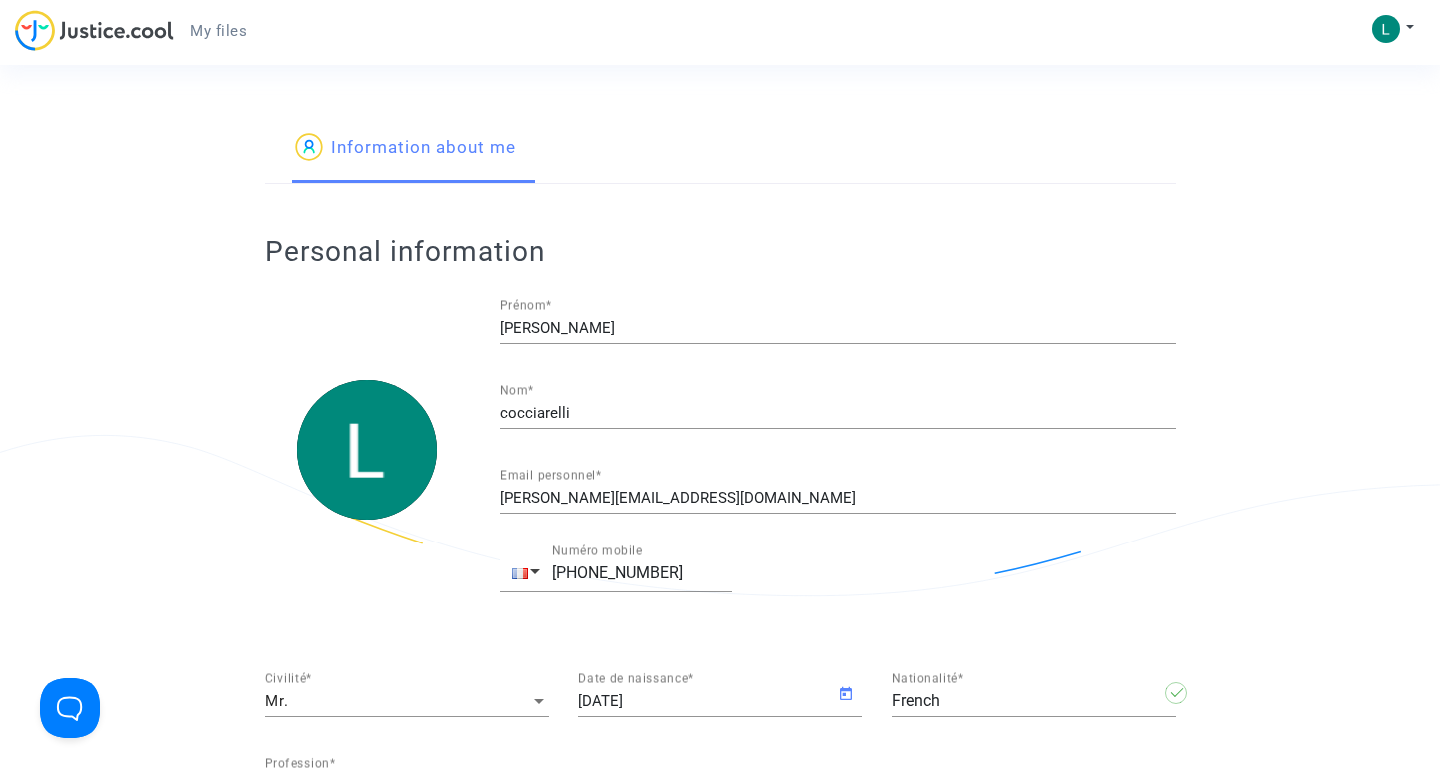 click on "My files" at bounding box center [218, 31] 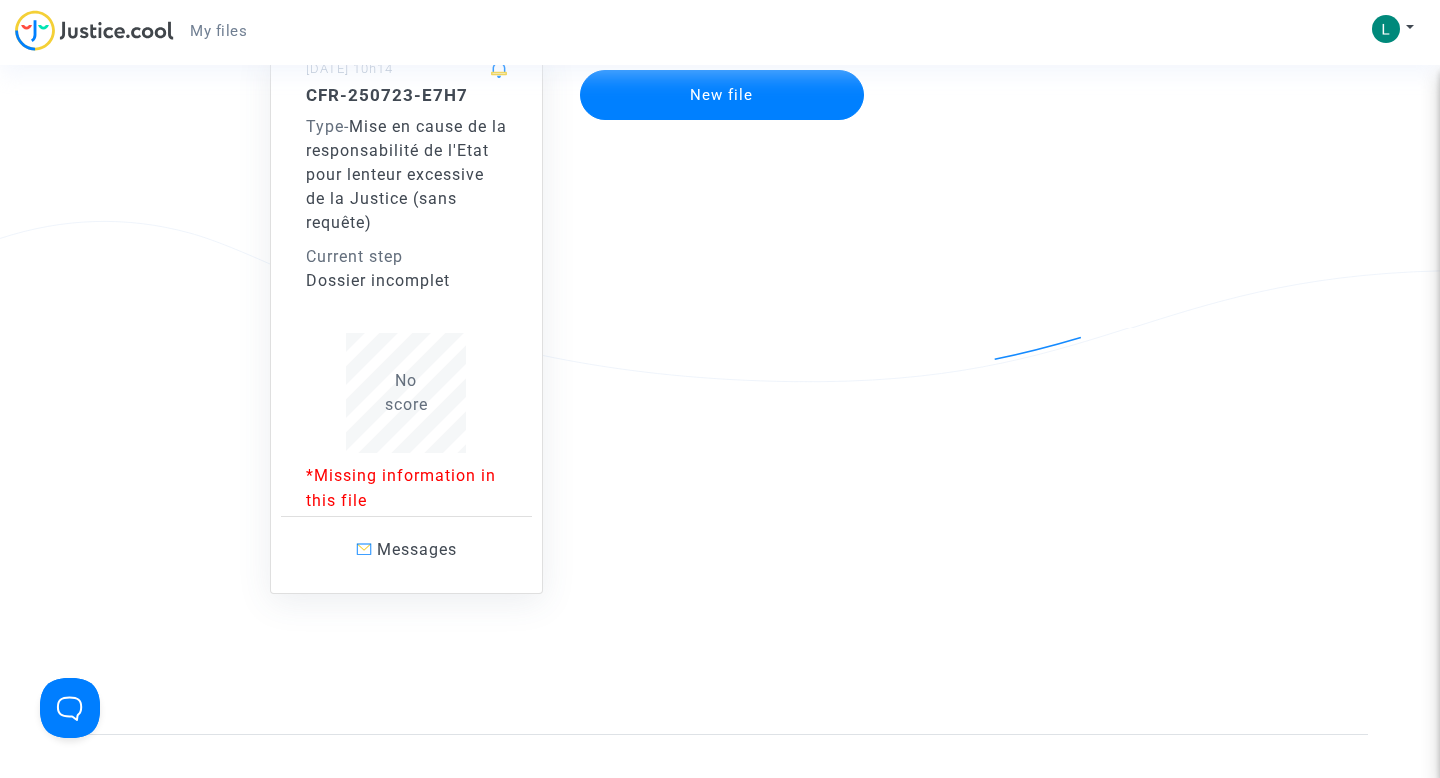 scroll, scrollTop: 213, scrollLeft: 0, axis: vertical 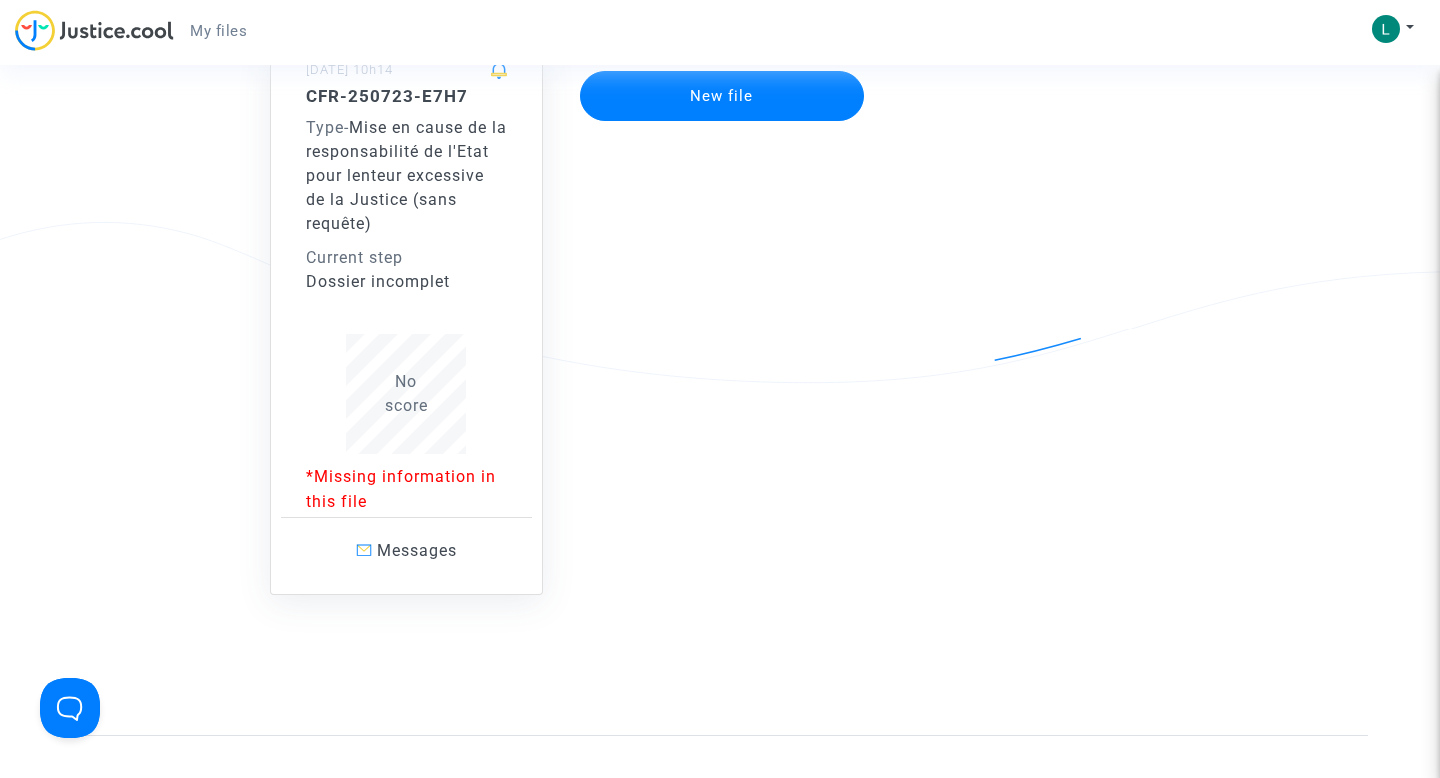 click on "*Missing information in this file" 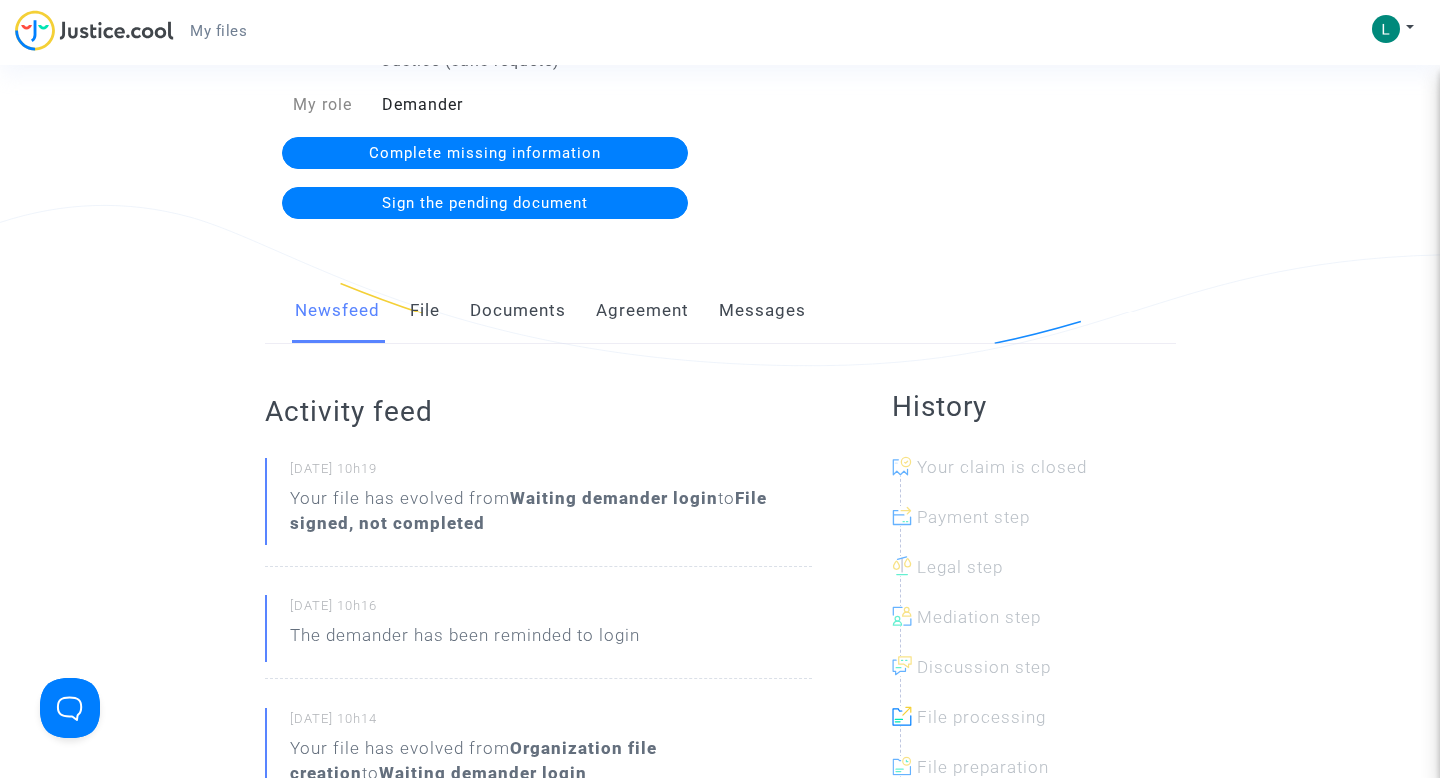 scroll, scrollTop: 243, scrollLeft: 0, axis: vertical 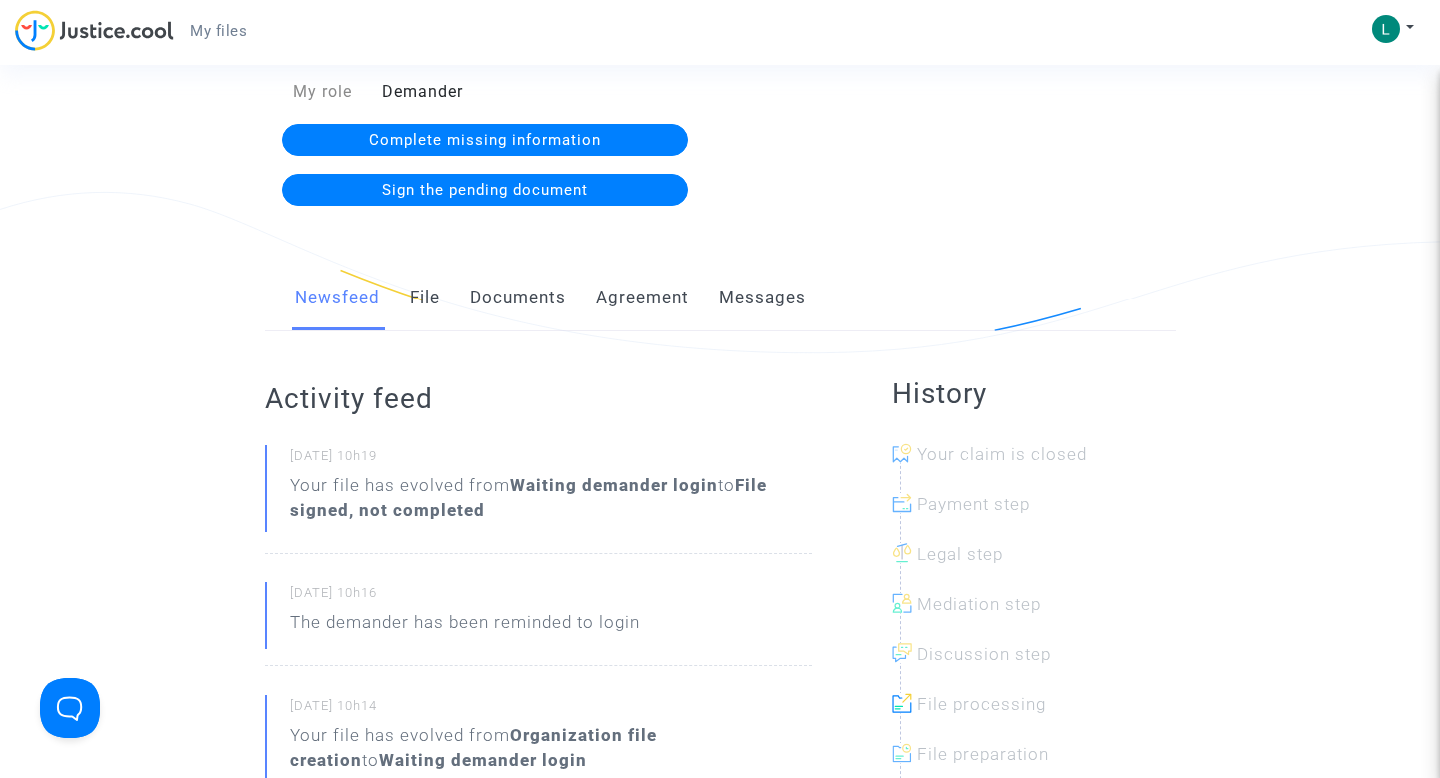click on "Documents" 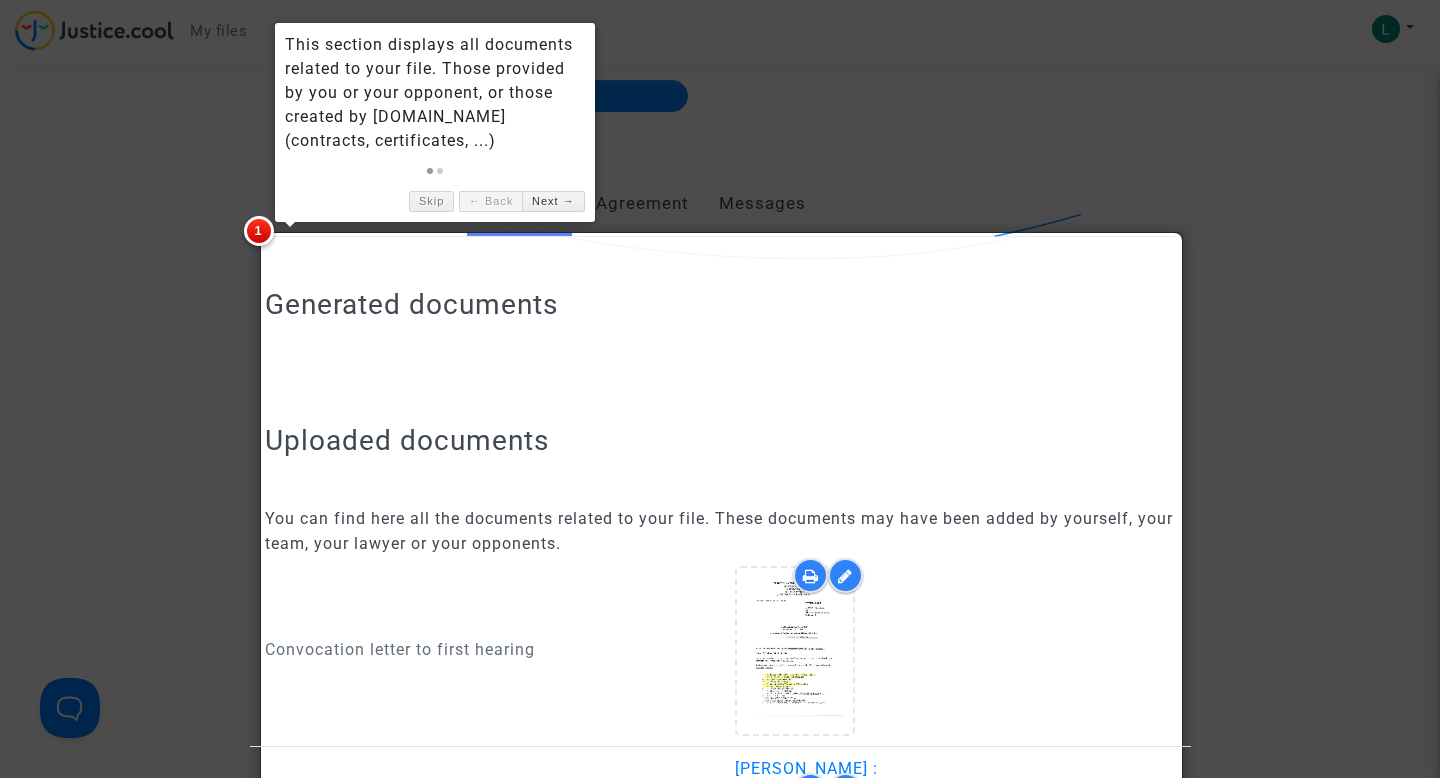 scroll, scrollTop: 0, scrollLeft: 0, axis: both 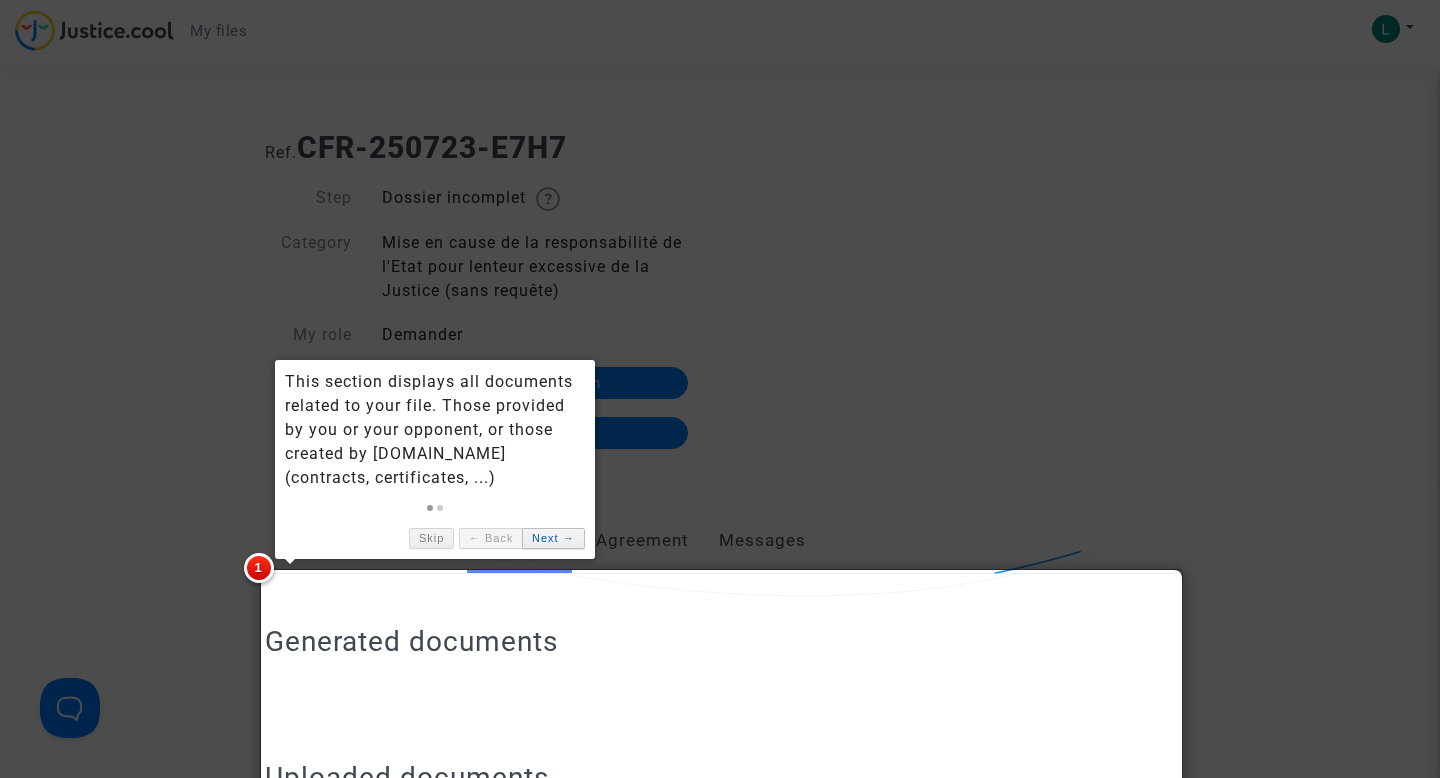 click on "Next →" at bounding box center [553, 538] 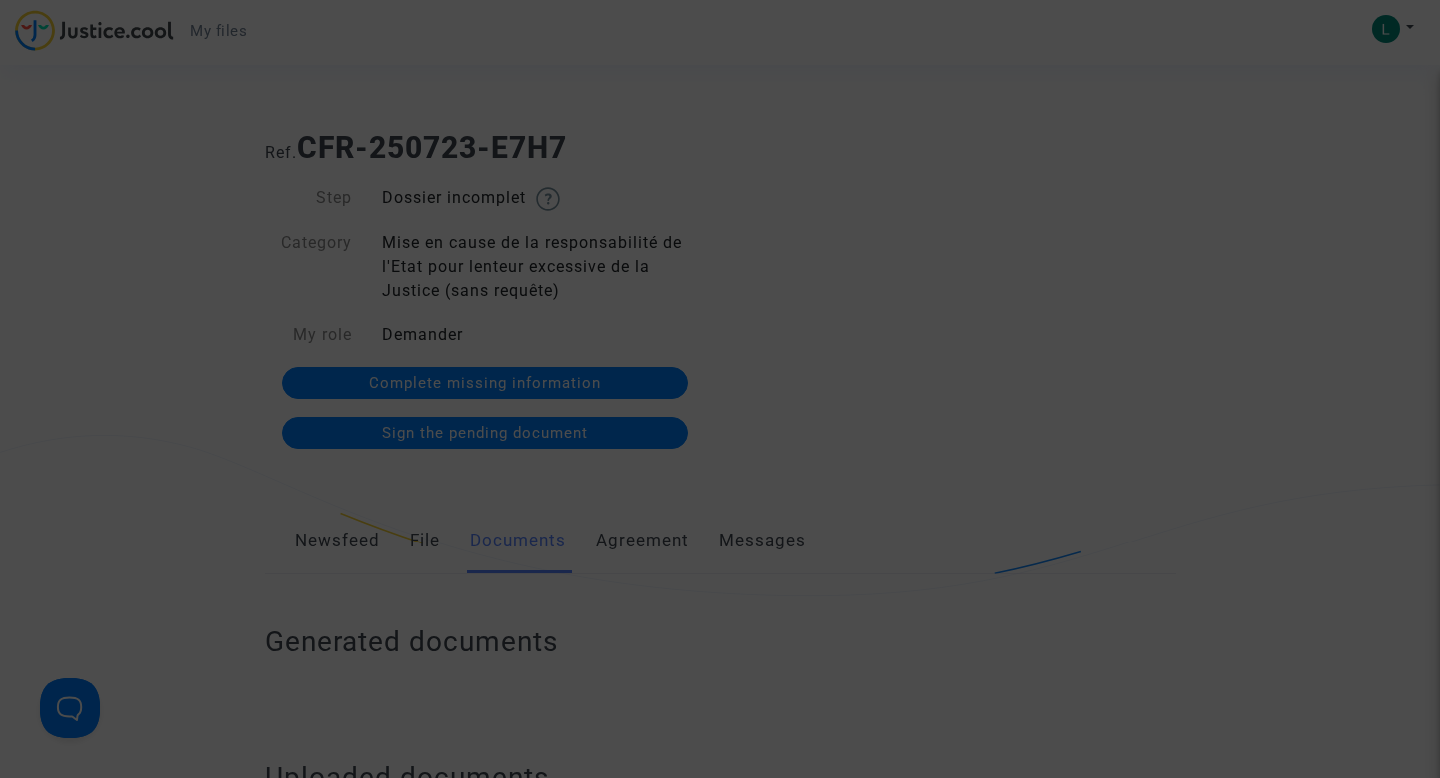 scroll, scrollTop: 480, scrollLeft: 0, axis: vertical 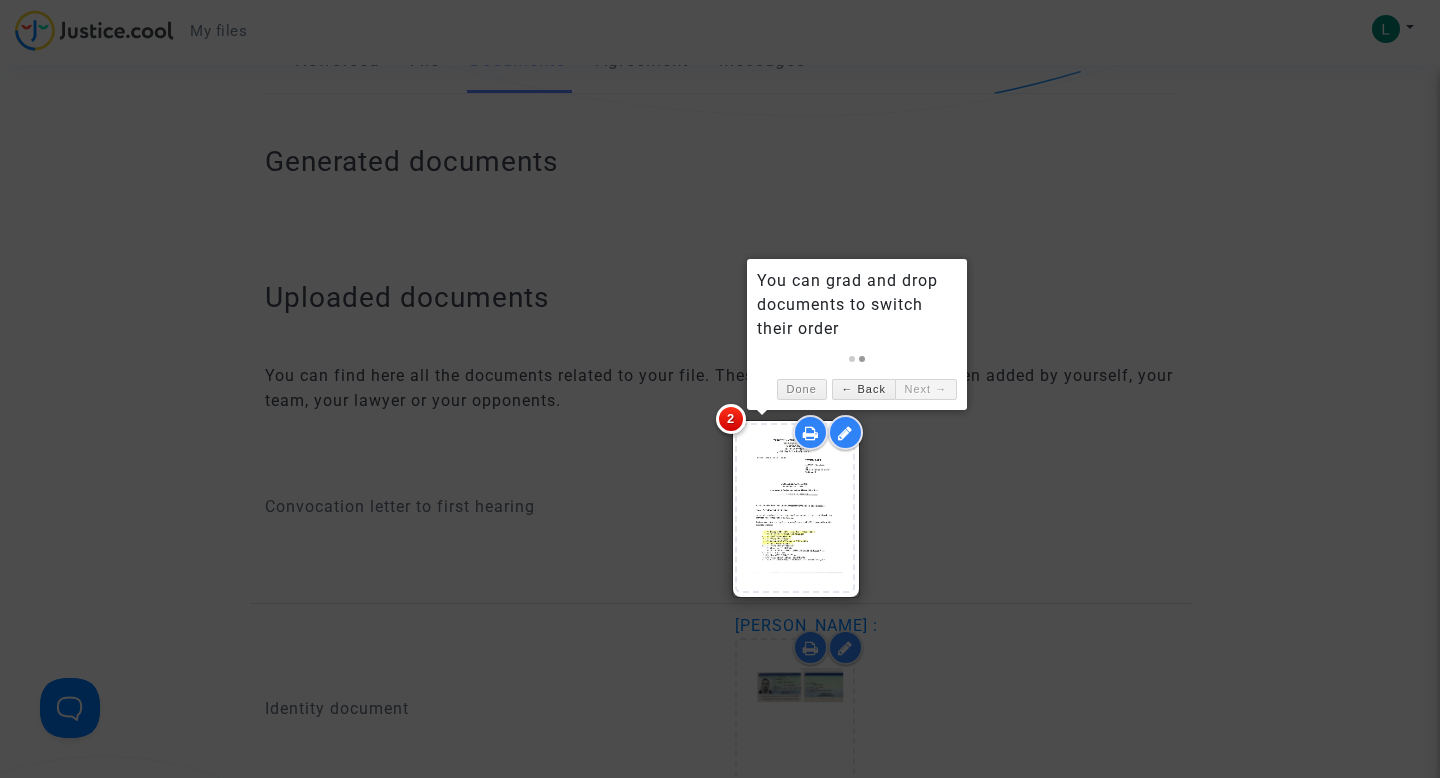 click on "Next →" at bounding box center (926, 389) 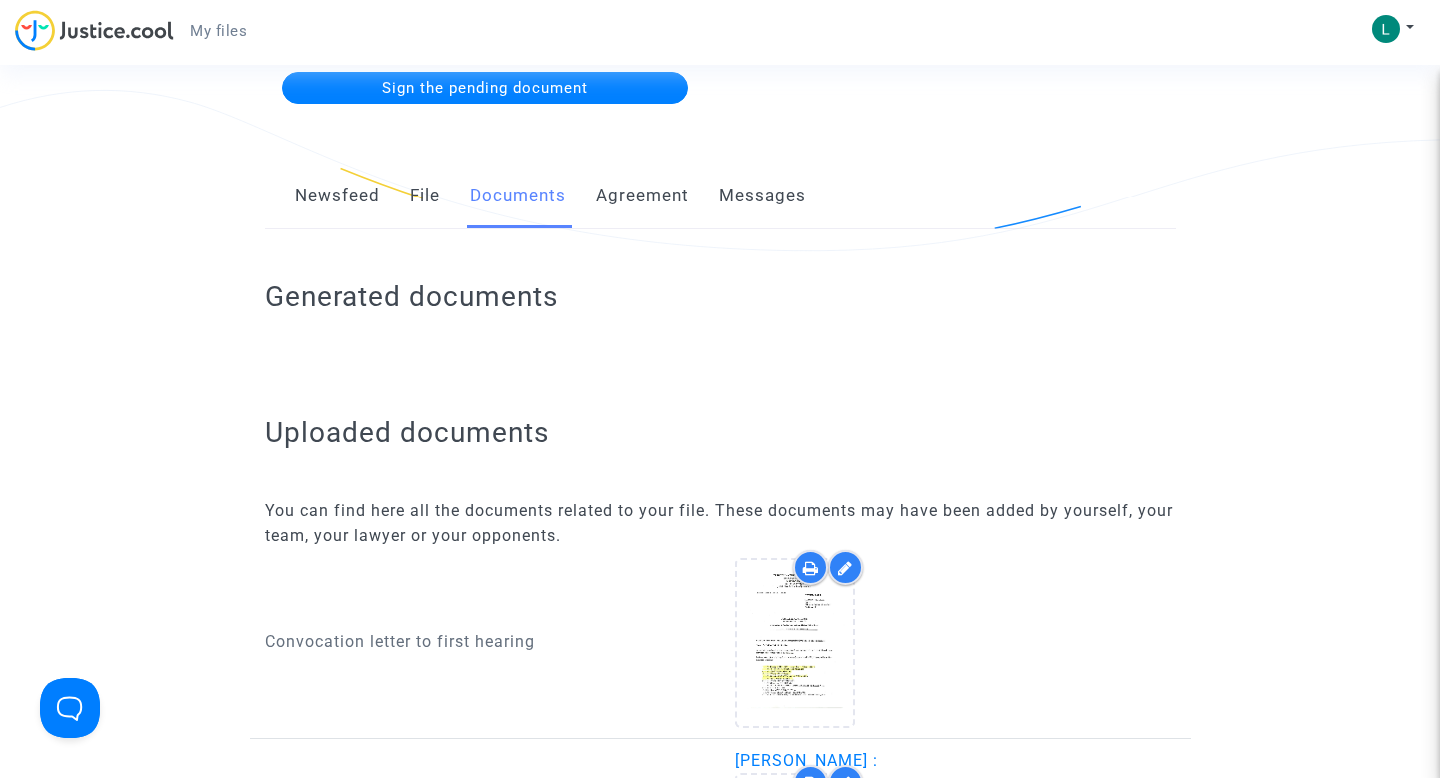 scroll, scrollTop: 296, scrollLeft: 0, axis: vertical 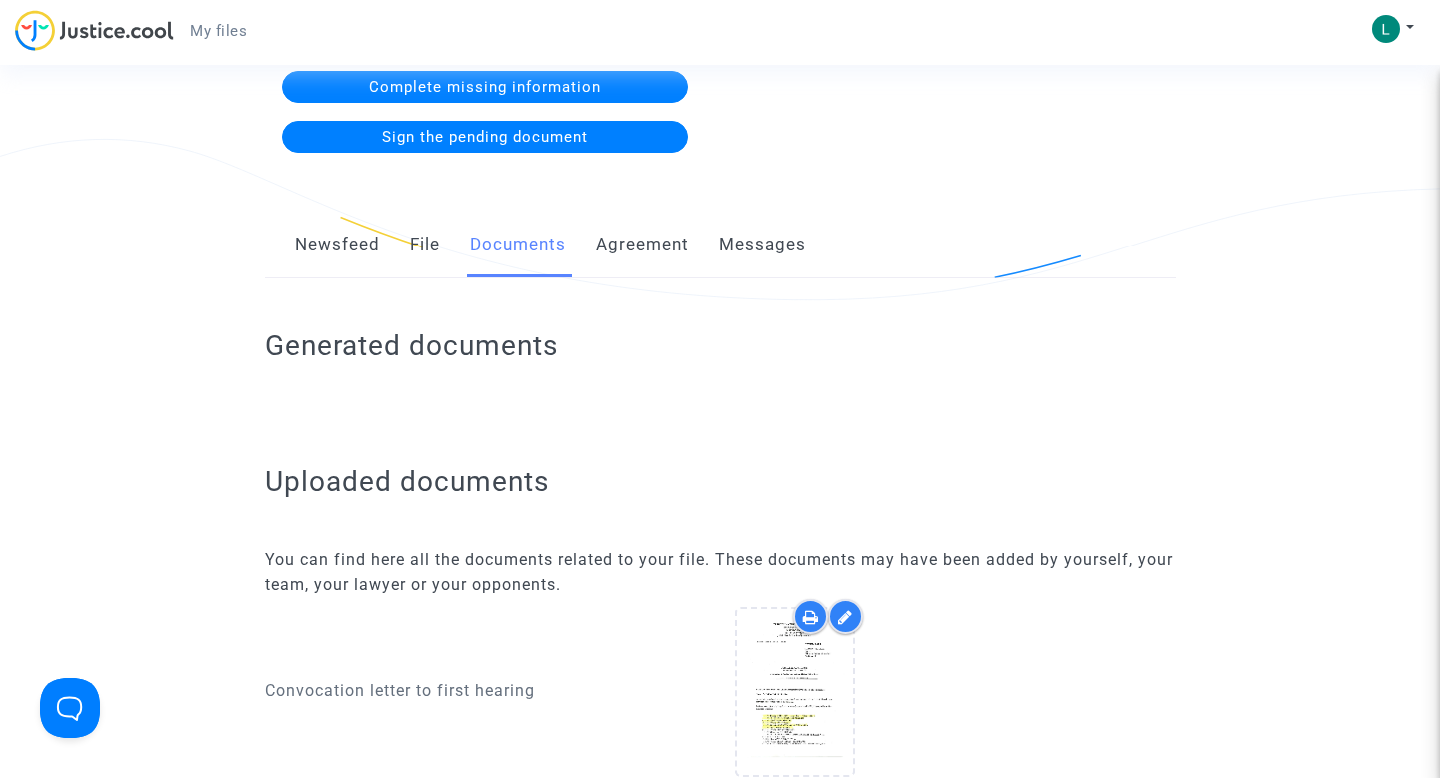click on "File" 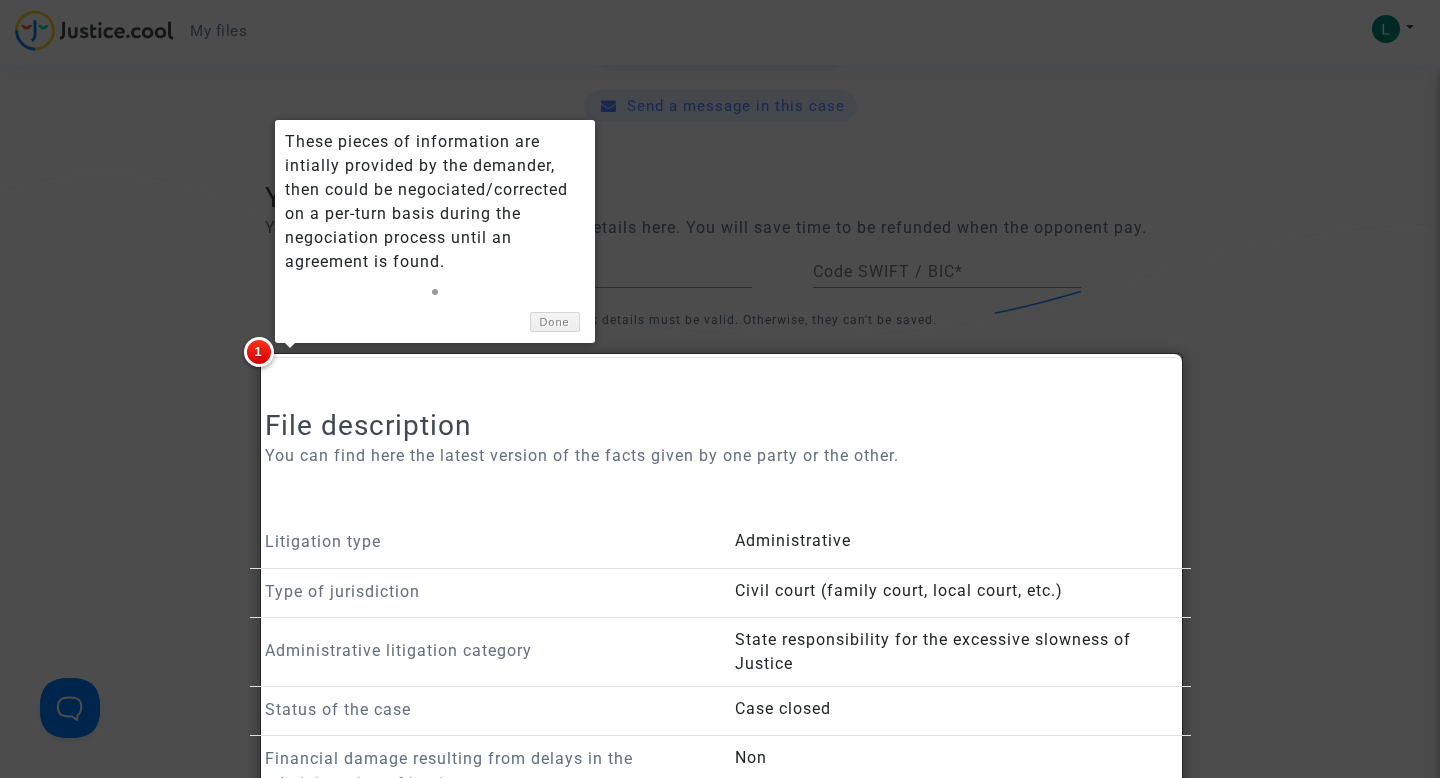 scroll, scrollTop: 1088, scrollLeft: 0, axis: vertical 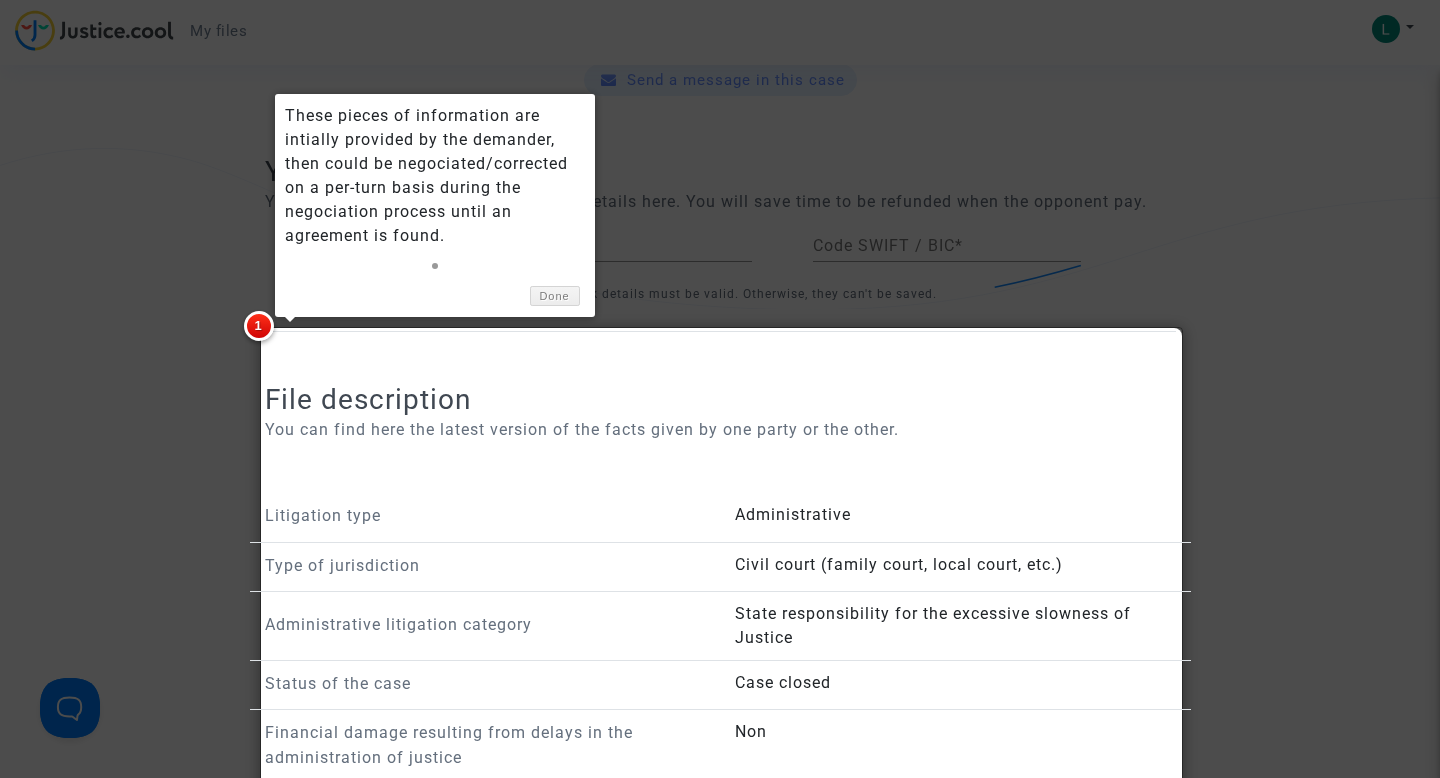click at bounding box center [720, 389] 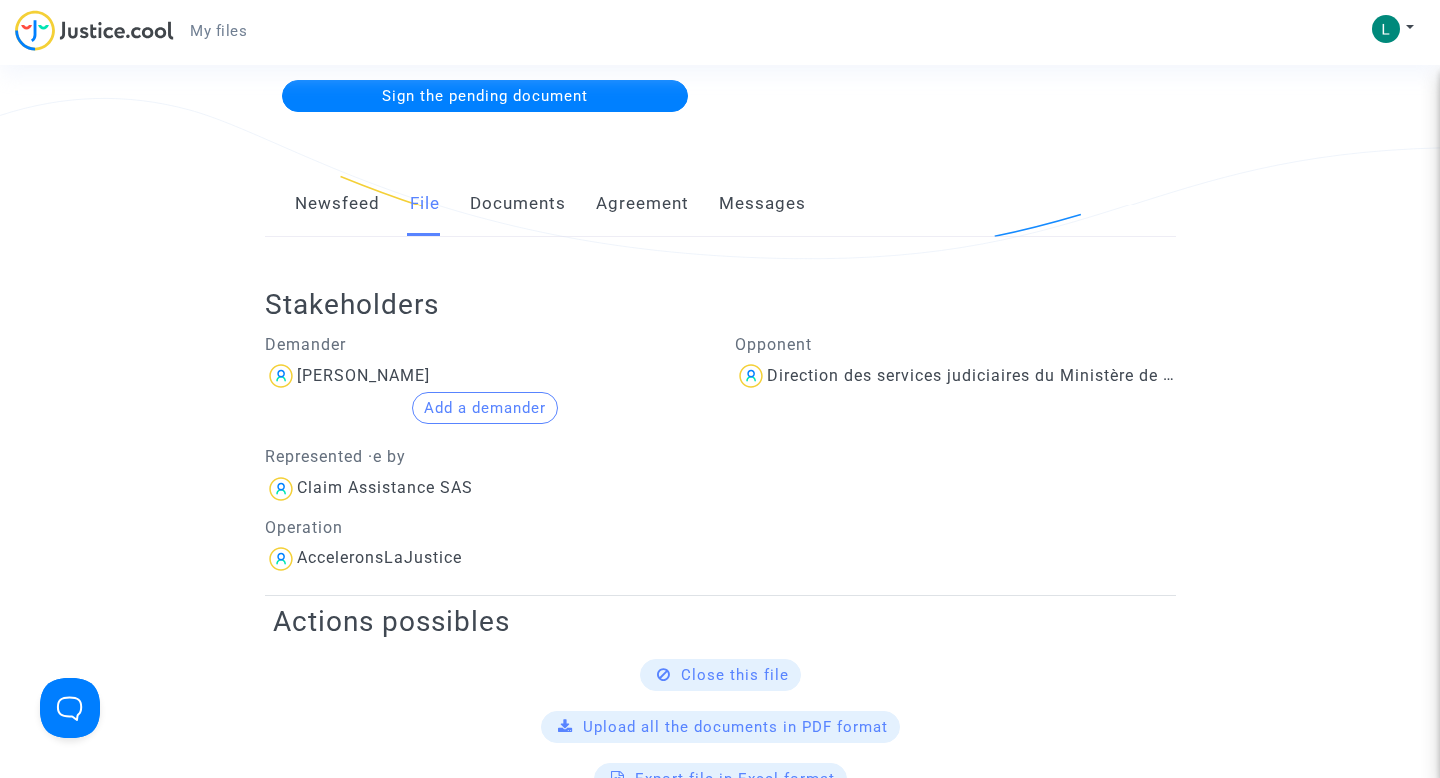scroll, scrollTop: 331, scrollLeft: 0, axis: vertical 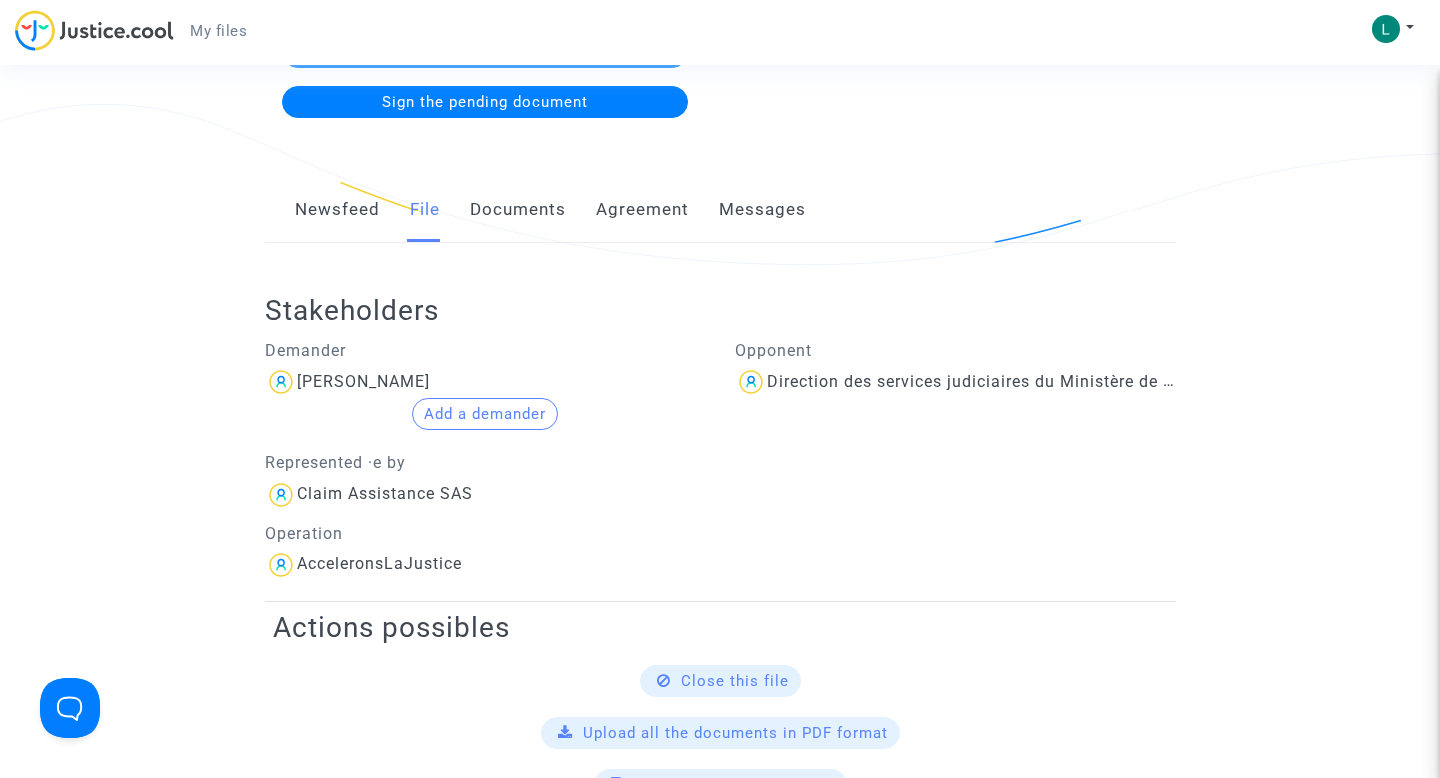 click on "Agreement" 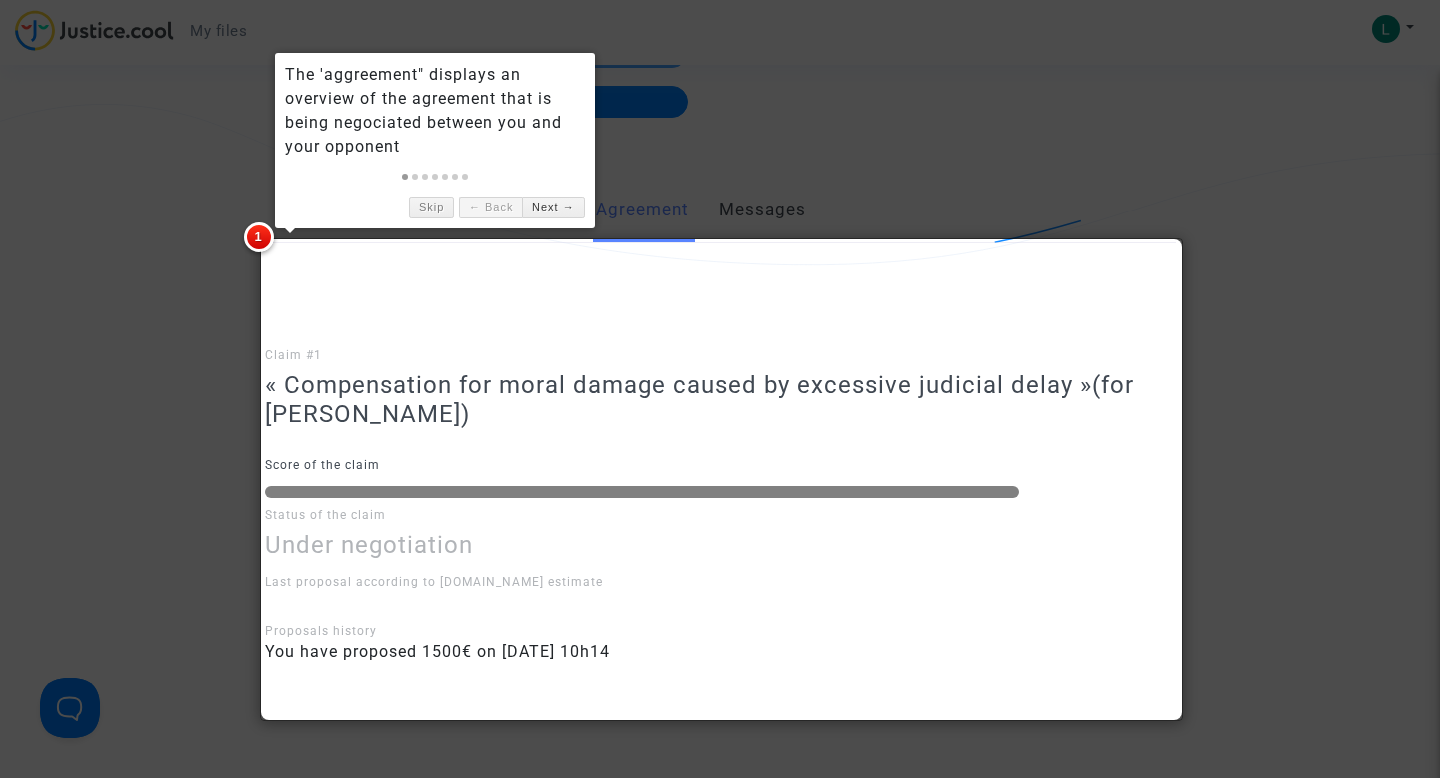 scroll, scrollTop: 112, scrollLeft: 0, axis: vertical 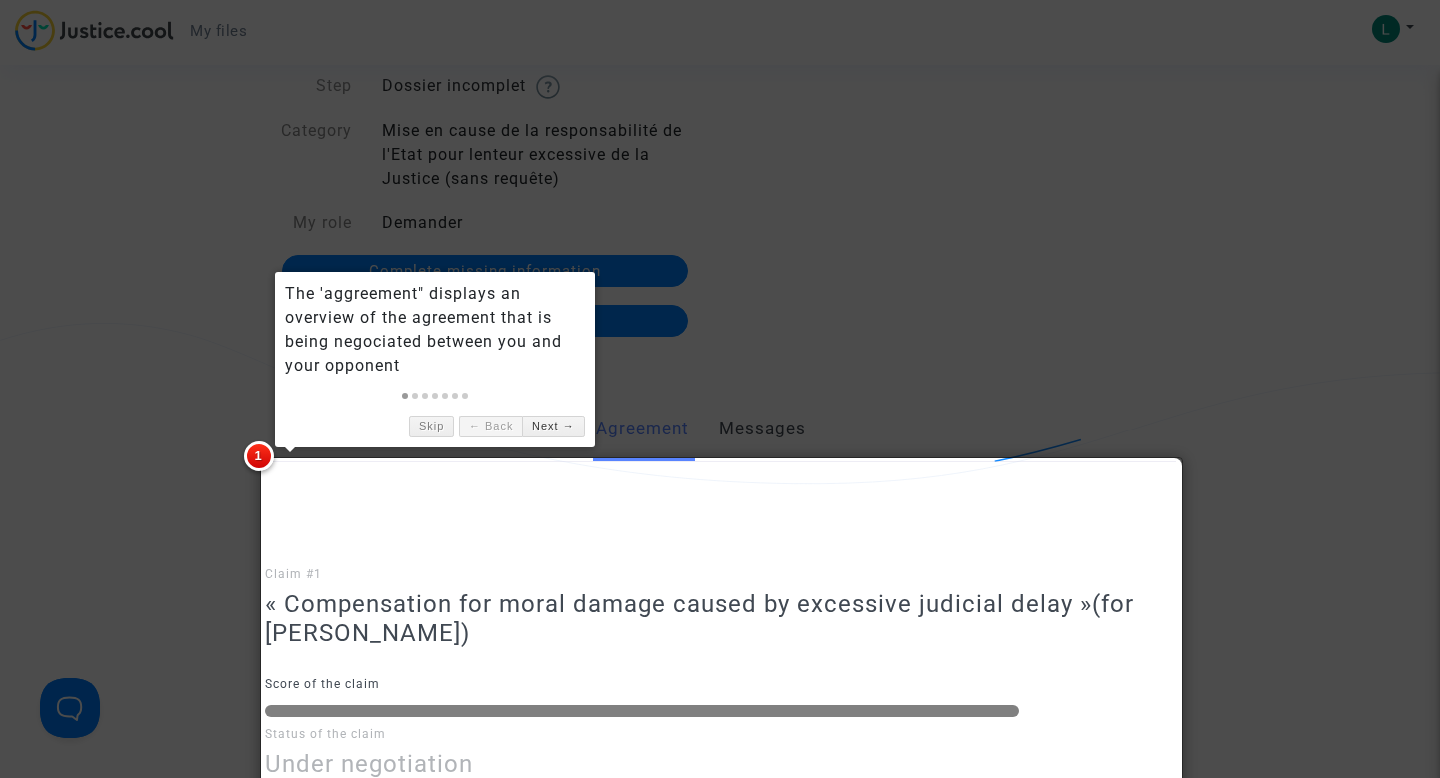 click at bounding box center (720, 389) 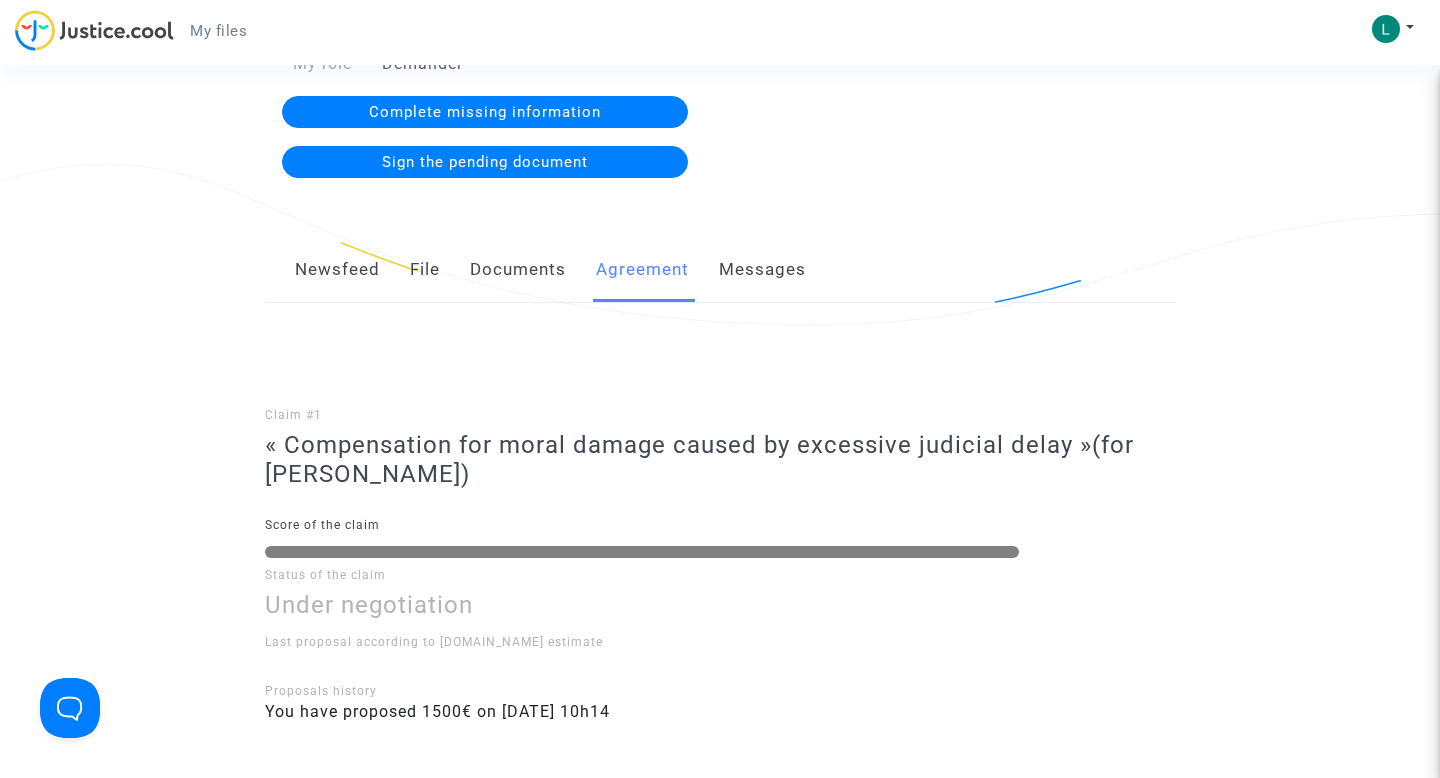 scroll, scrollTop: 269, scrollLeft: 0, axis: vertical 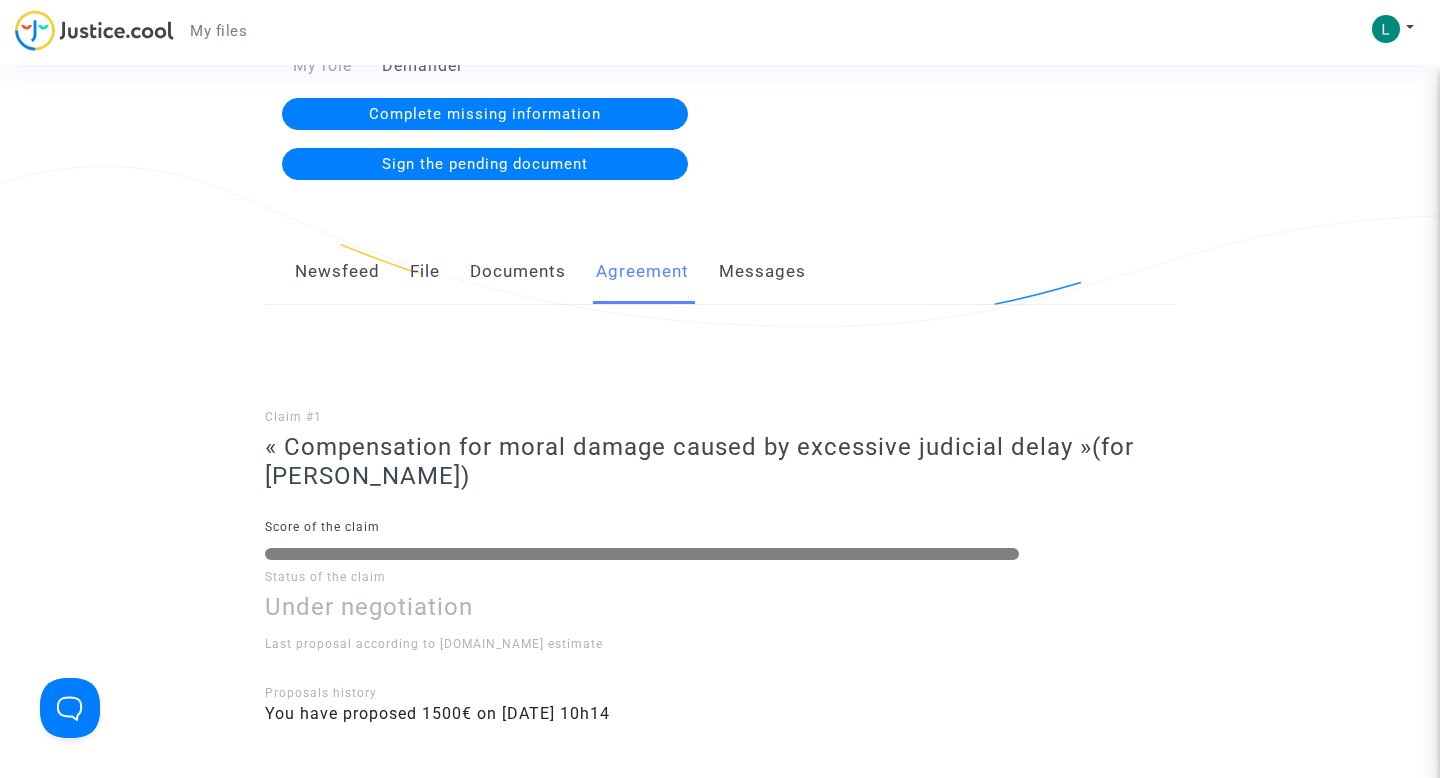 click on "Newsfeed" 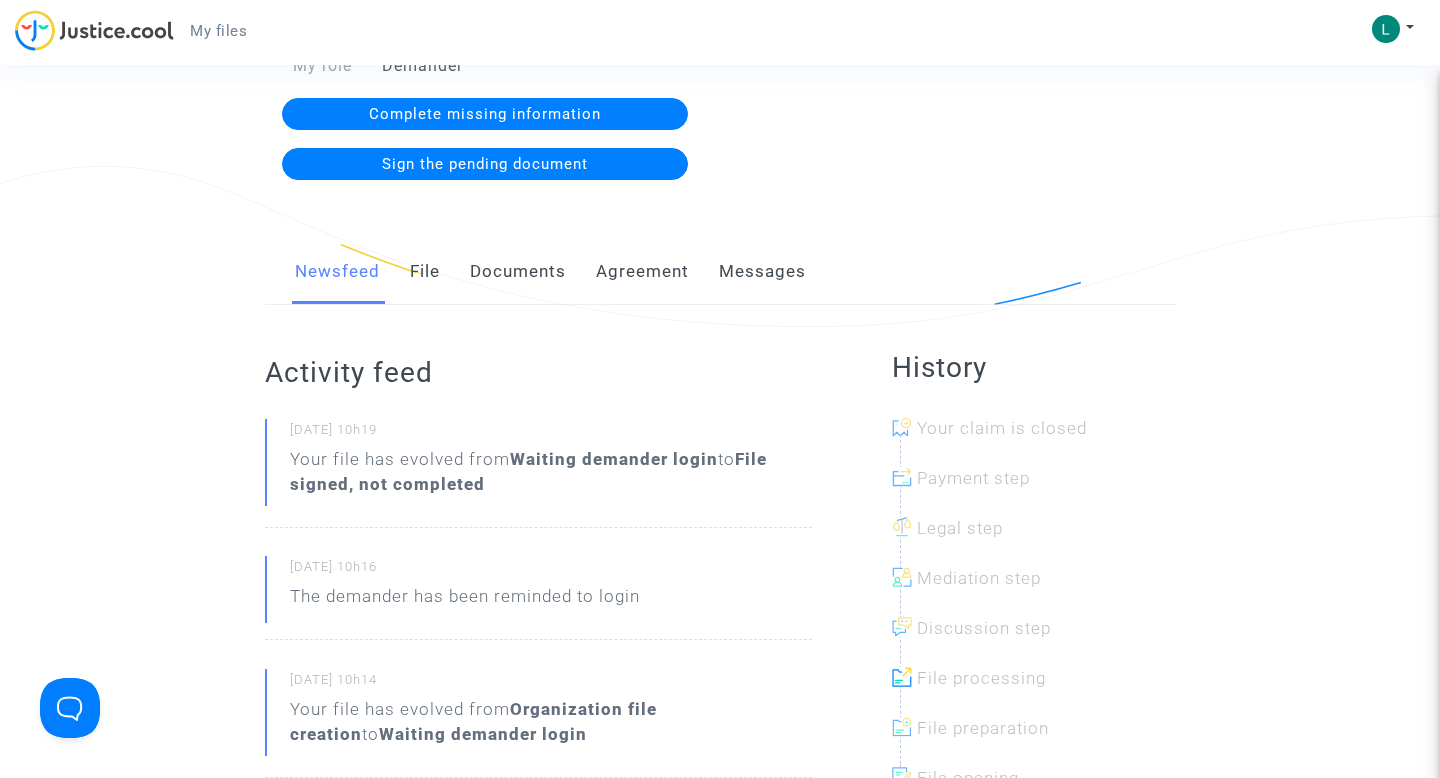 click on "Complete missing information" 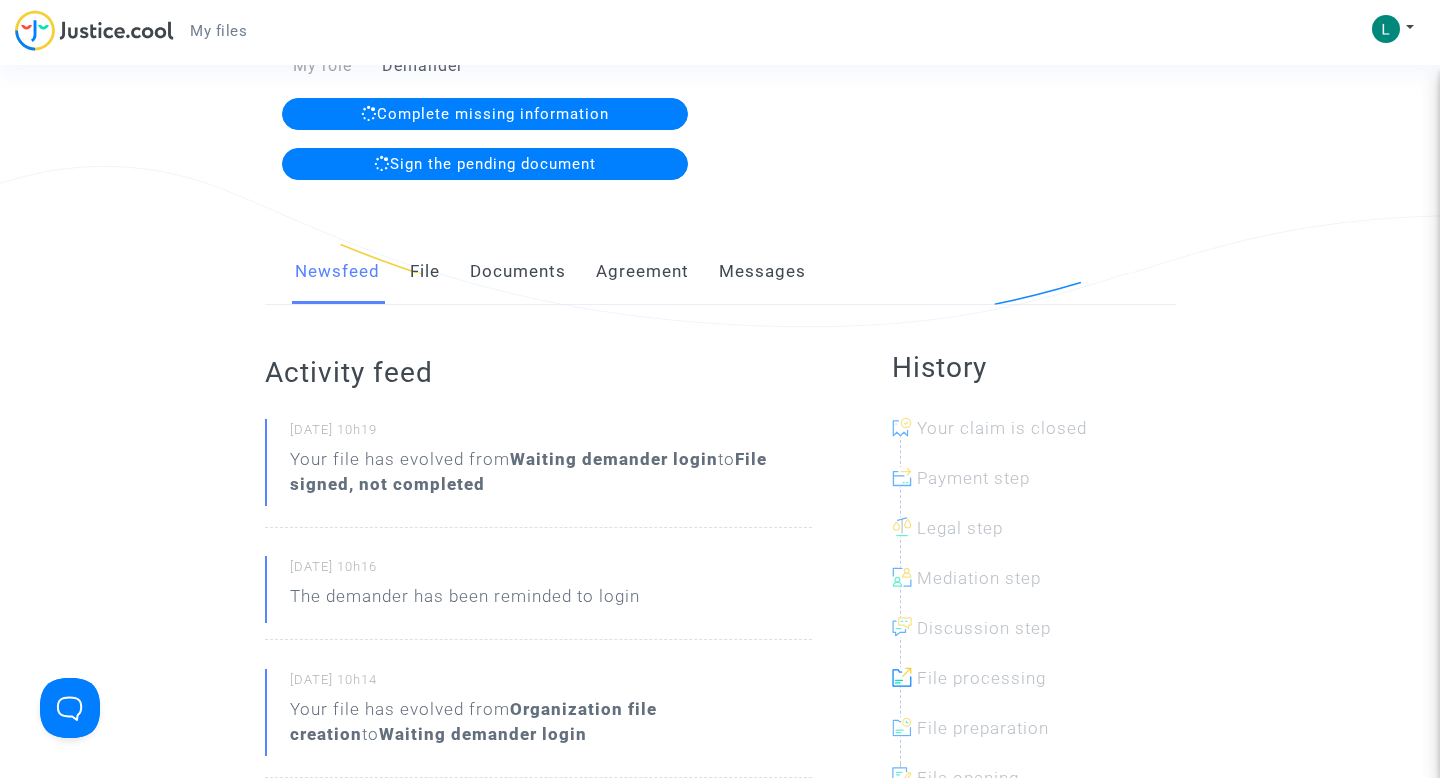 scroll, scrollTop: 0, scrollLeft: 0, axis: both 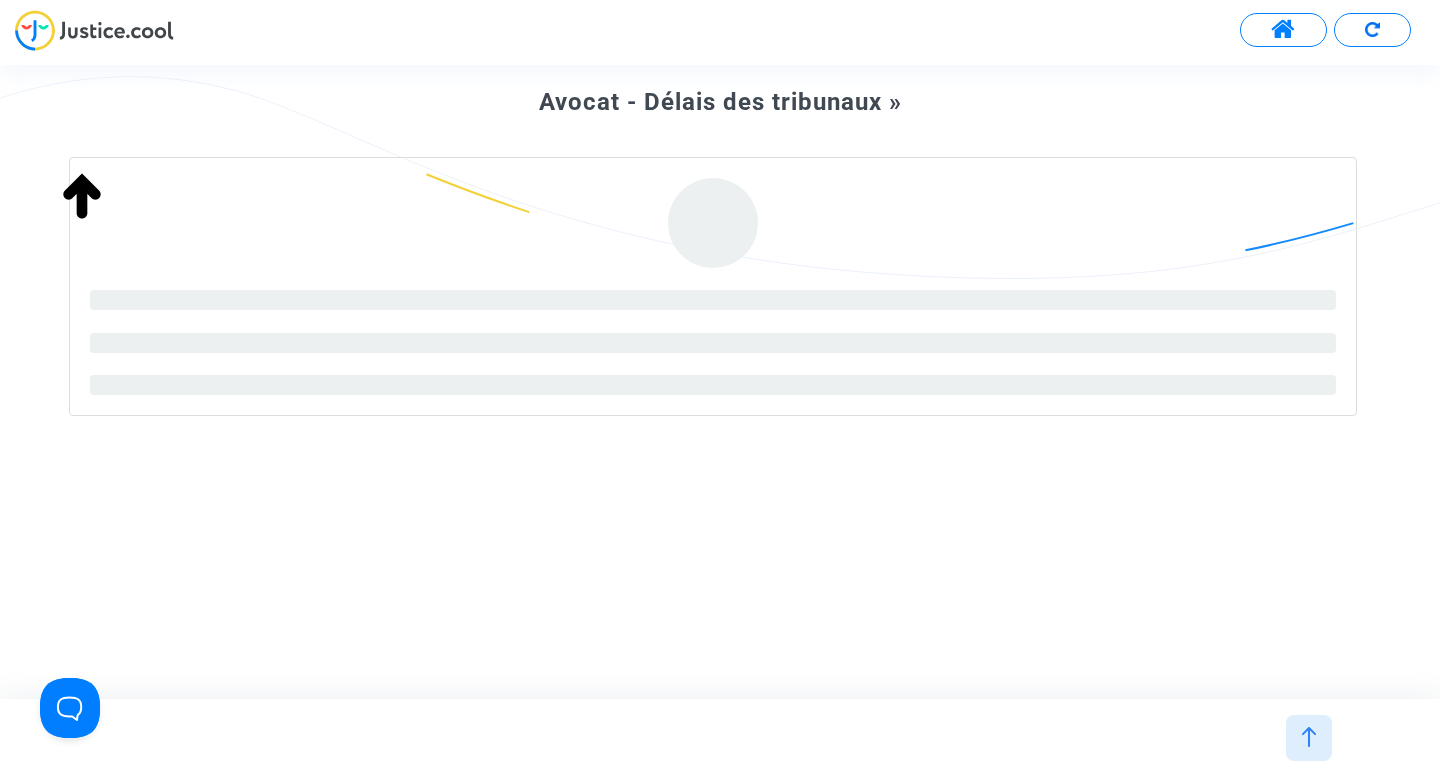click on "Document signing « Convention d'honoraires Pitcher Avocat - Délais des tribunaux »" 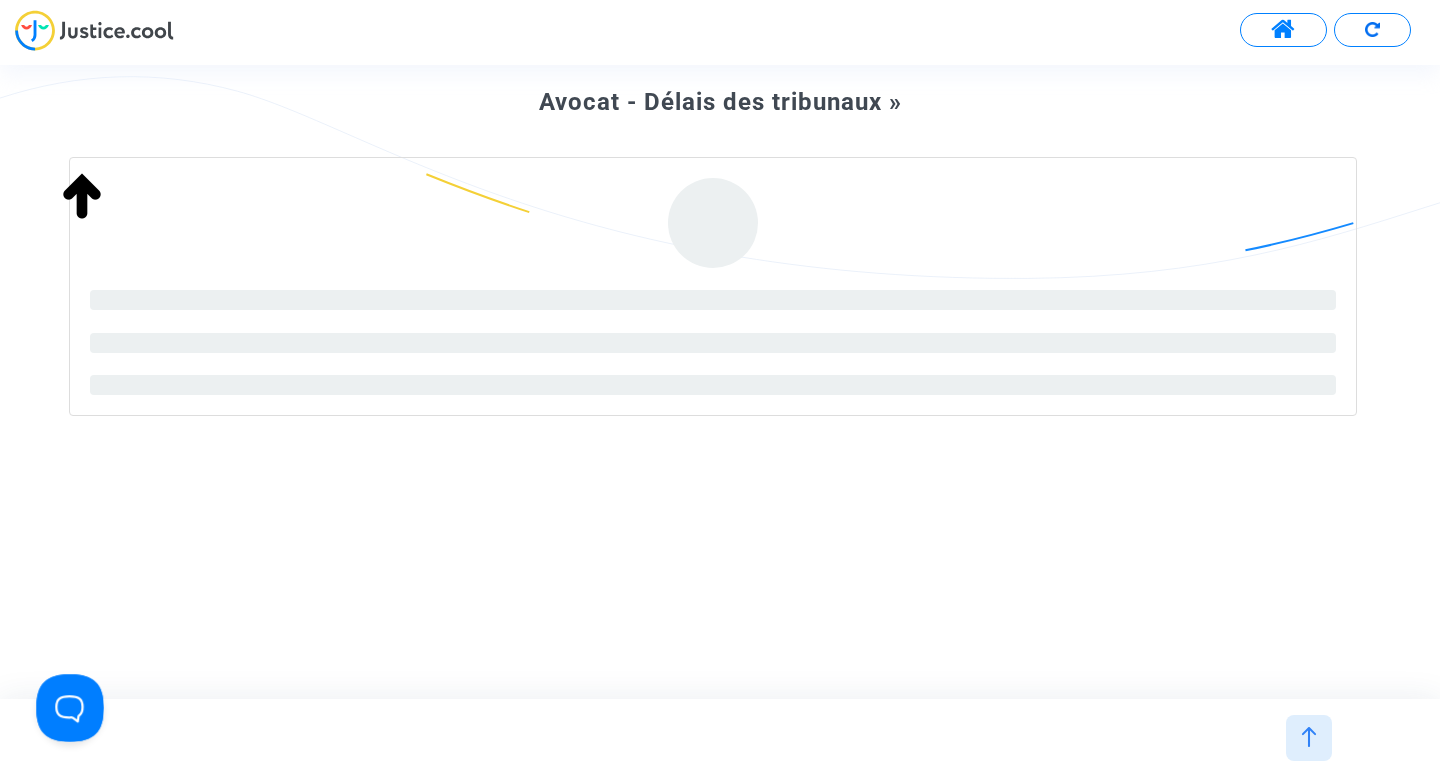 click at bounding box center [66, 704] 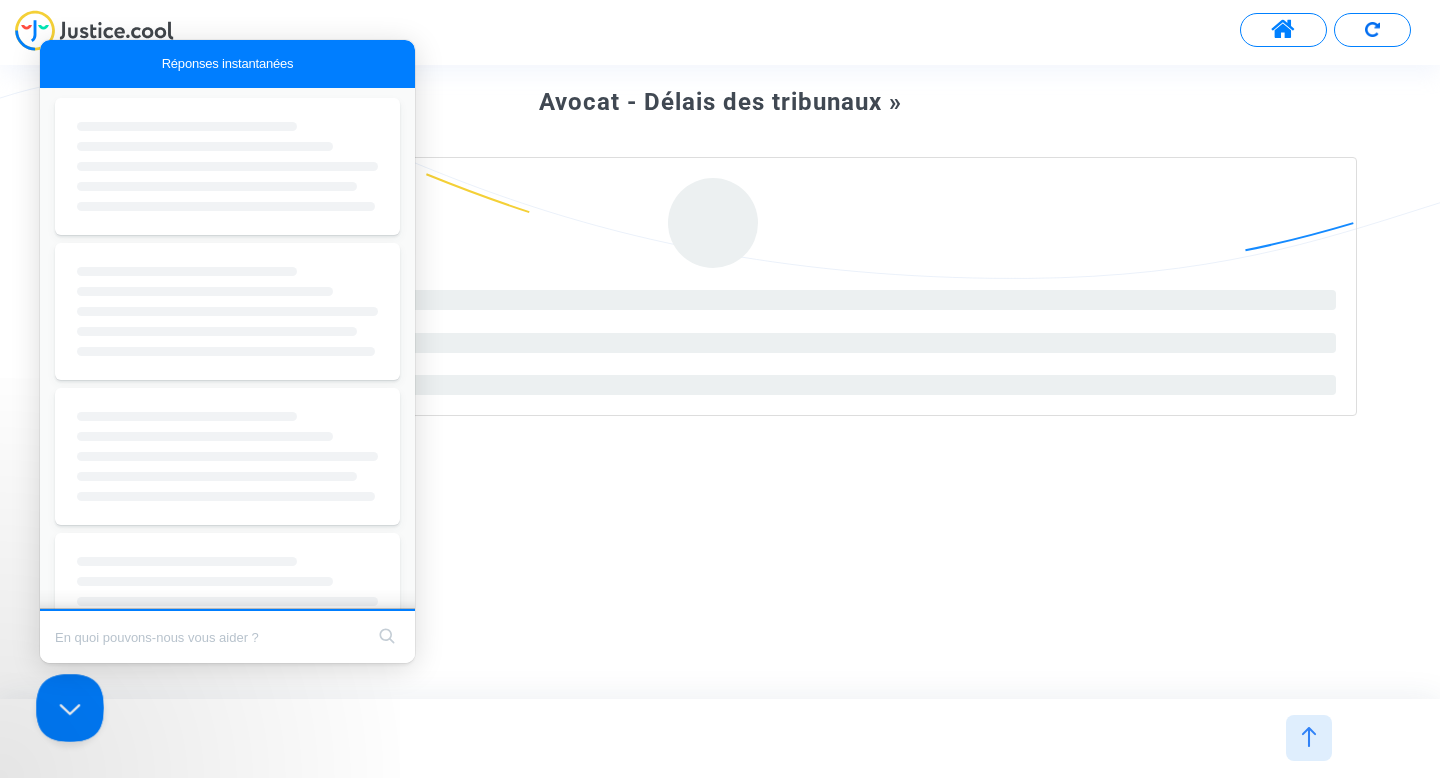 scroll, scrollTop: 0, scrollLeft: 0, axis: both 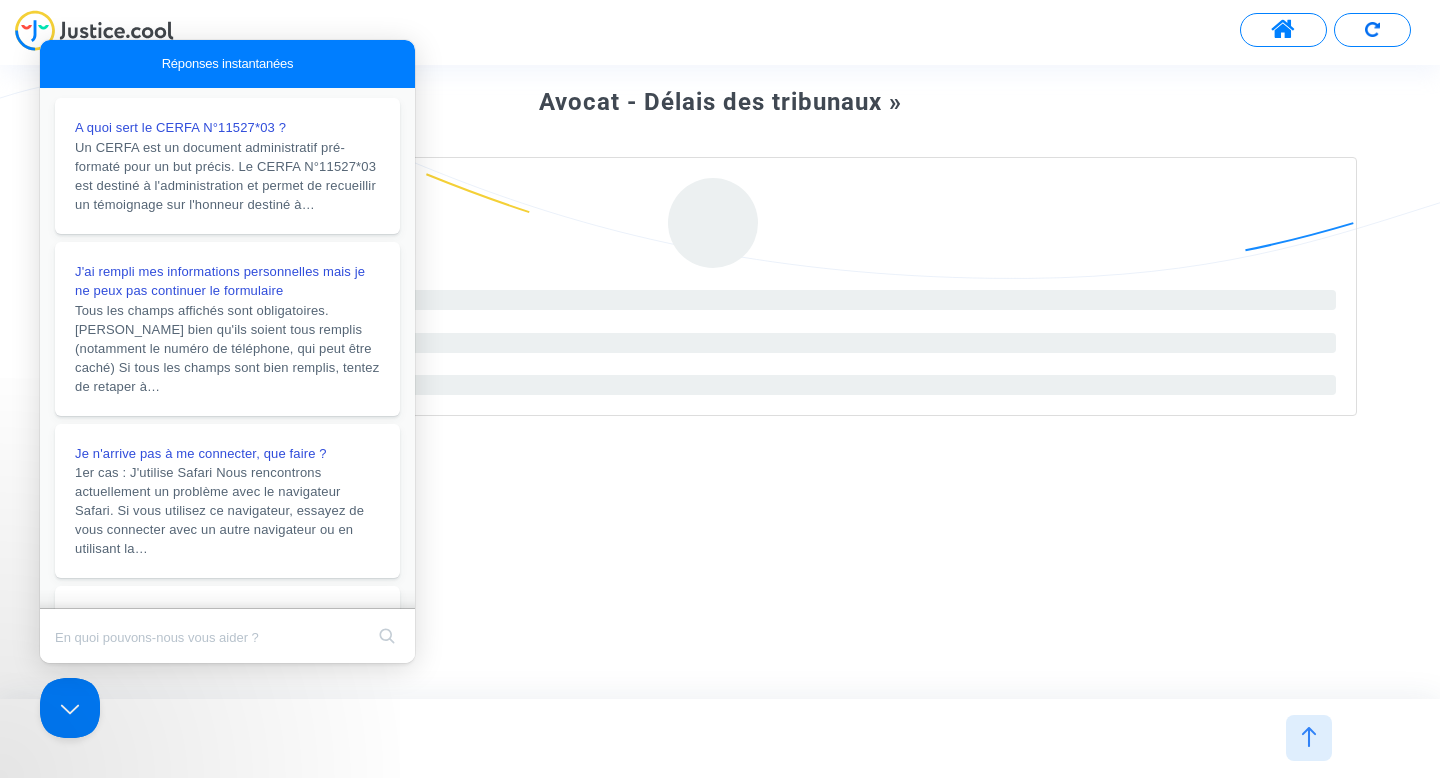 click at bounding box center [1283, 30] 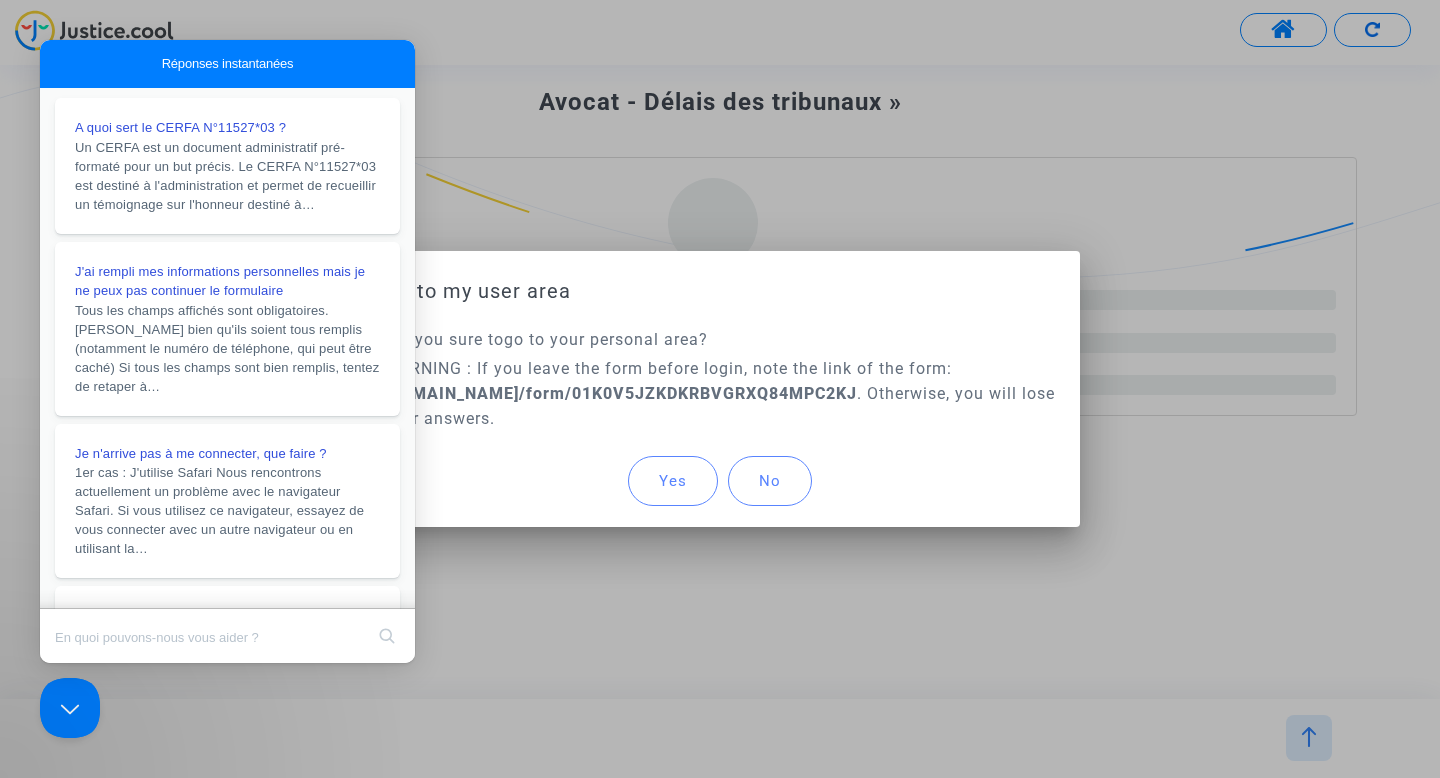 click on "Yes" at bounding box center (673, 481) 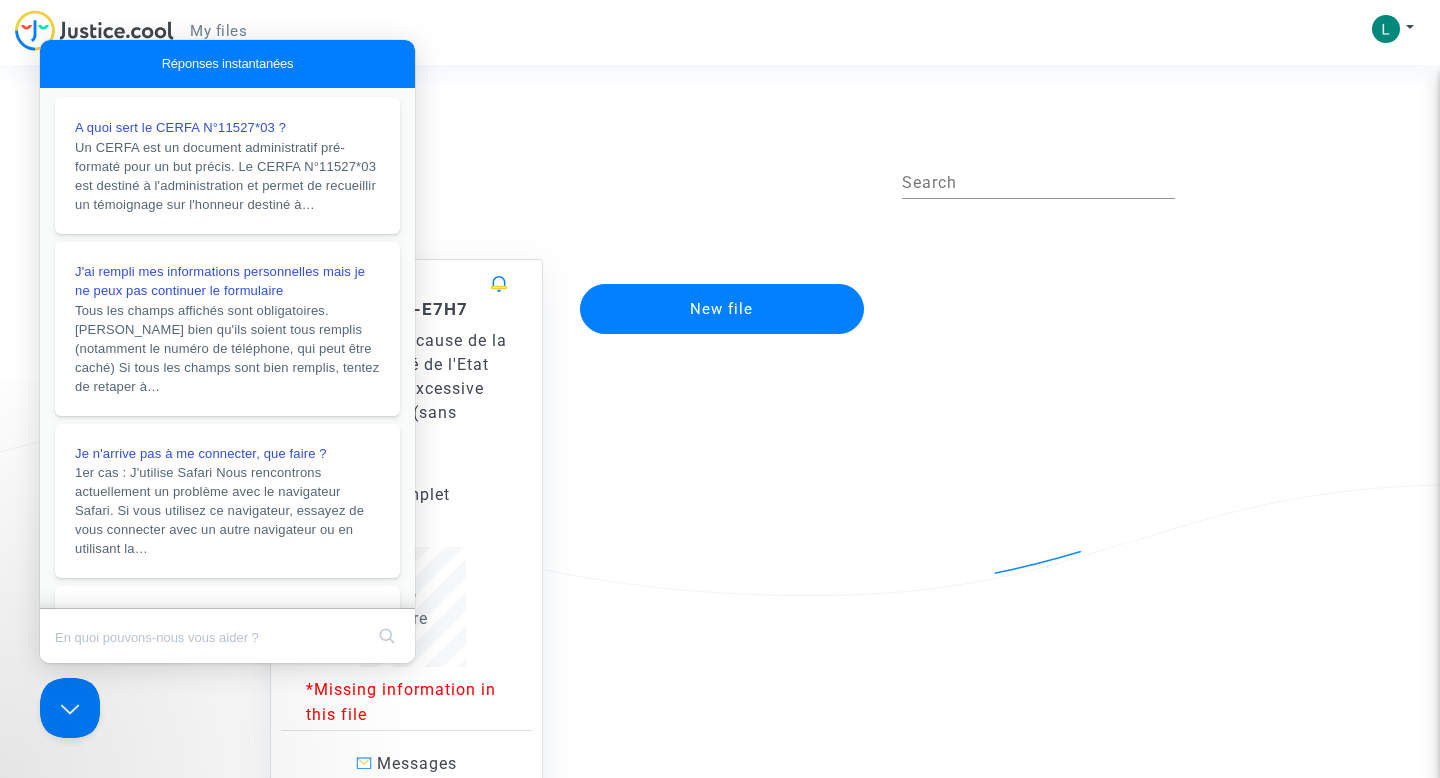 click on "All my files Search  Formal notice
23/07/2025 - 10h14 CFR-250723-E7H7 Type  -   Mise en cause de la responsabilité de l'Etat pour lenteur excessive de la Justice (sans requête)  Current step  Dossier incomplet  No  score *Missing information in this file  Messages New file About Service Pricing Company Partners Terms & conditions Information Your rights Press corner User Area My files My proceedings My profile Contact  FAQ  Contact Copyright Europe Mediation SAS l Privacy policy l Terms of service Justice.cool is a brand of the Europe Mediation SAS company, registered at the EU Transparancy register under the 354845416876-8 reference number, and complies with the L277/11 interinstitutional regulation." at bounding box center (720, 845) 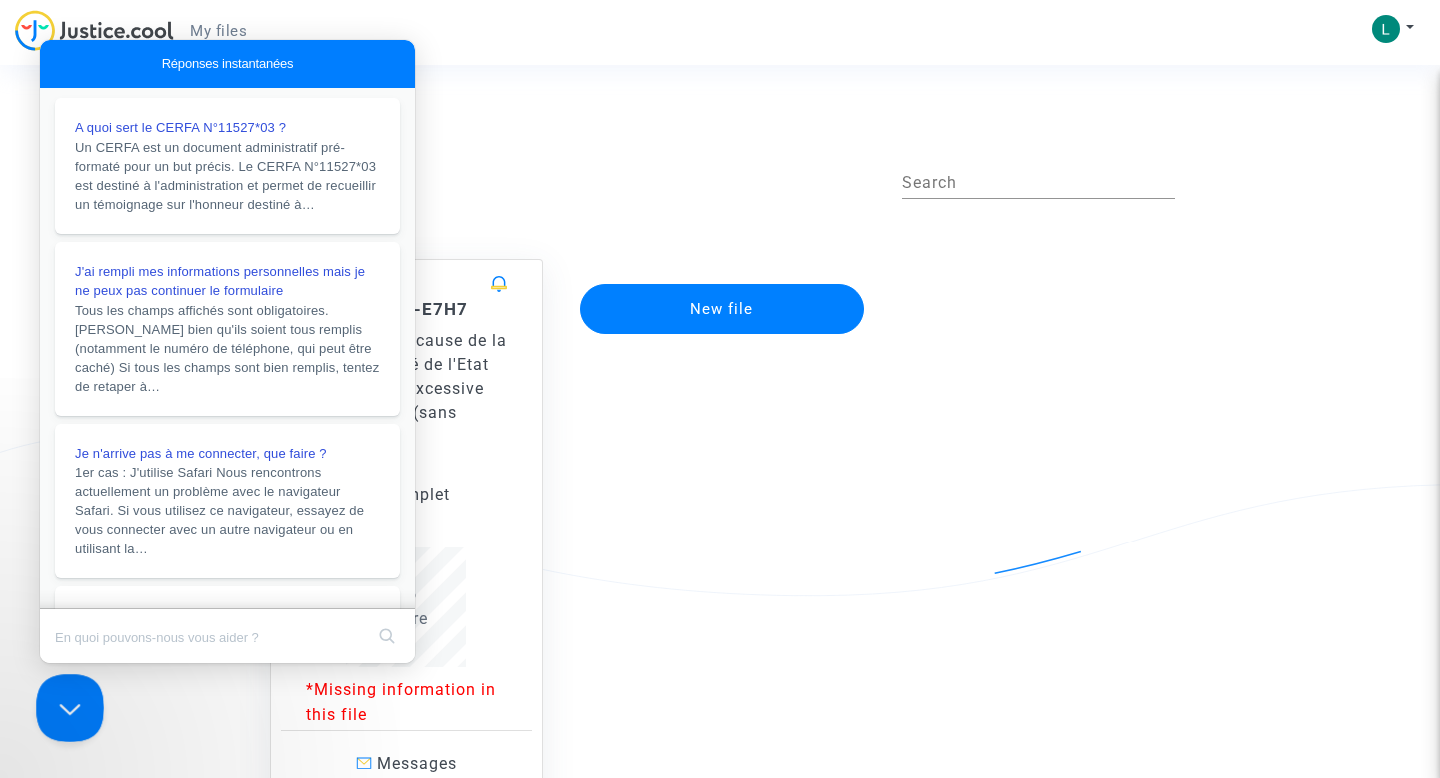 click at bounding box center (66, 704) 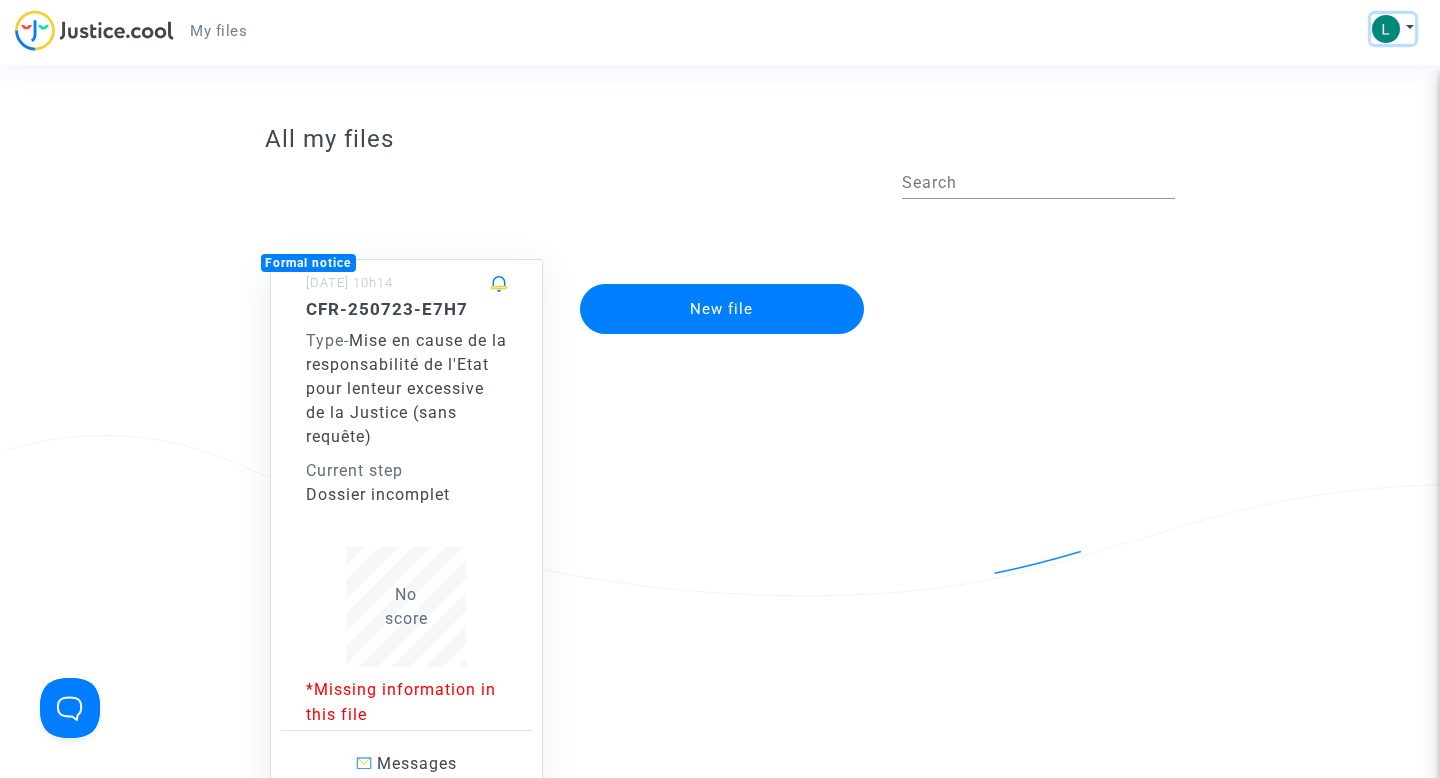 click at bounding box center (1386, 29) 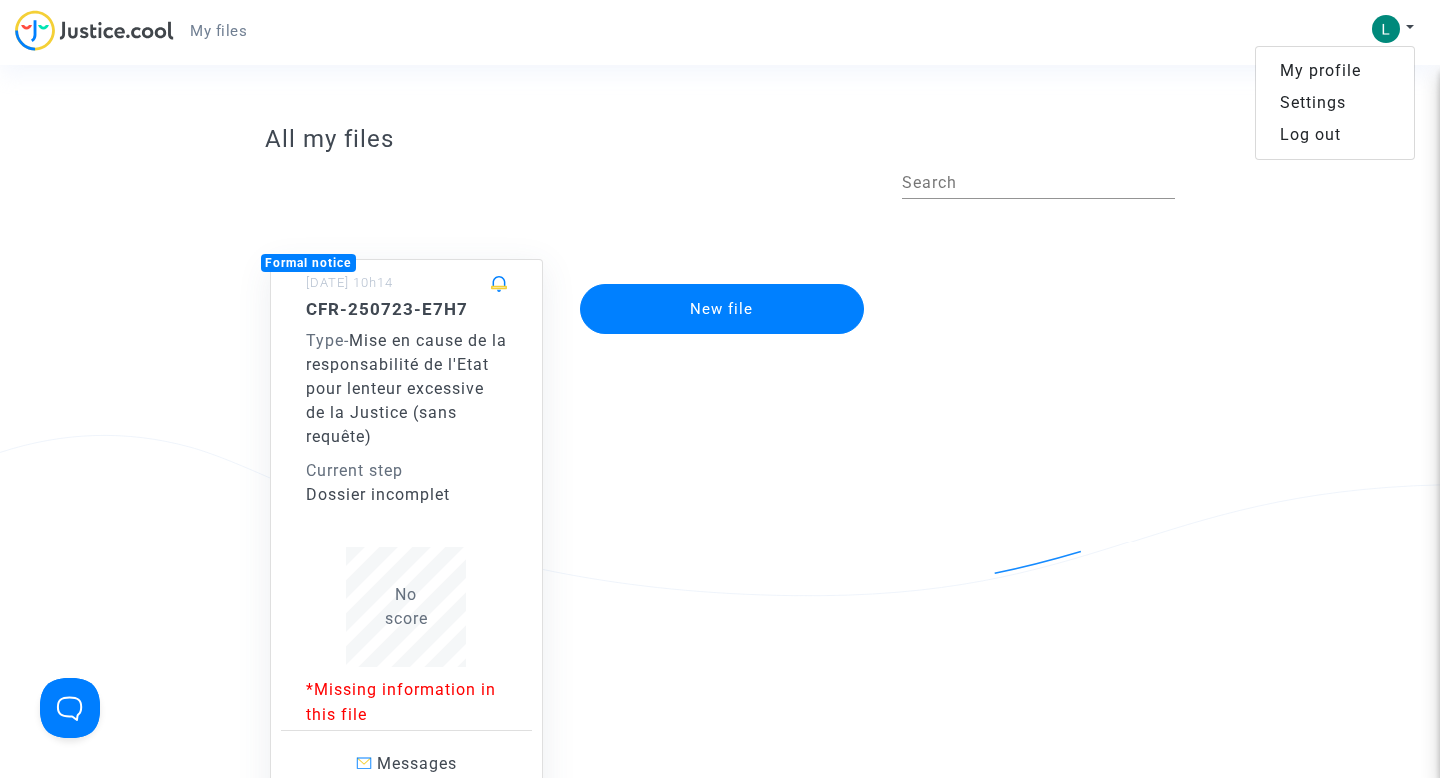 click on "My profile" at bounding box center [1335, 71] 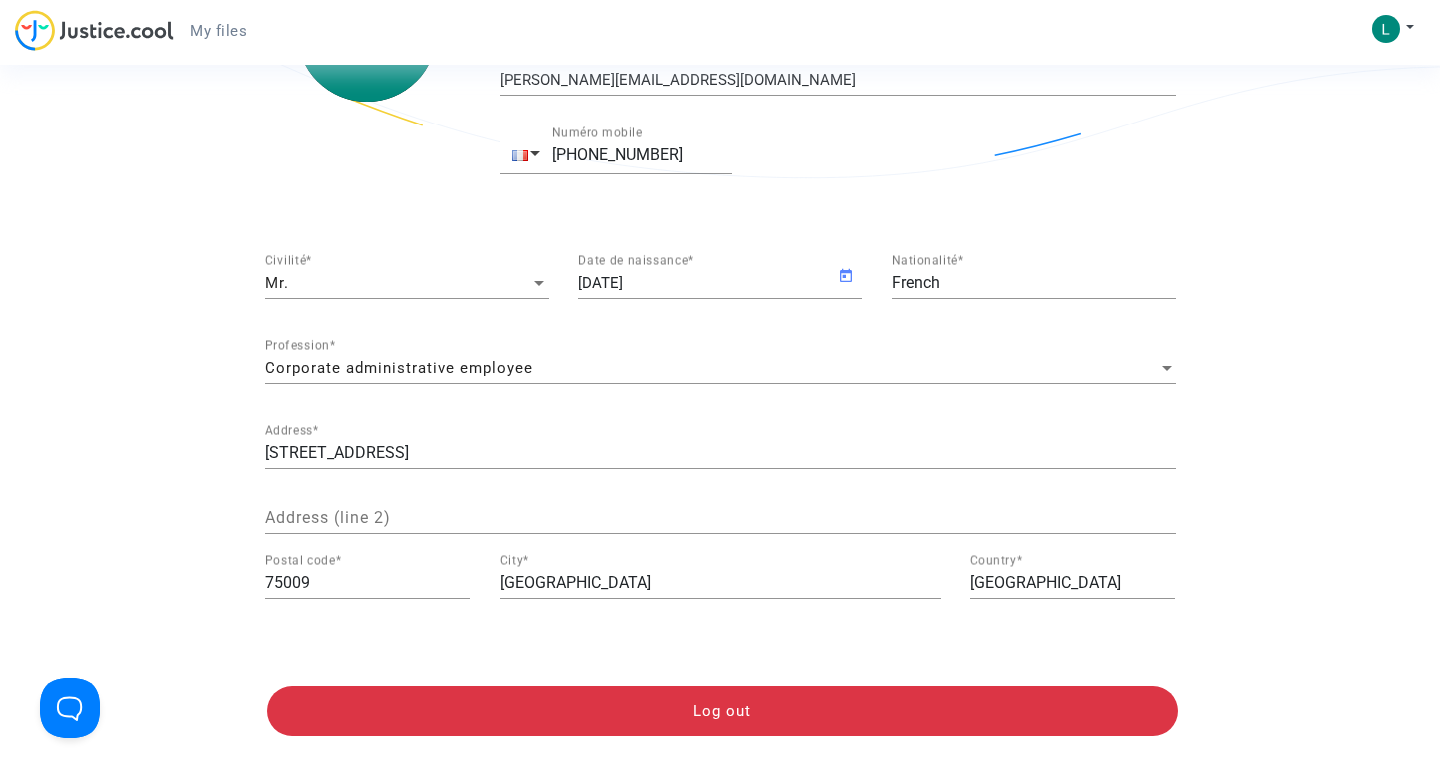 scroll, scrollTop: 464, scrollLeft: 0, axis: vertical 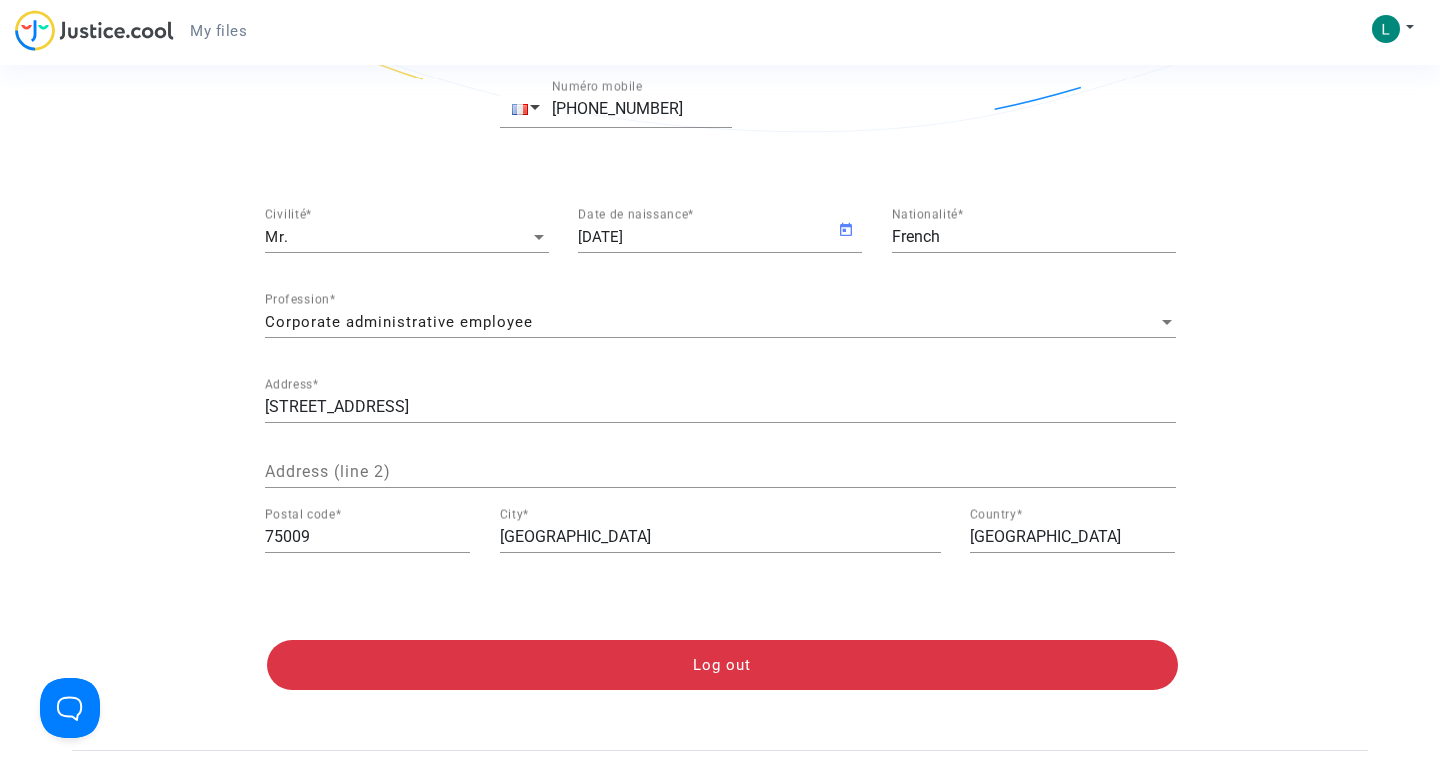 click on "French" at bounding box center (1034, 237) 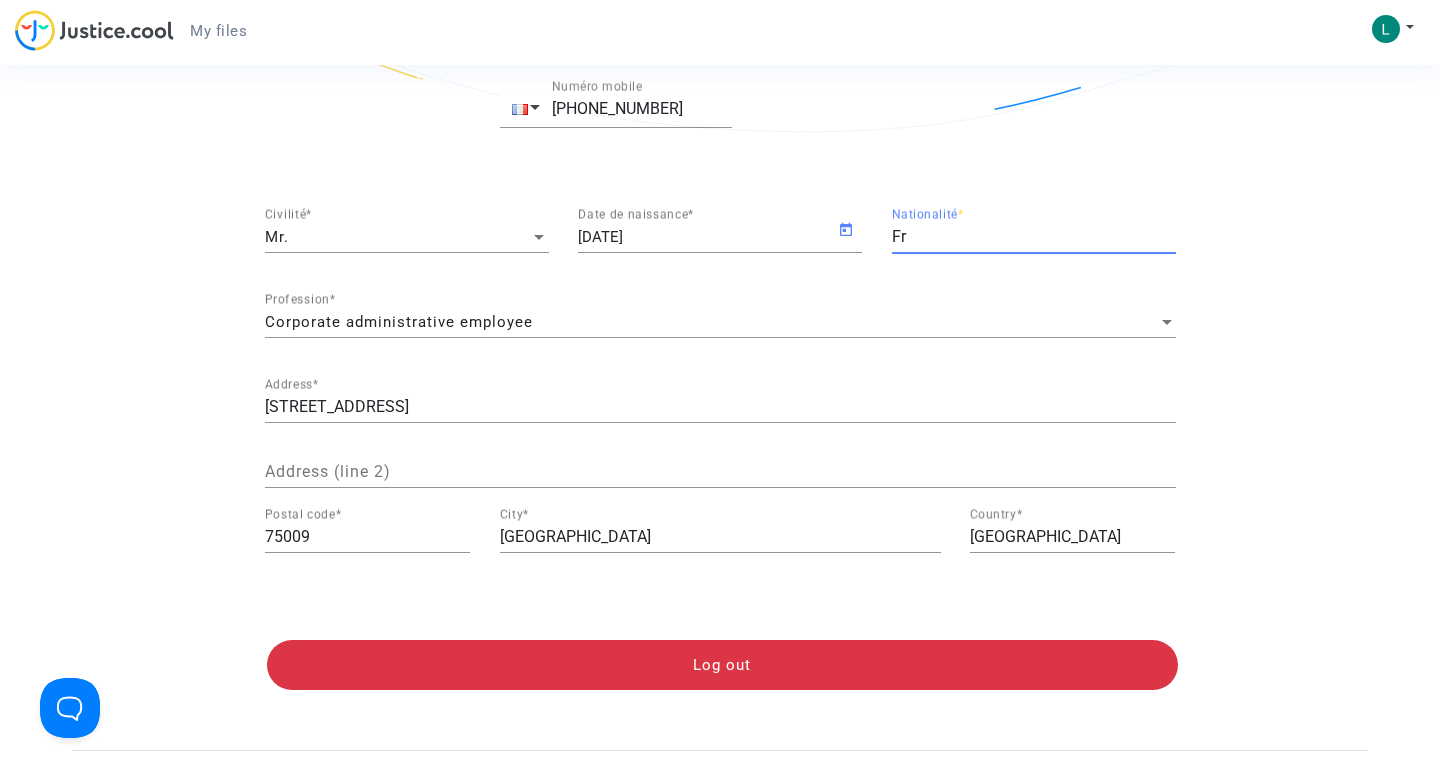 type on "F" 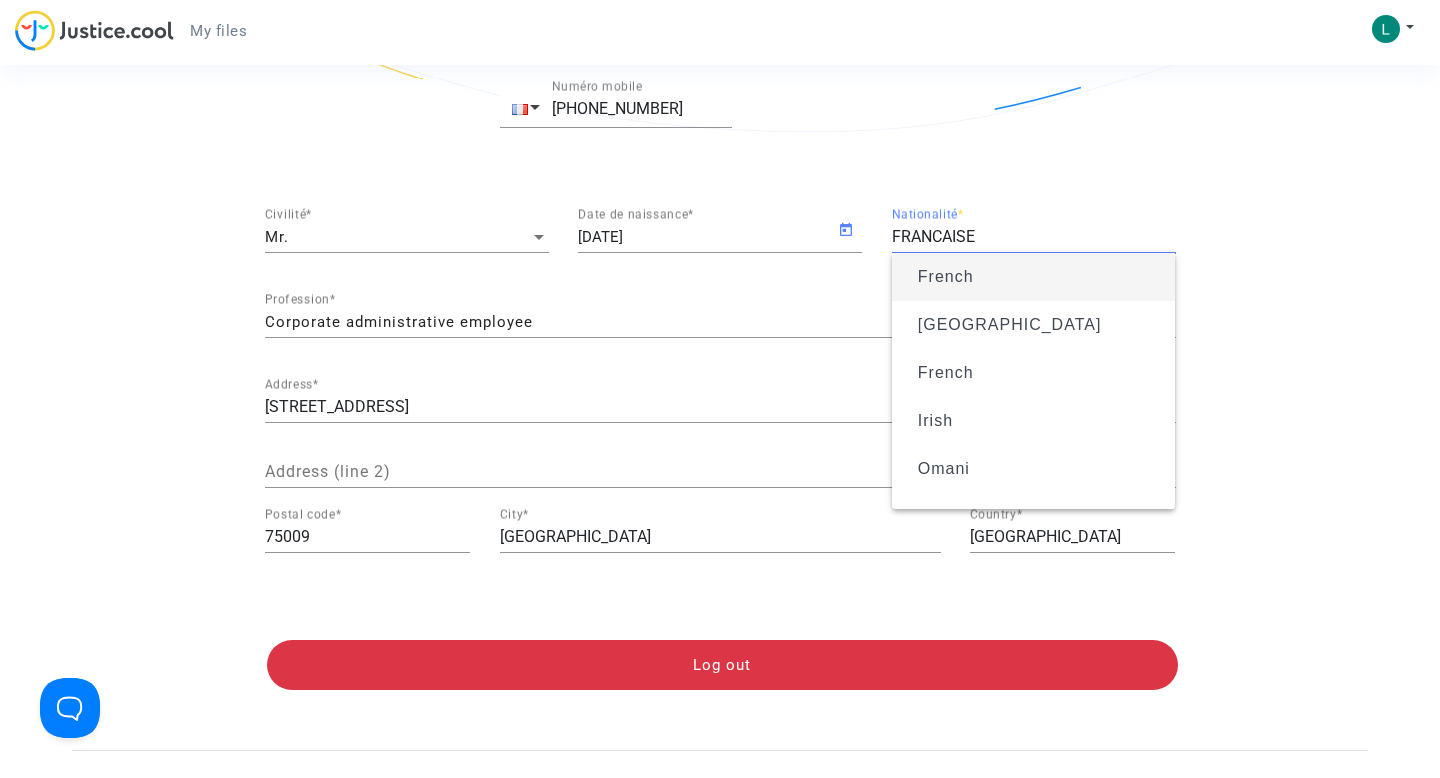 click on "French" at bounding box center (946, 276) 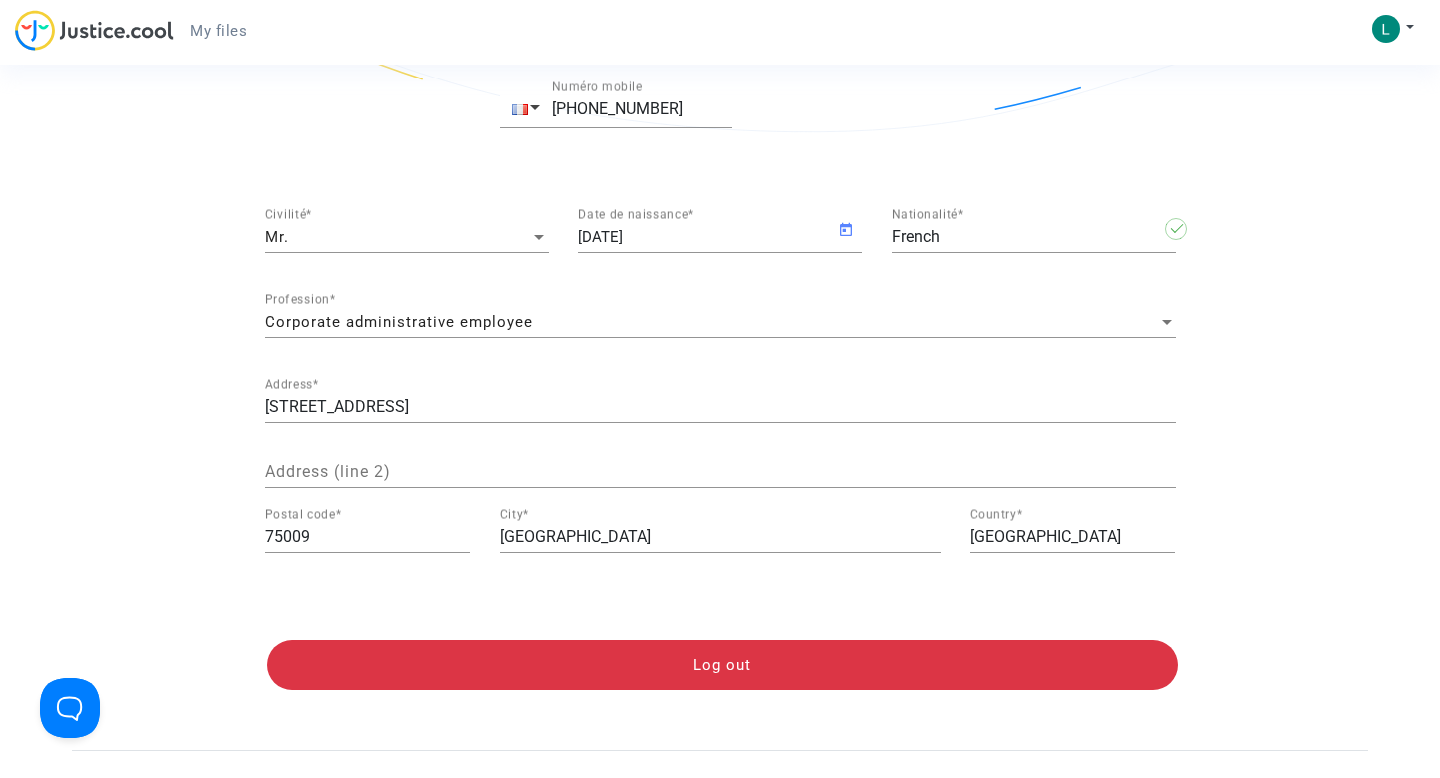 click on "Corporate administrative employee" at bounding box center [711, 322] 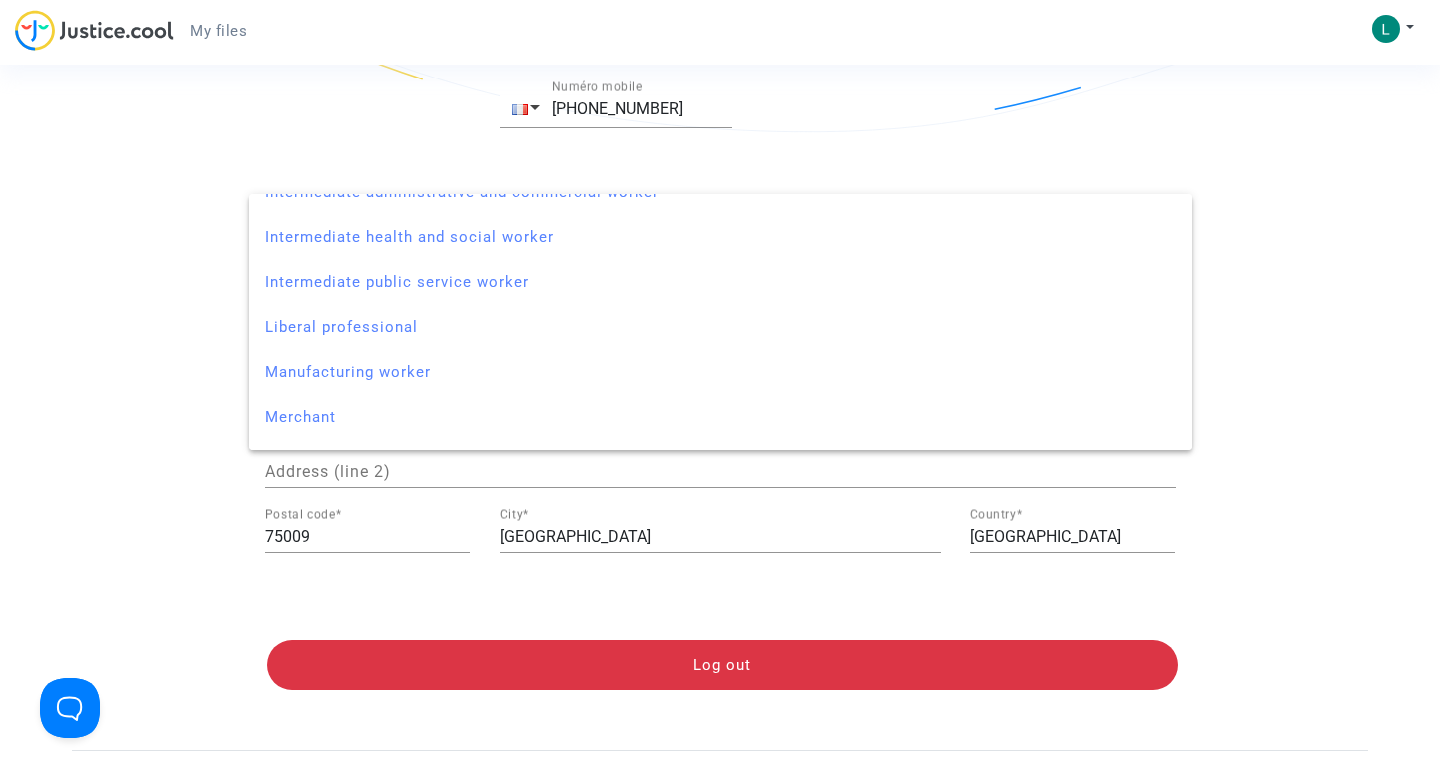 scroll, scrollTop: 584, scrollLeft: 0, axis: vertical 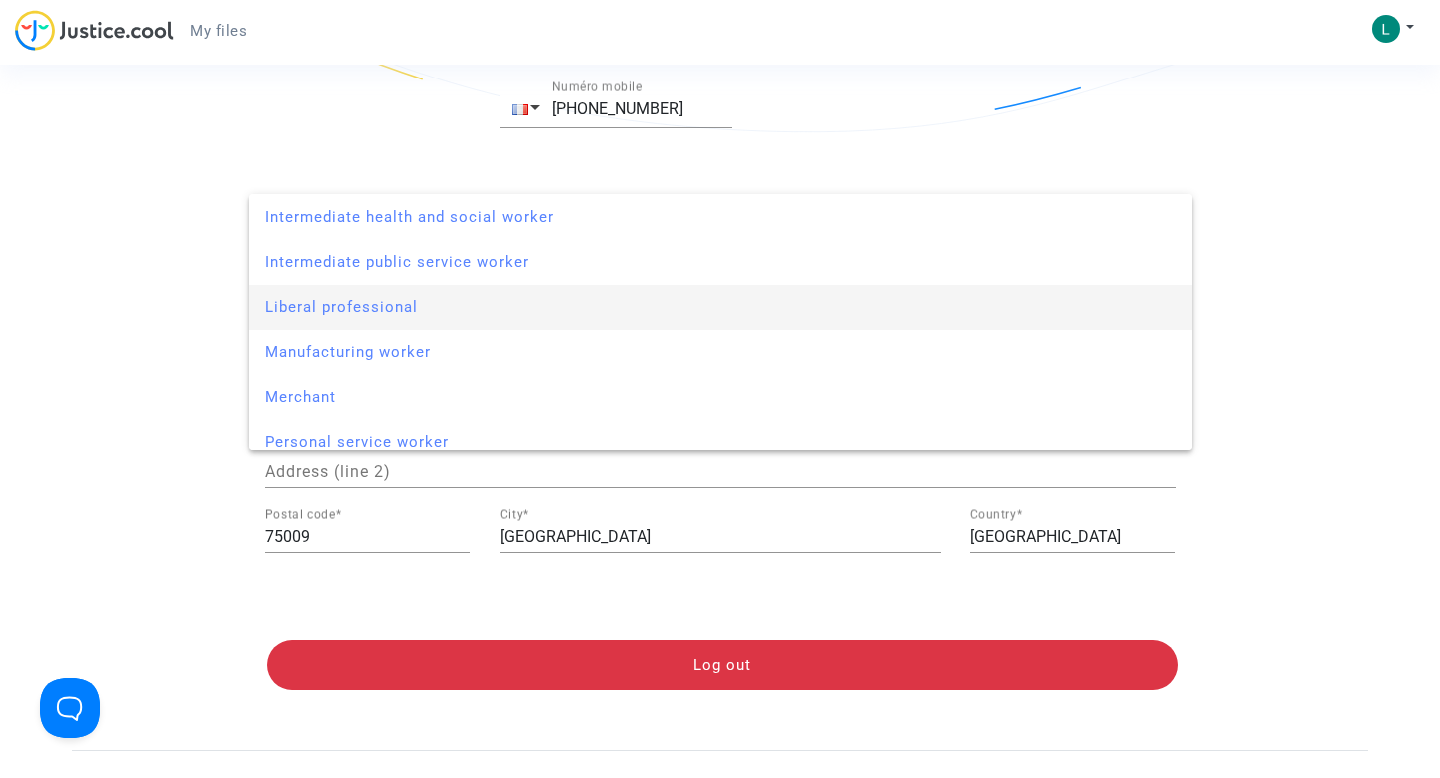 click on "Liberal professional" at bounding box center [720, 307] 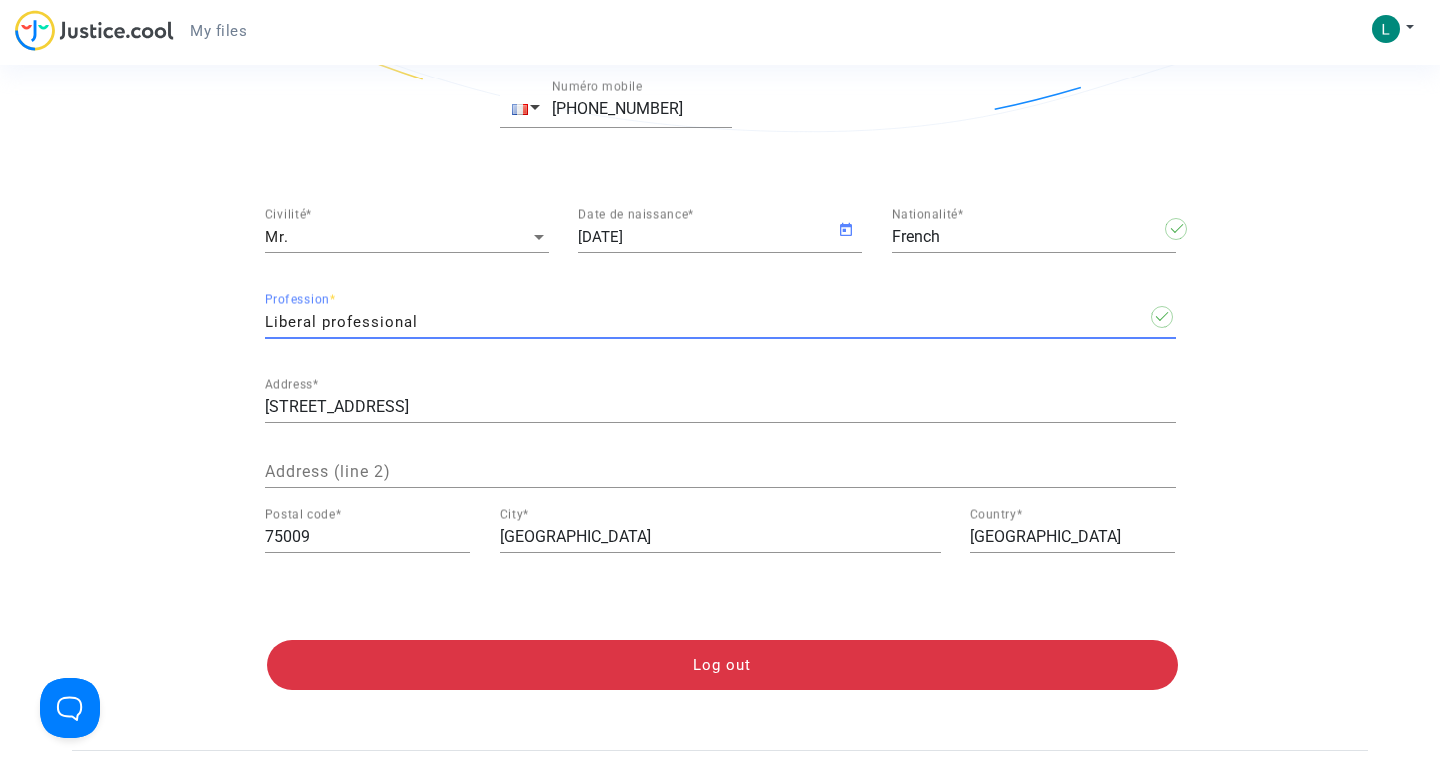 click on "Liberal professional" at bounding box center [341, 322] 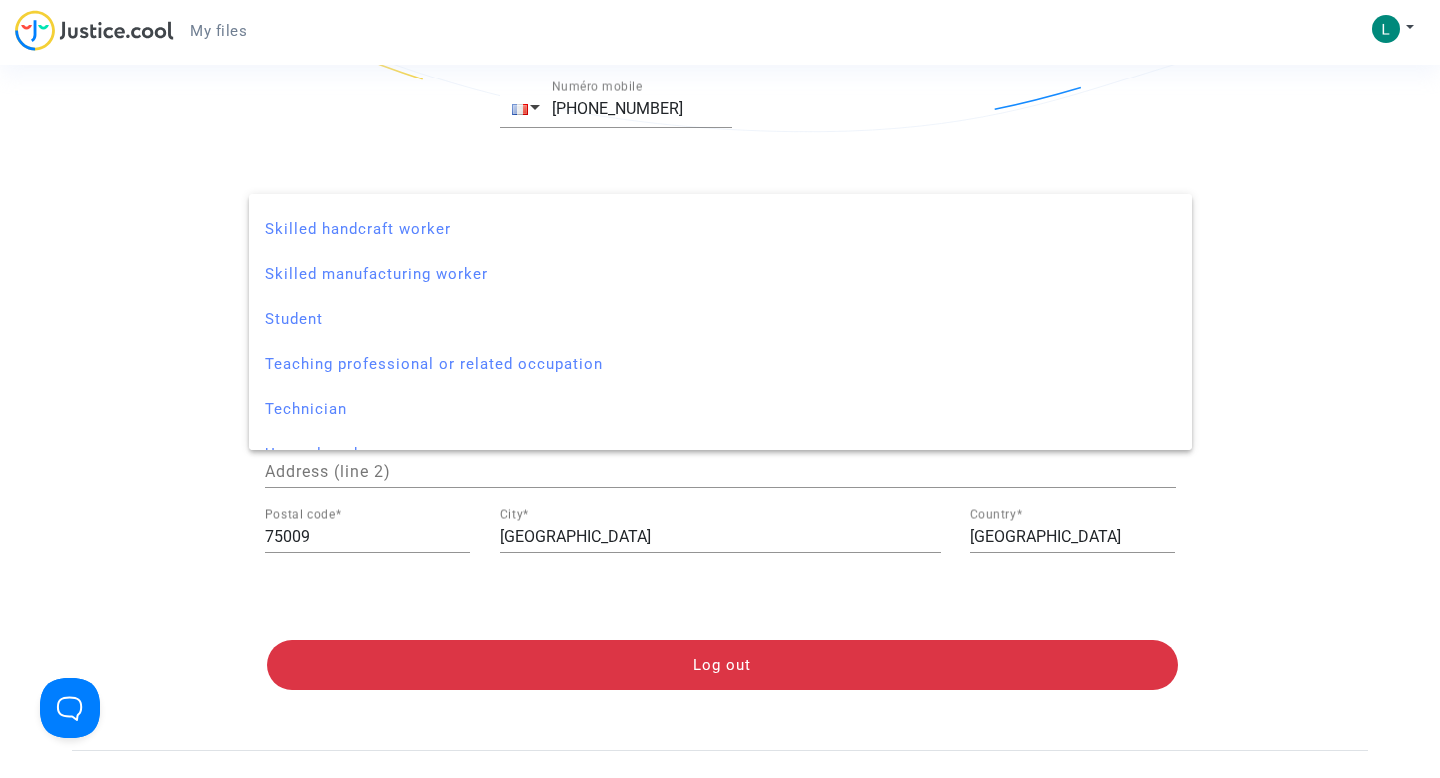 scroll, scrollTop: 1184, scrollLeft: 0, axis: vertical 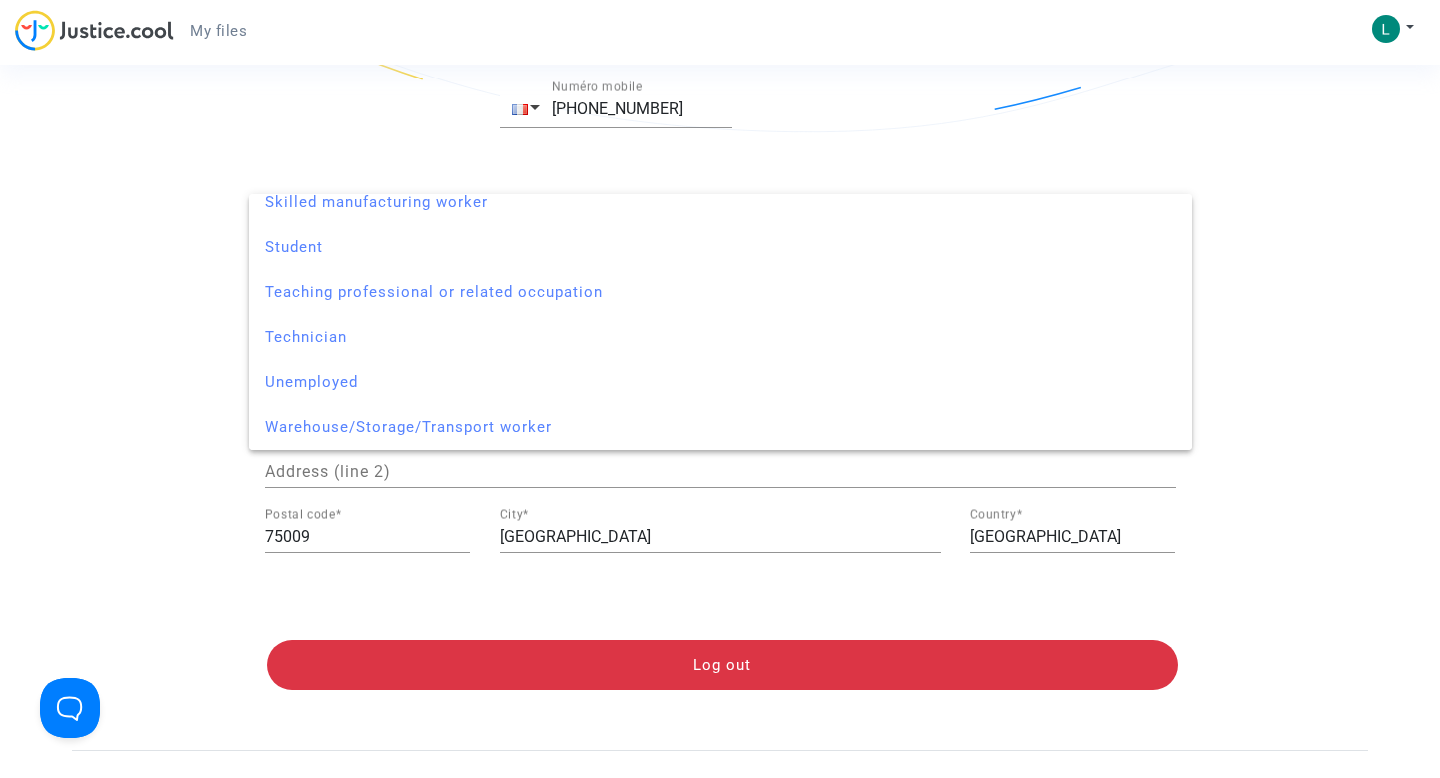 click at bounding box center (720, 389) 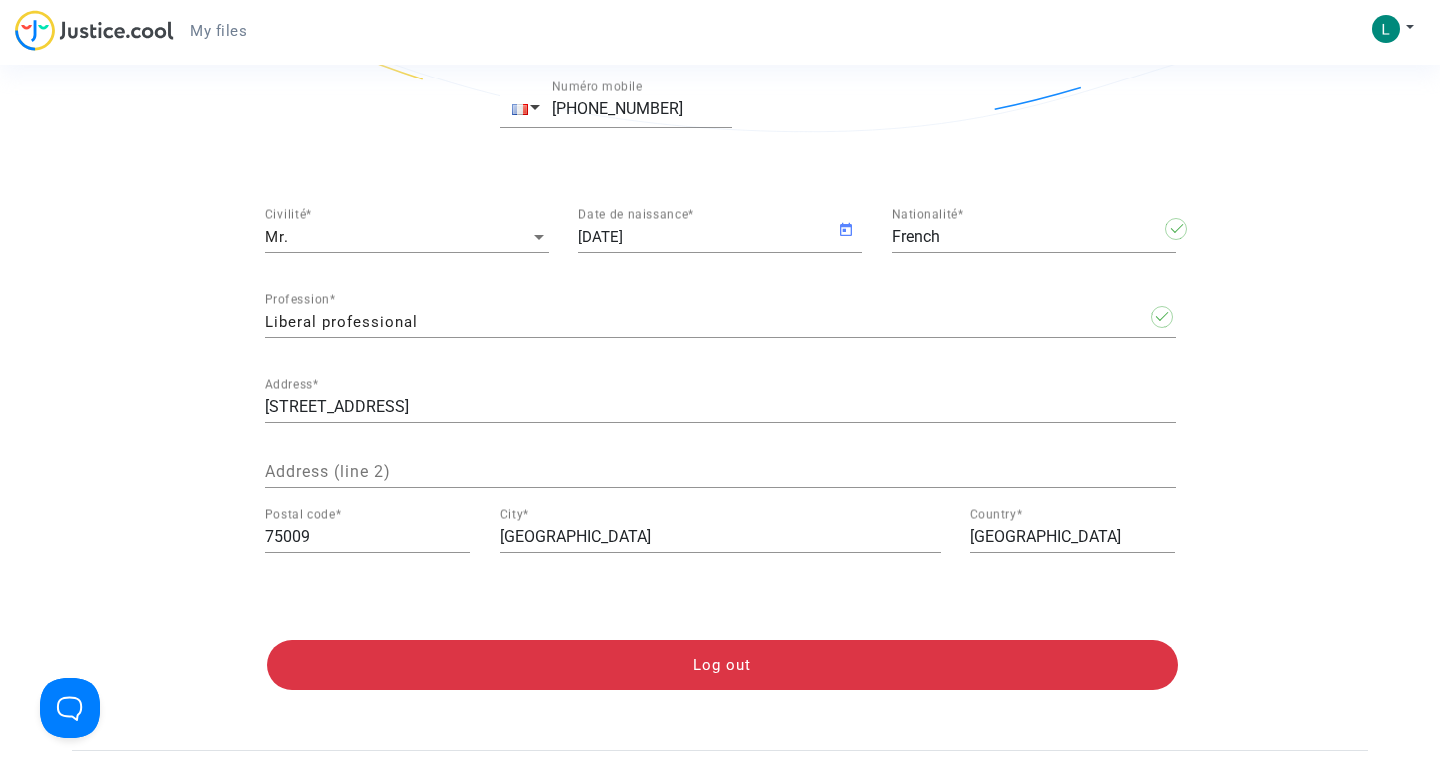 scroll, scrollTop: 0, scrollLeft: 0, axis: both 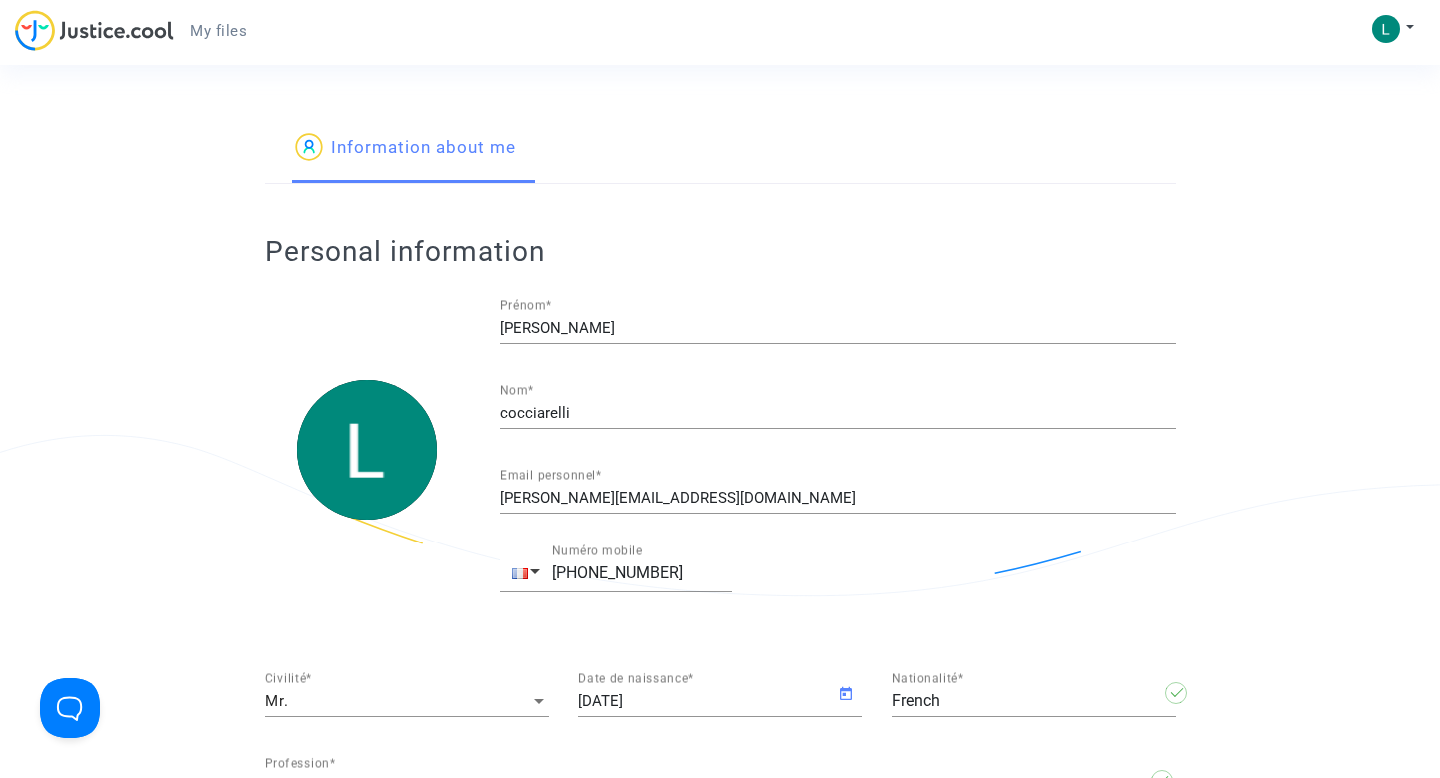 click on "My files" at bounding box center [218, 31] 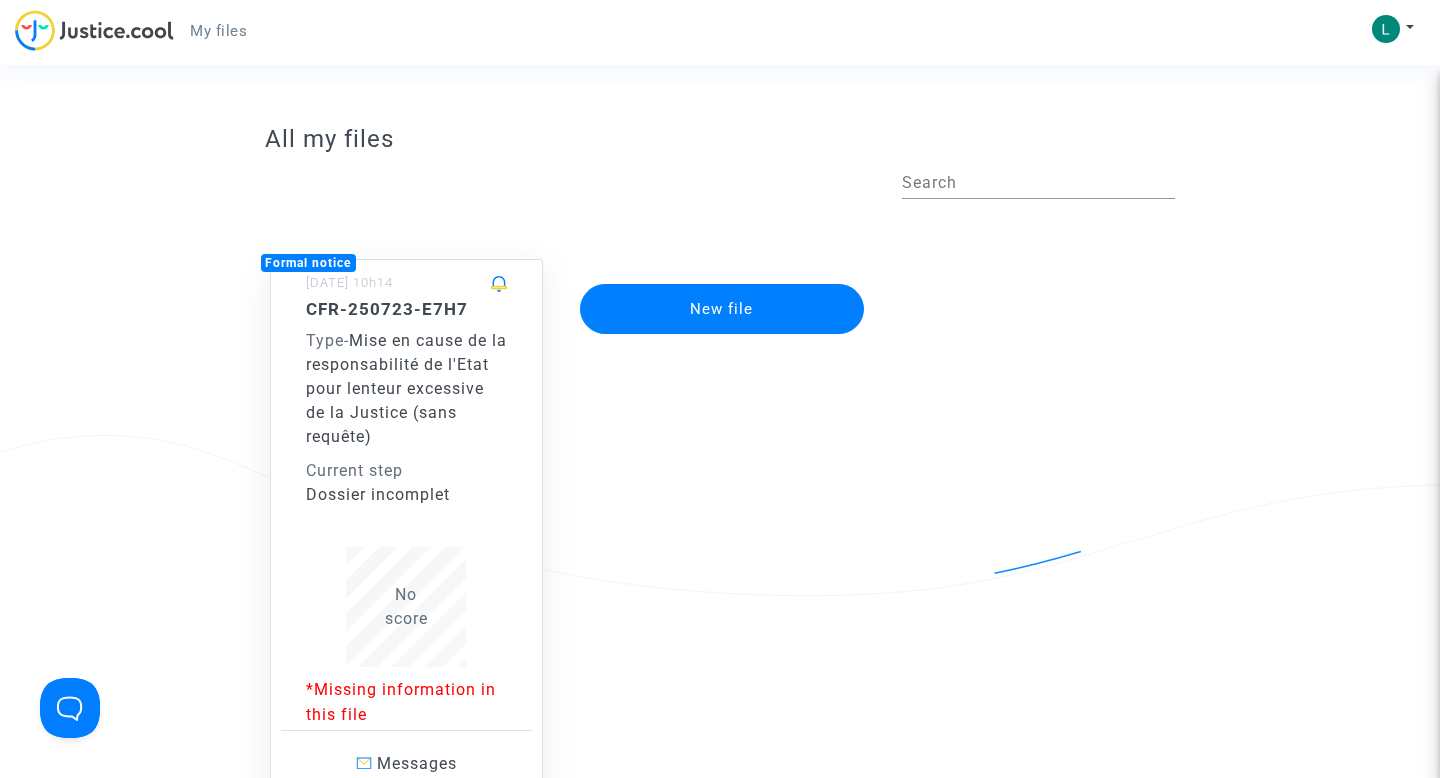 click on "No  score" 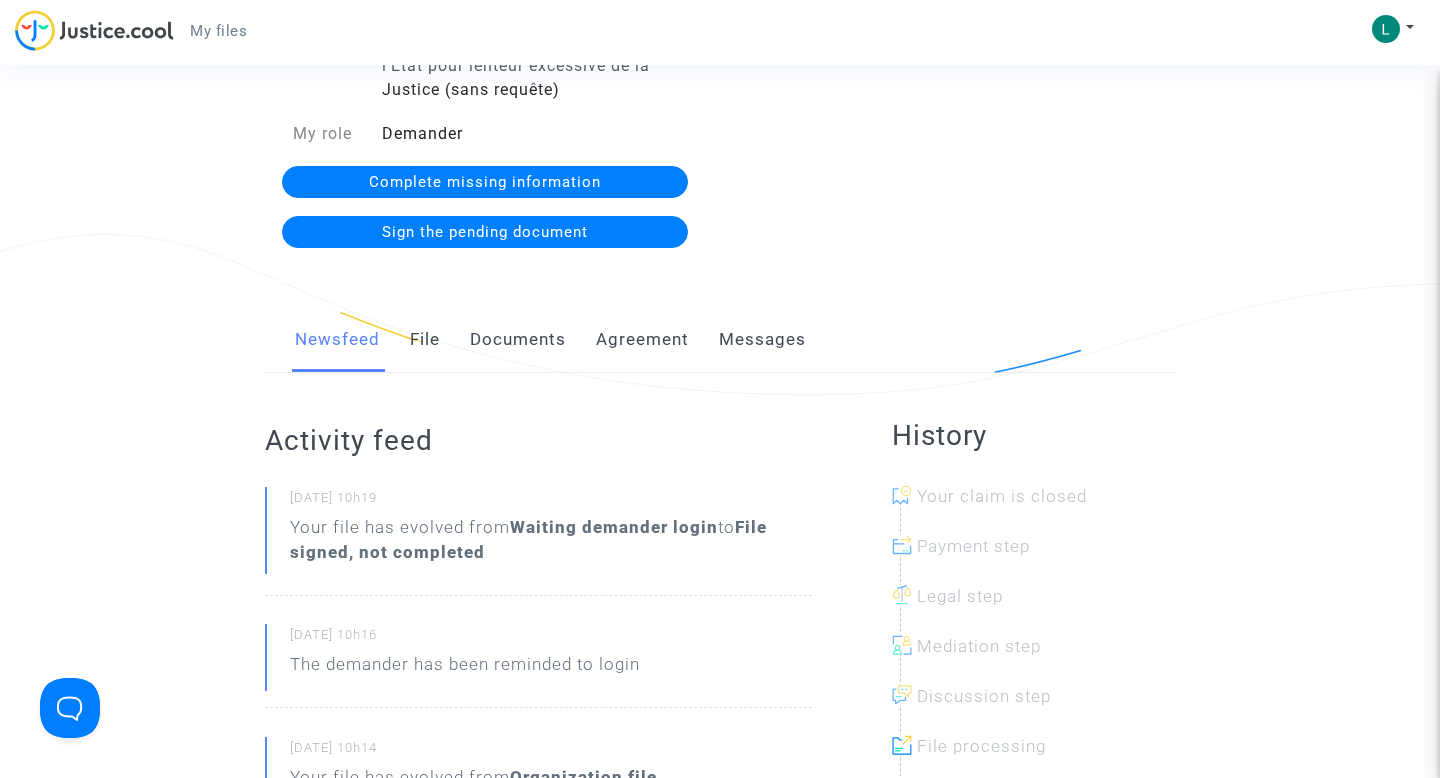 scroll, scrollTop: 168, scrollLeft: 0, axis: vertical 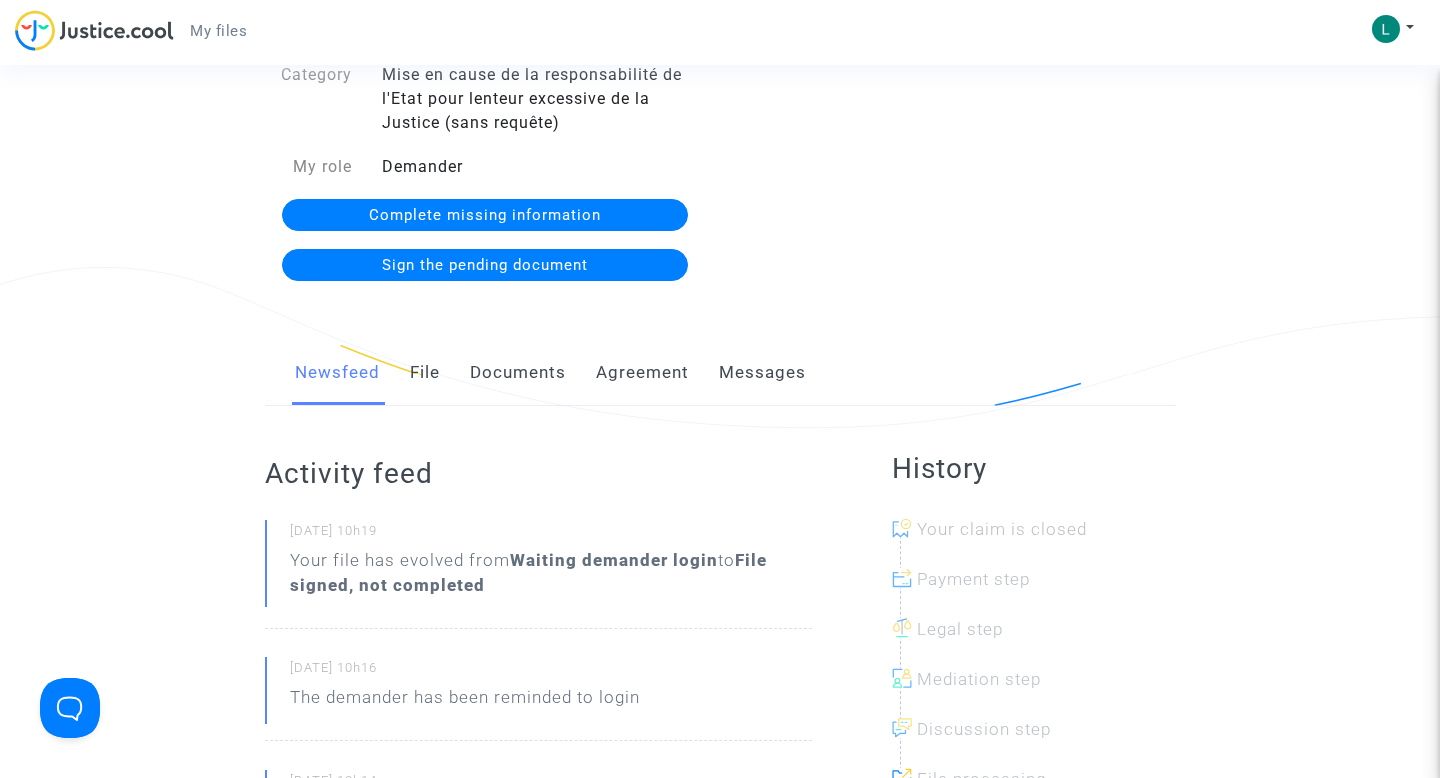 click on "Complete missing information" 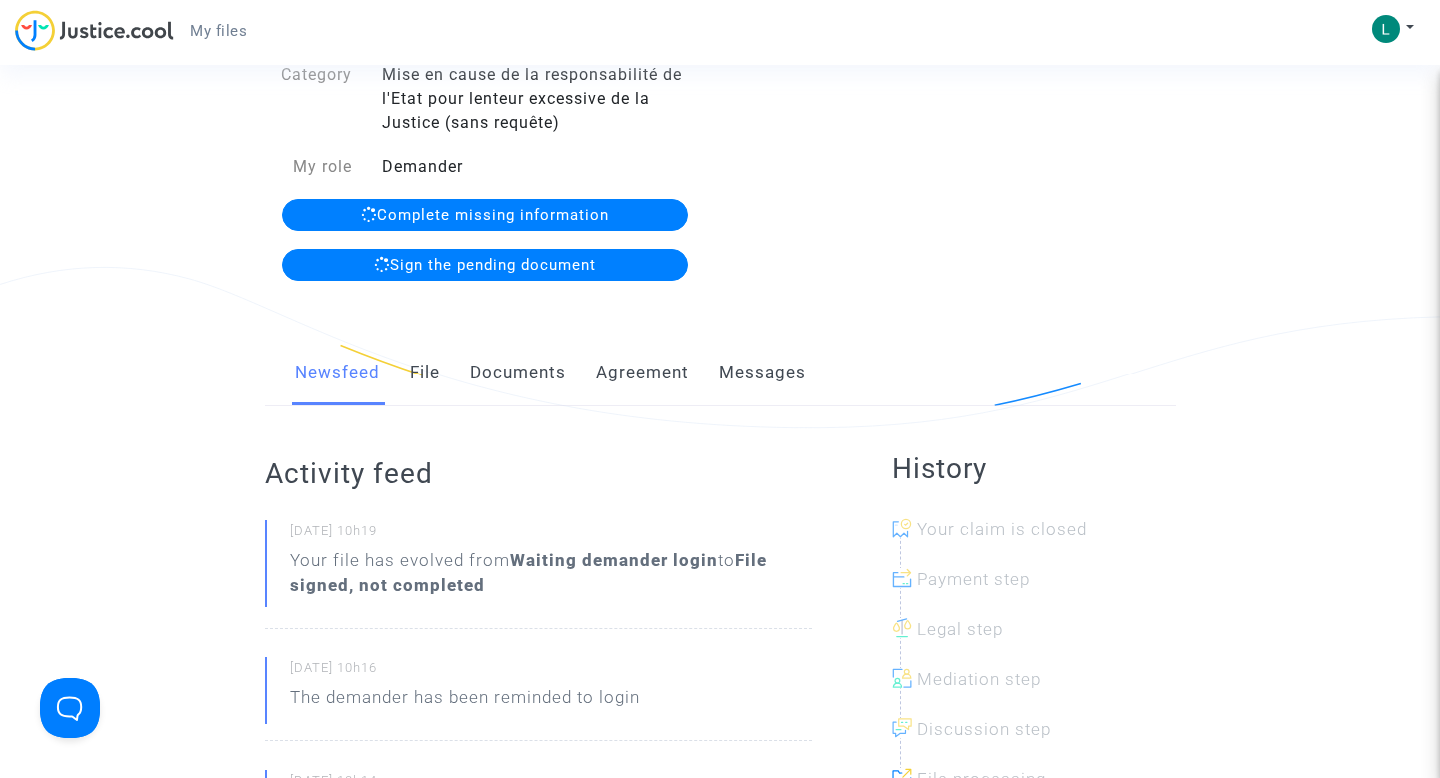 scroll, scrollTop: 0, scrollLeft: 0, axis: both 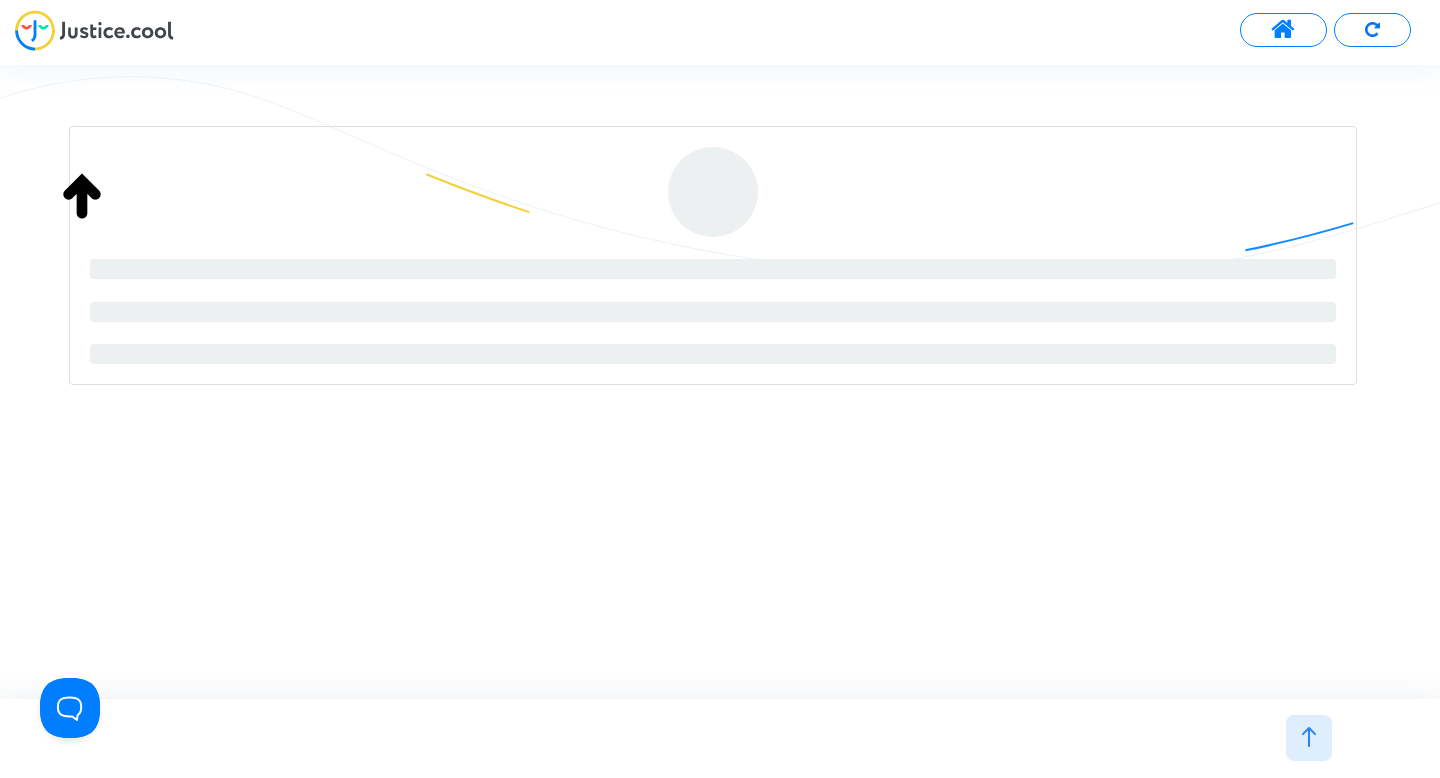 click at bounding box center (1372, 29) 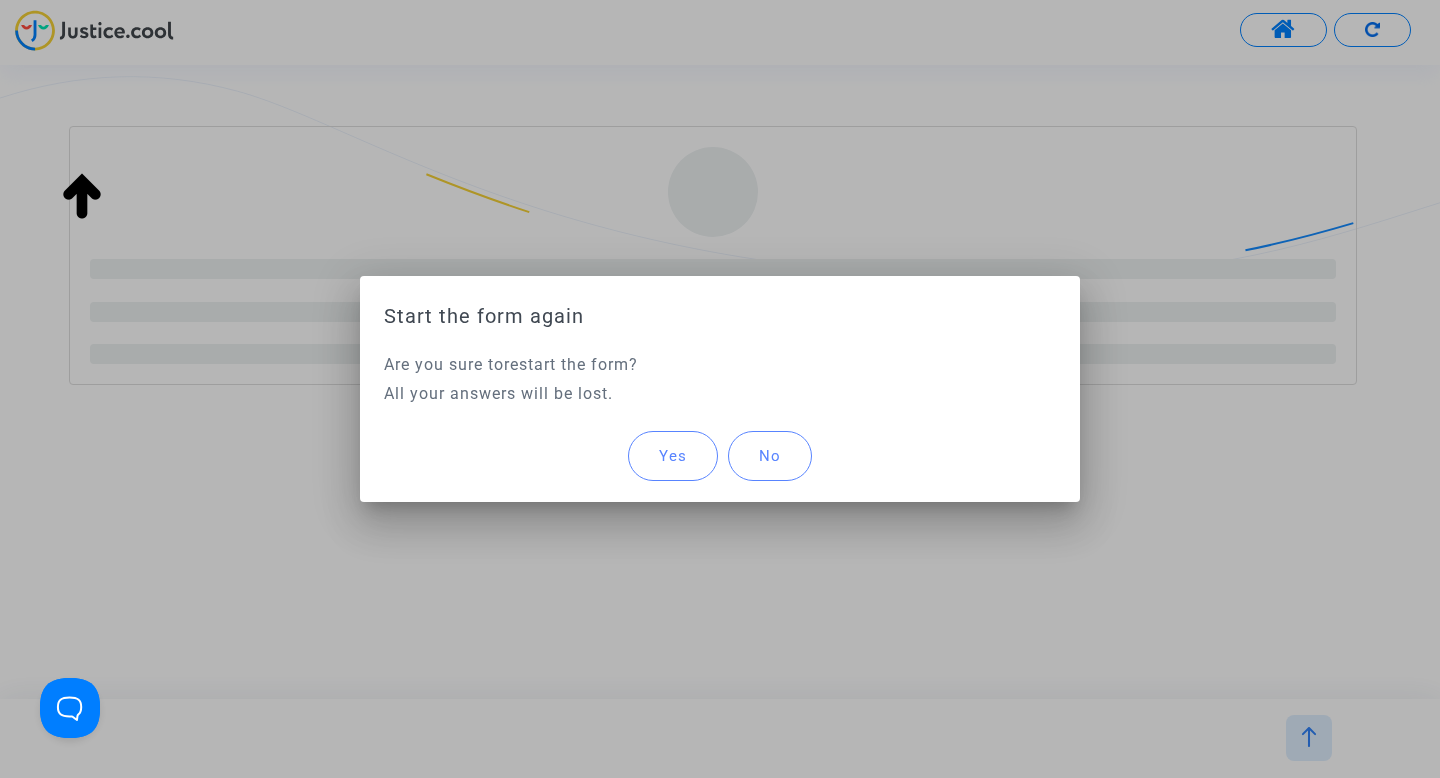 click on "Yes" at bounding box center (673, 456) 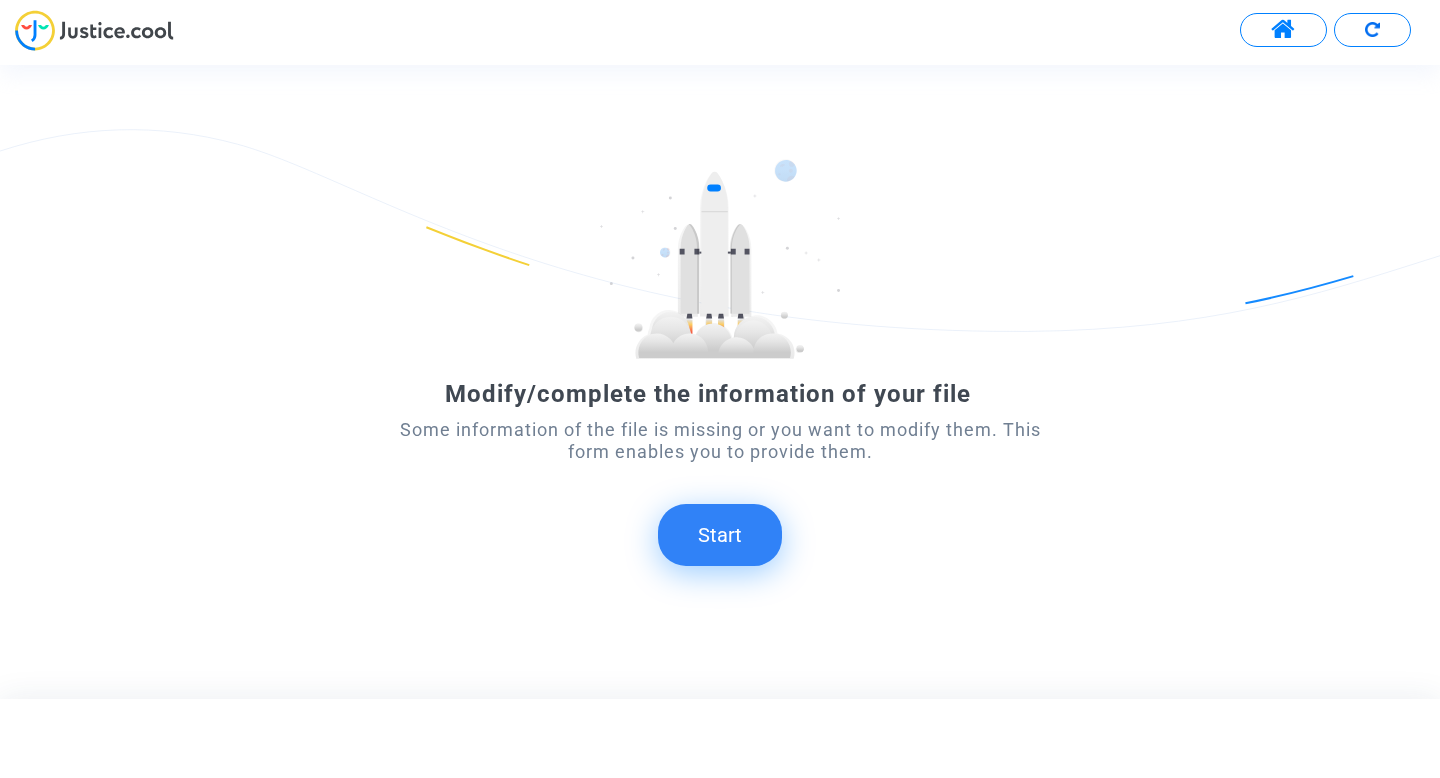 scroll, scrollTop: 0, scrollLeft: 0, axis: both 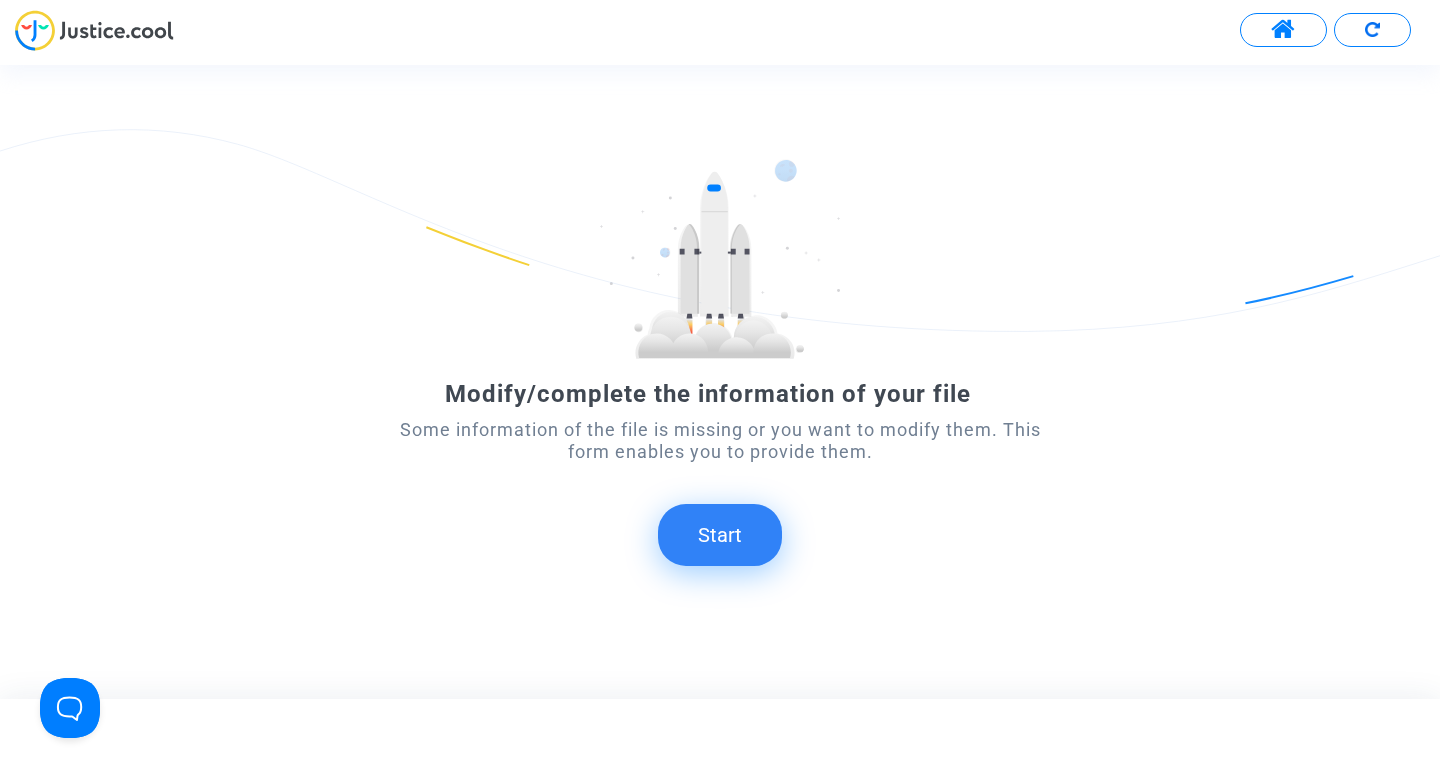 click on "Start" 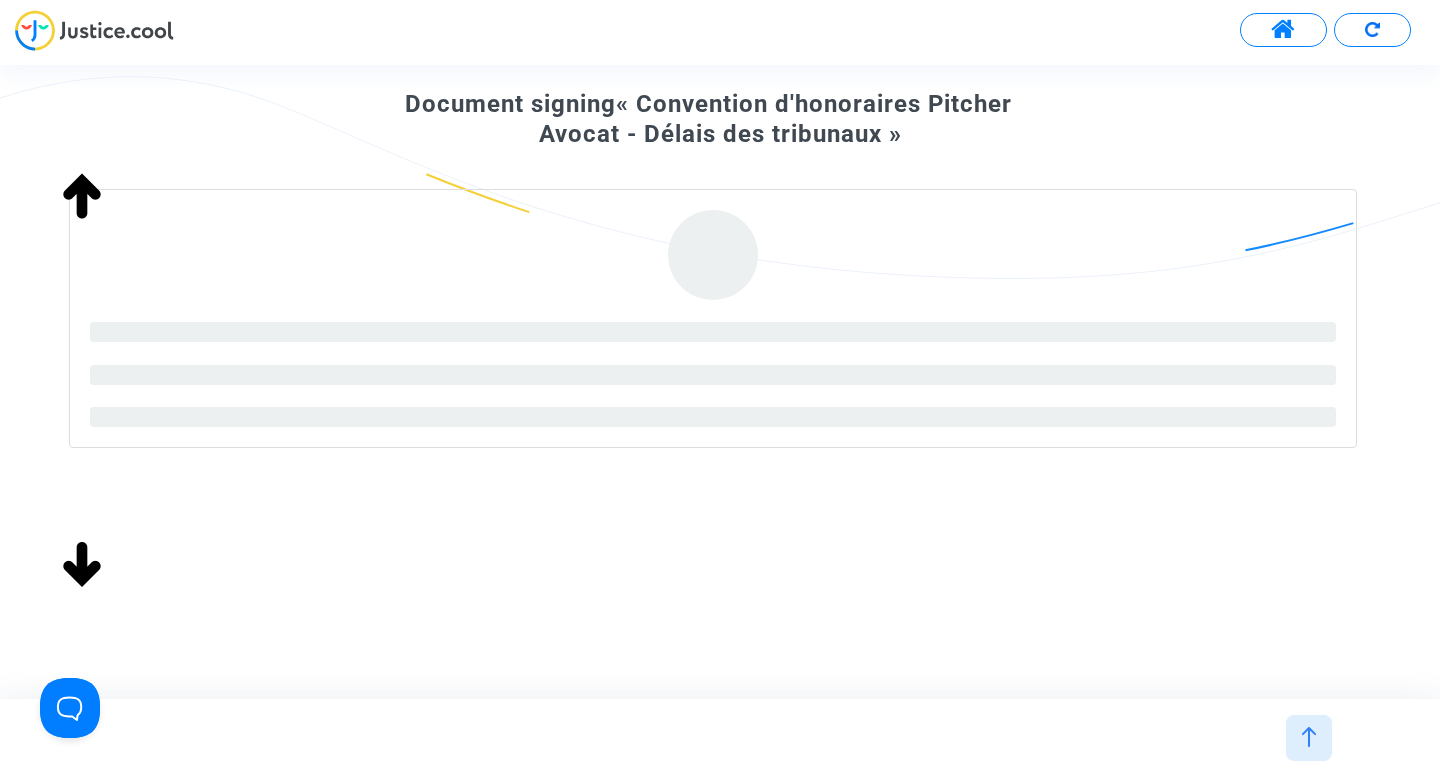 scroll, scrollTop: 184, scrollLeft: 0, axis: vertical 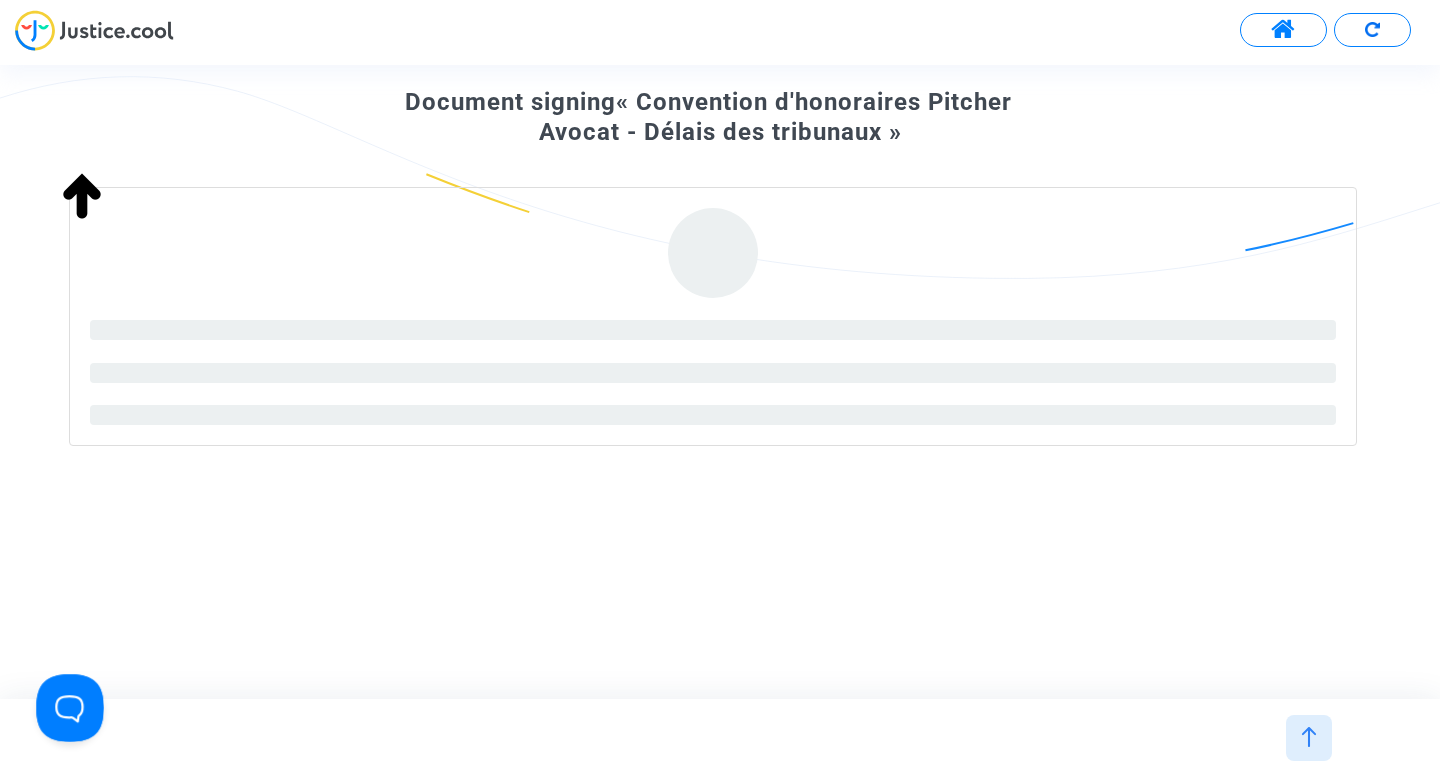 click at bounding box center (66, 704) 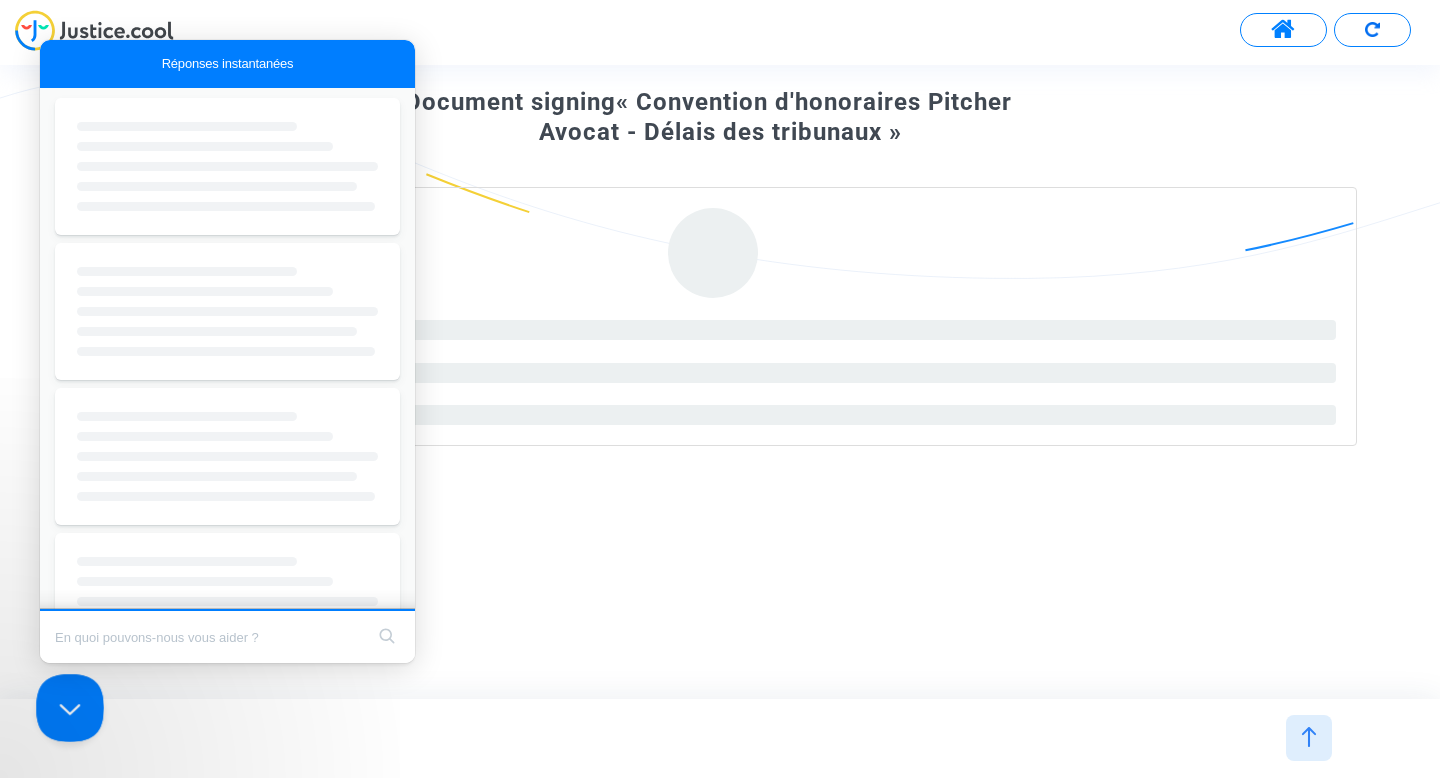 scroll, scrollTop: 0, scrollLeft: 0, axis: both 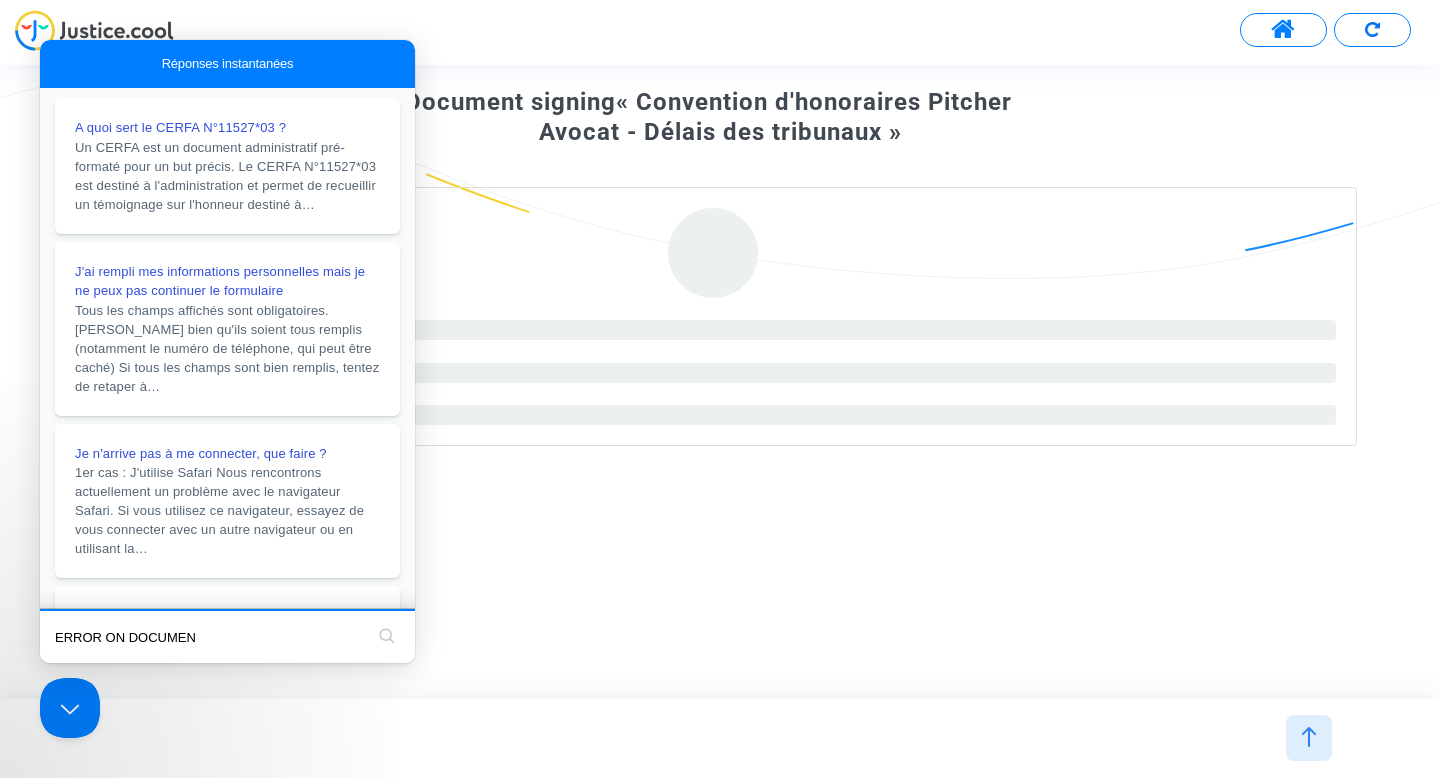 type on "ERROR ON DOCUMENT" 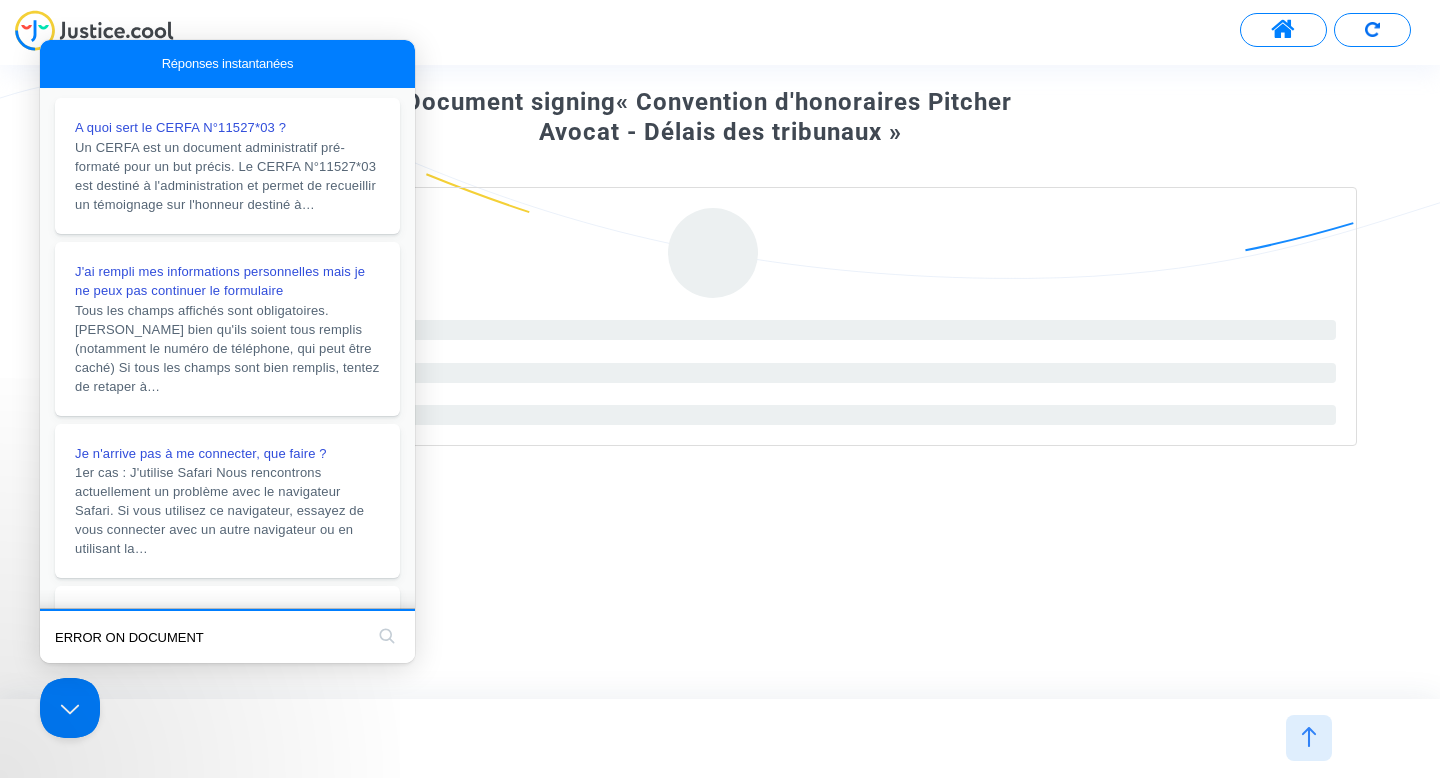 click on "search" at bounding box center [387, 636] 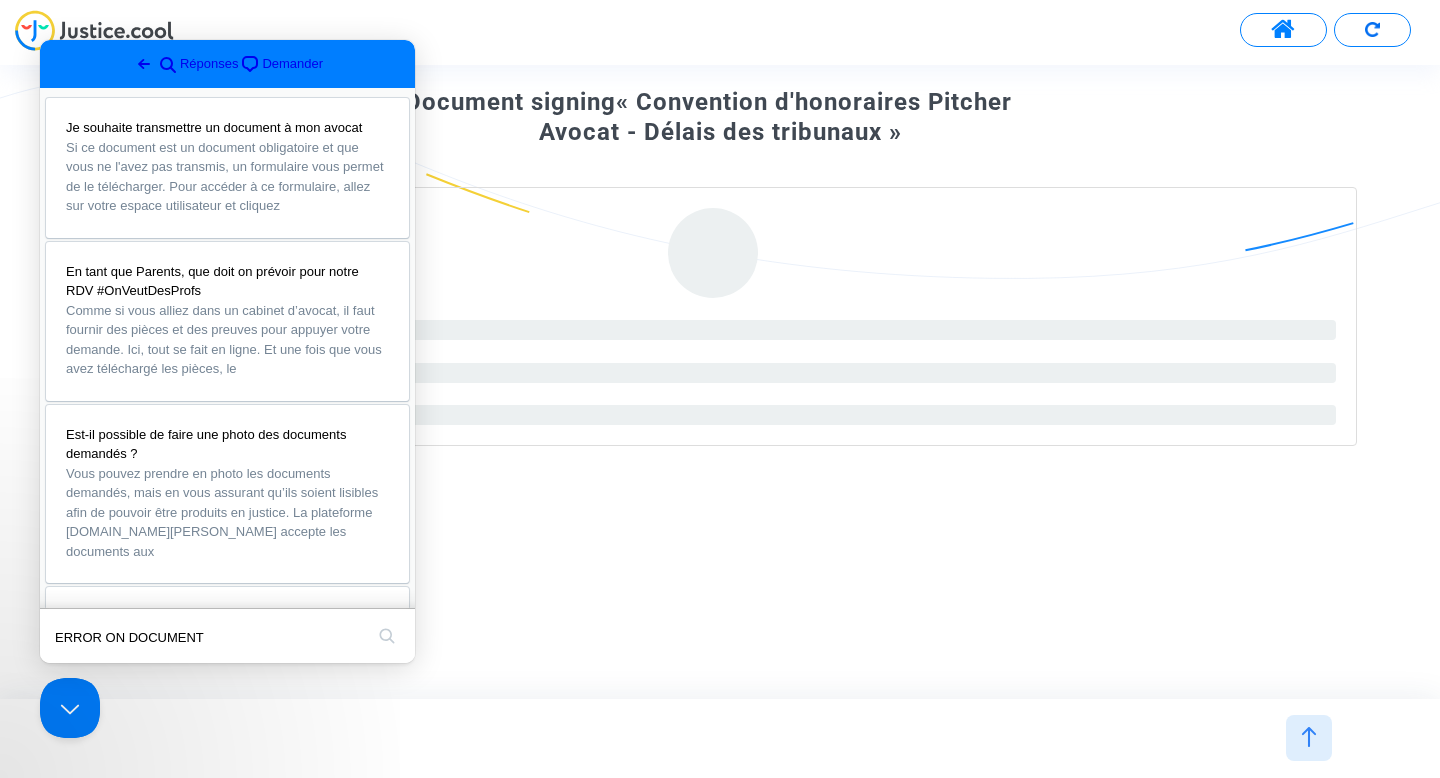 click on "ERROR ON DOCUMENT" at bounding box center (209, 637) 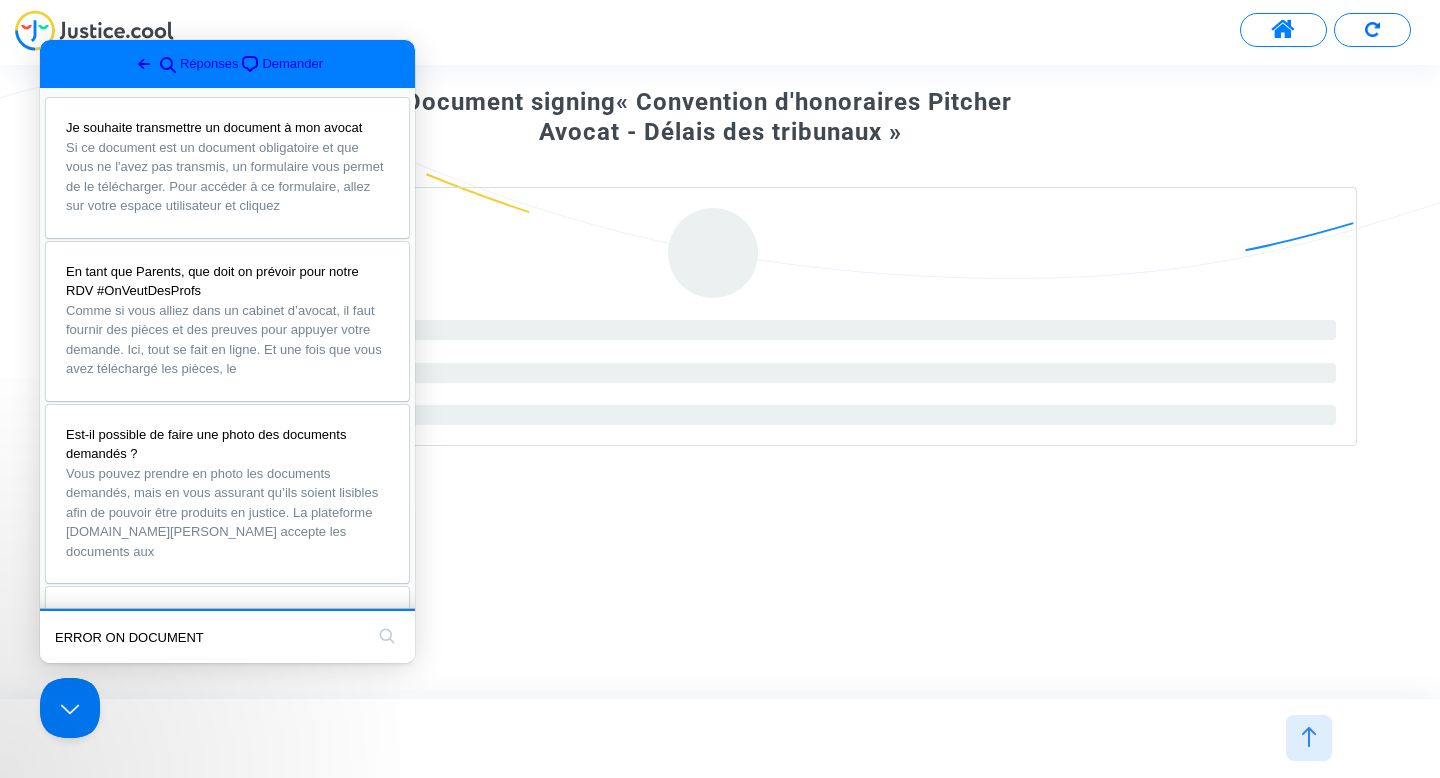 click on "ERROR ON DOCUMENT" at bounding box center (209, 637) 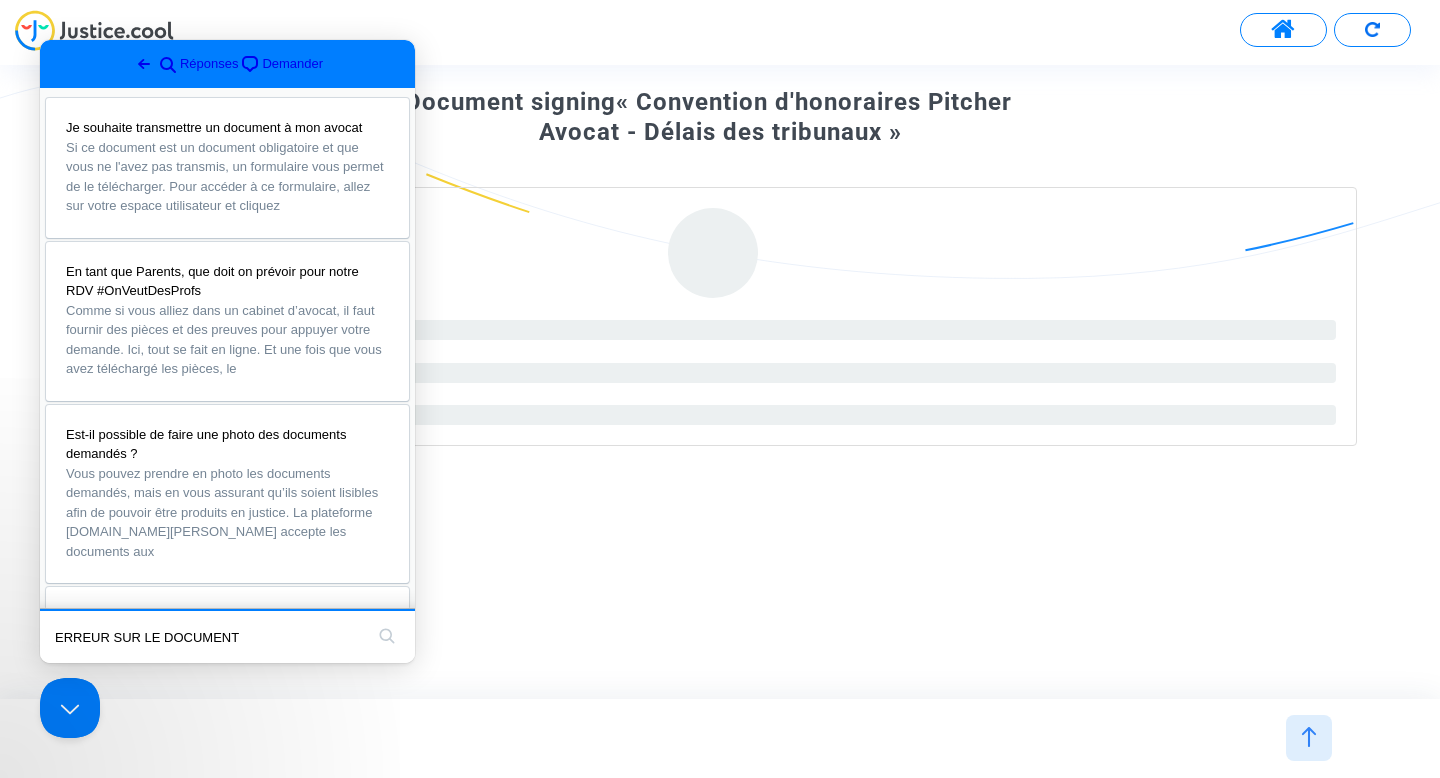 click on "search" at bounding box center [387, 636] 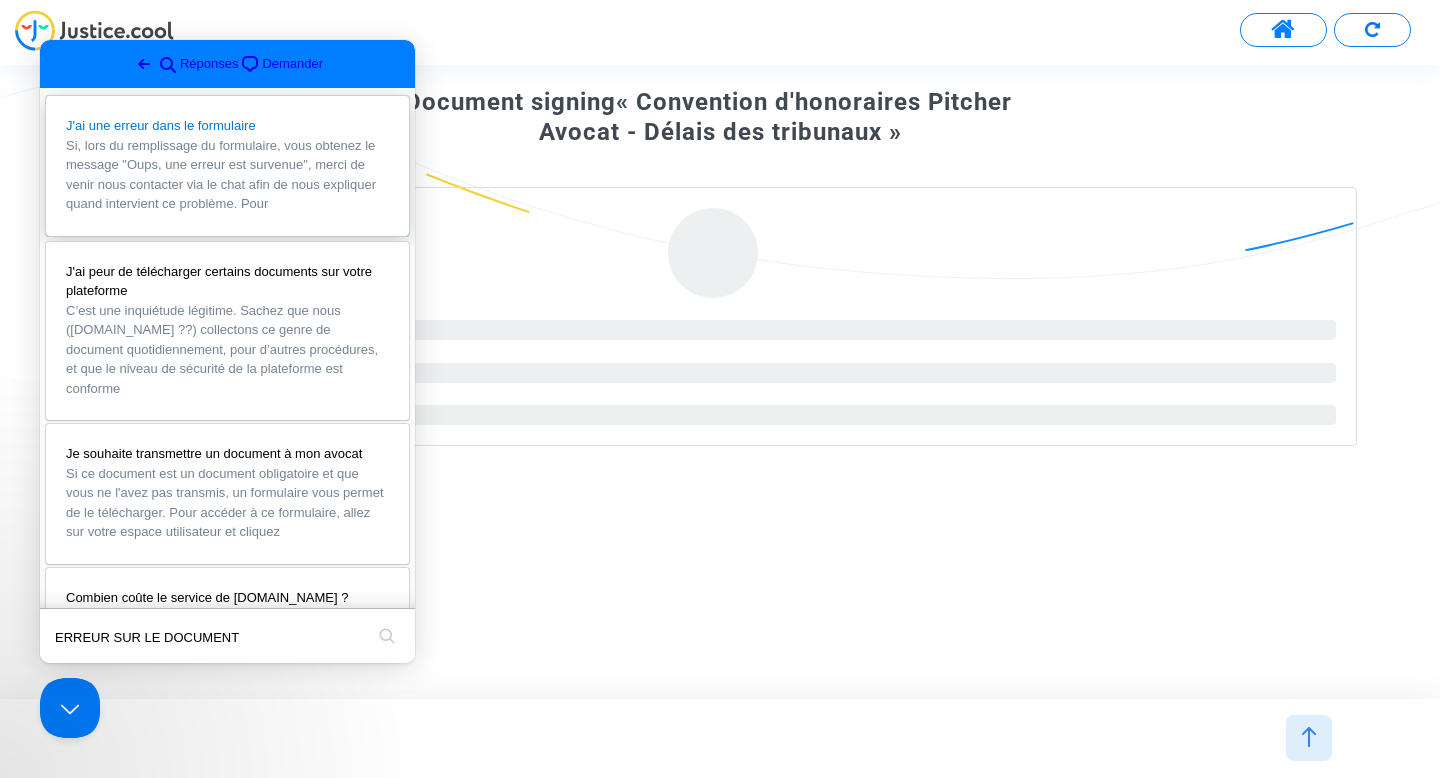 click on "J'ai une erreur dans le formulaire" at bounding box center [161, 125] 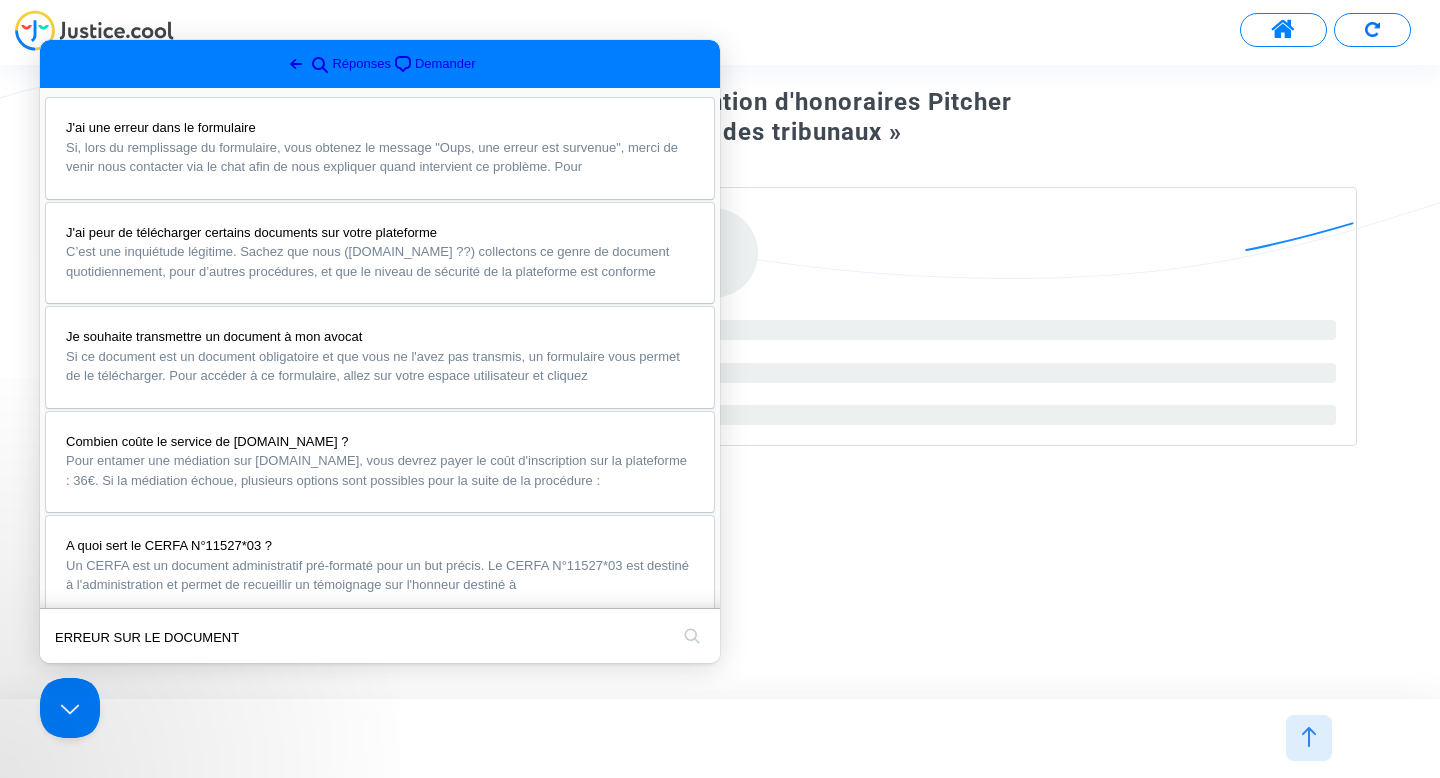 click on "Cette réponse vous convient-elle ?" at bounding box center (141, 982) 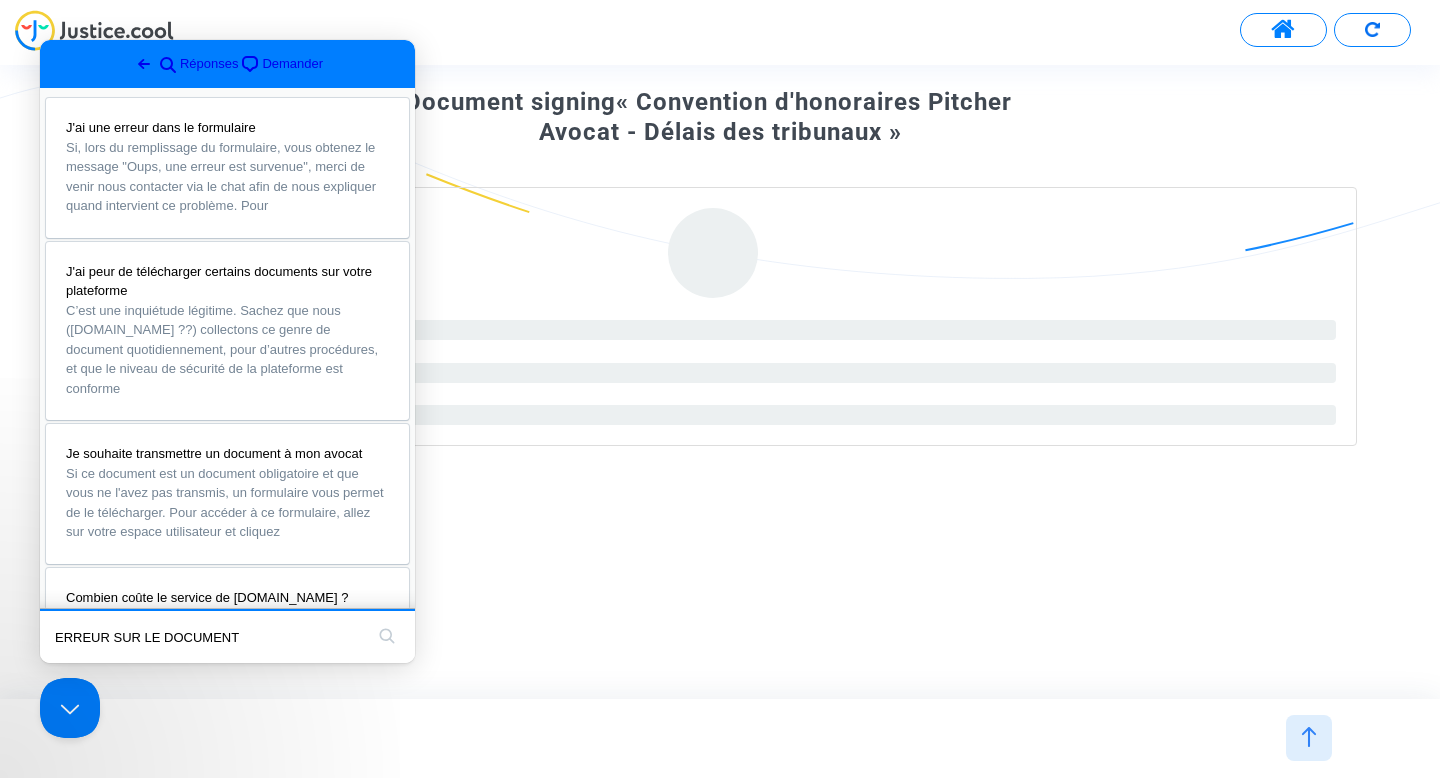click on "ERREUR SUR LE DOCUMENT" at bounding box center (209, 637) 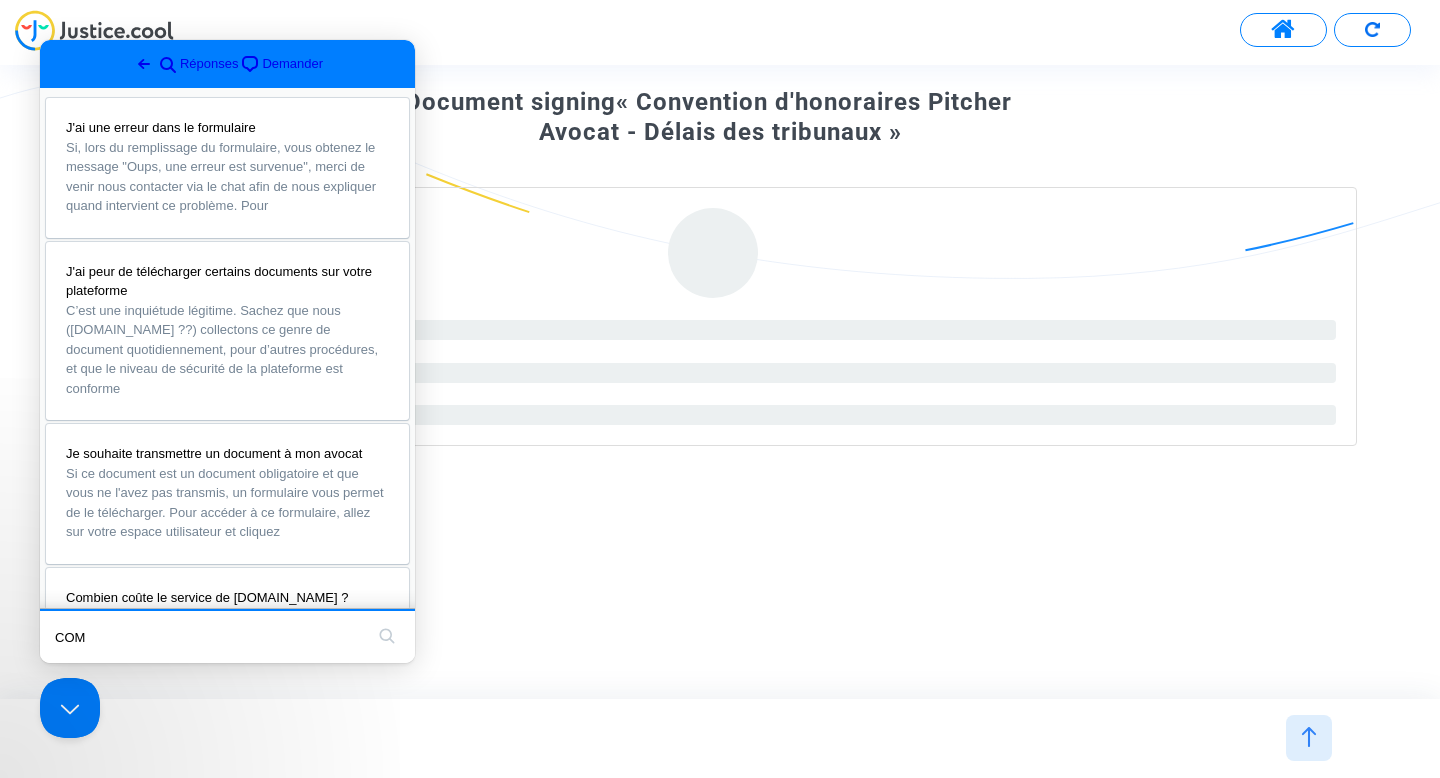 type on "COME" 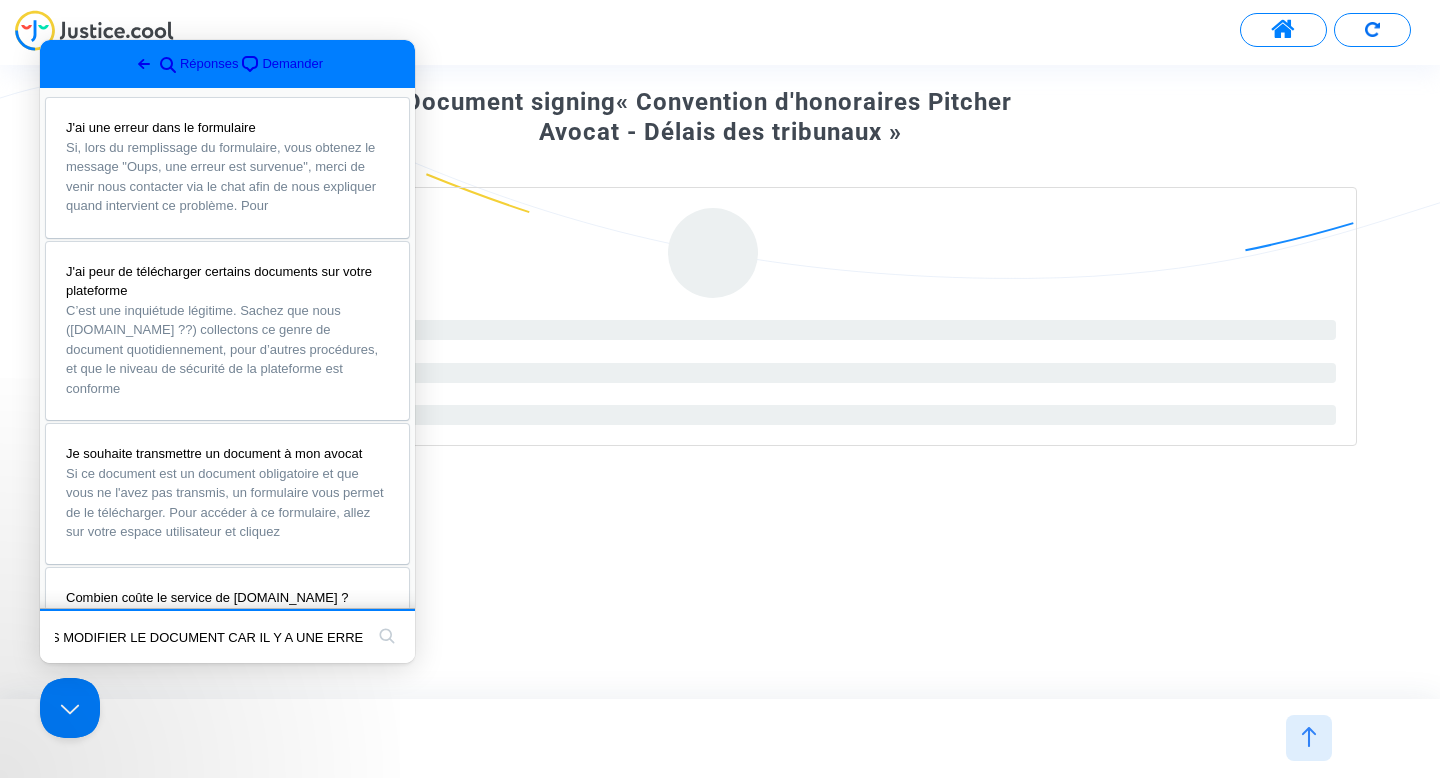 scroll, scrollTop: 0, scrollLeft: 54, axis: horizontal 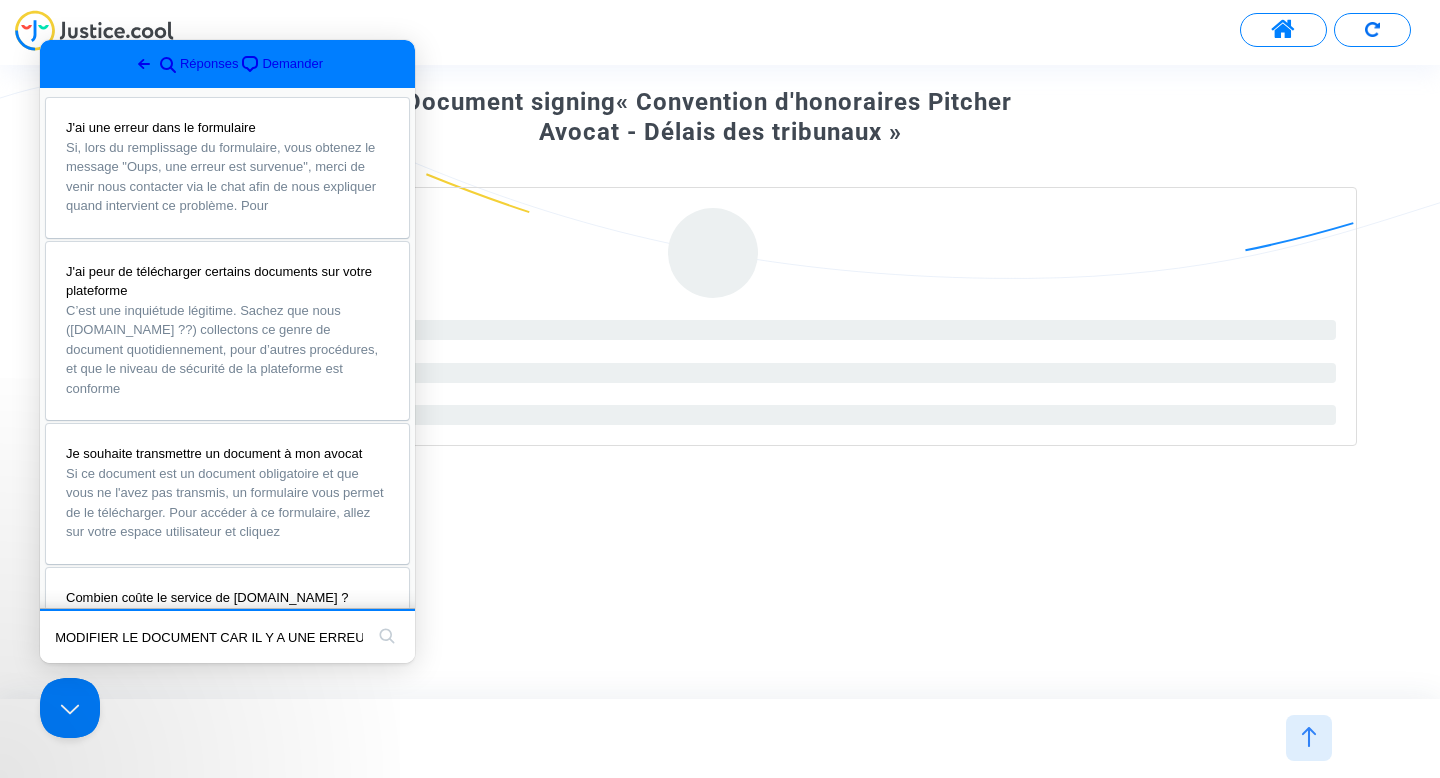 type on "JE DOIS MODIFIER LE DOCUMENT CAR IL Y A UNE ERREUR" 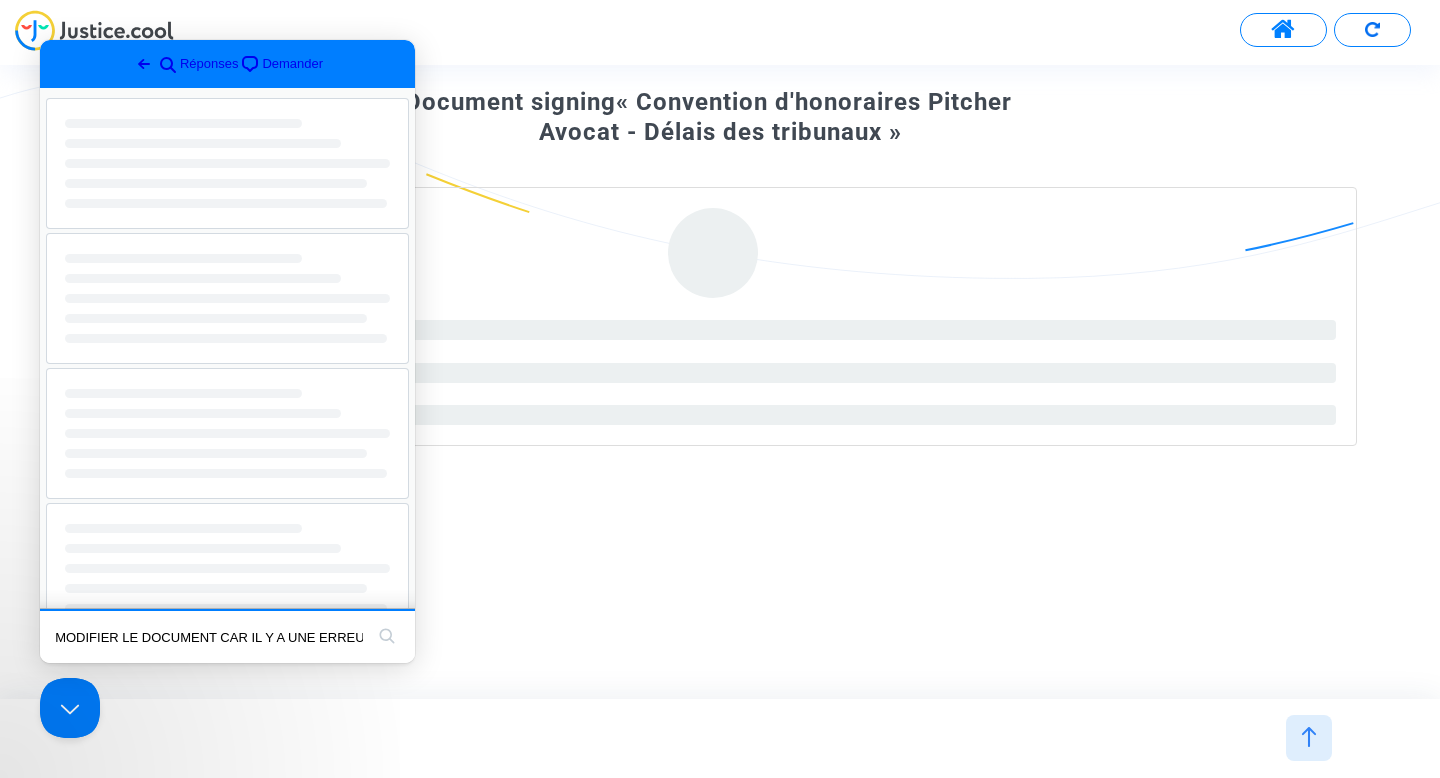 scroll, scrollTop: 0, scrollLeft: 0, axis: both 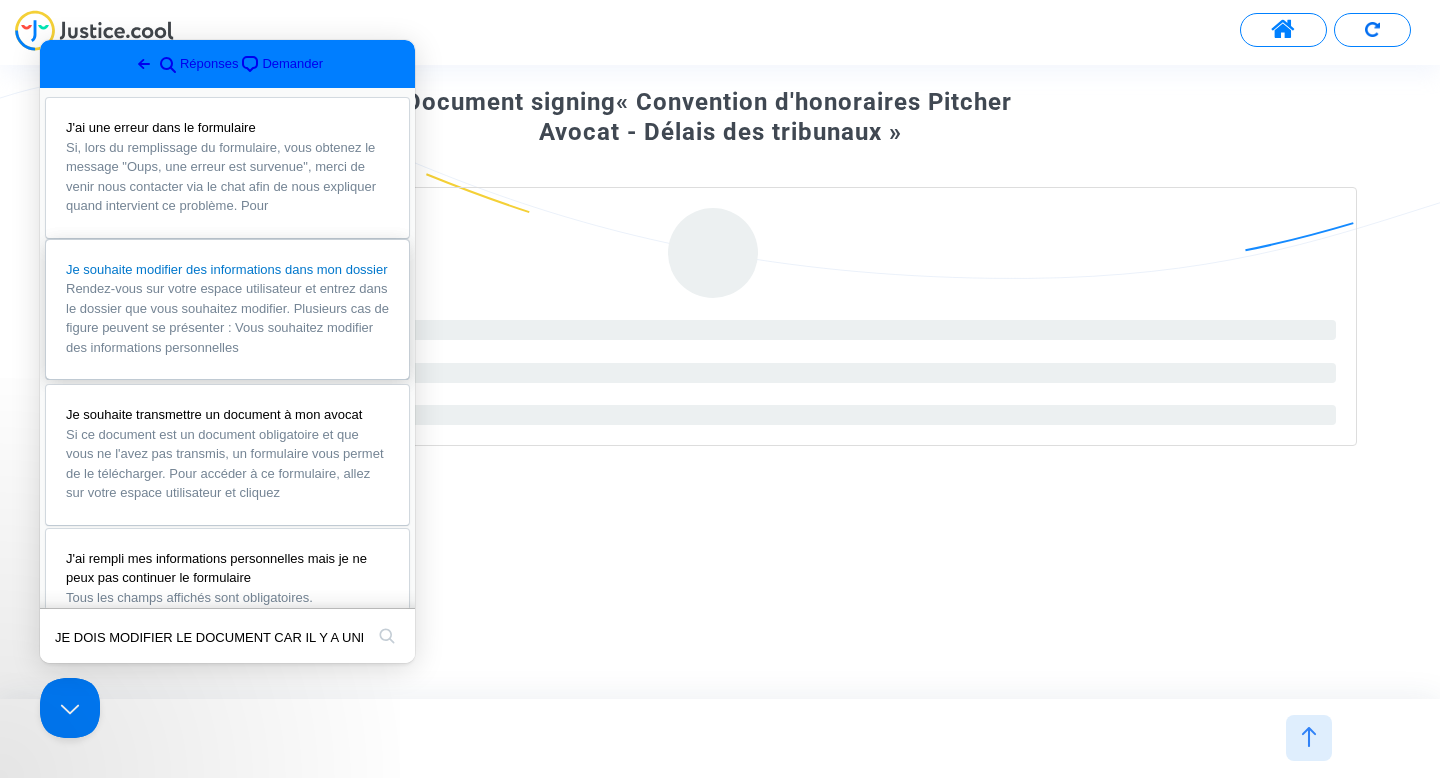 click on "Je souhaite modifier des informations dans mon dossier" at bounding box center (227, 269) 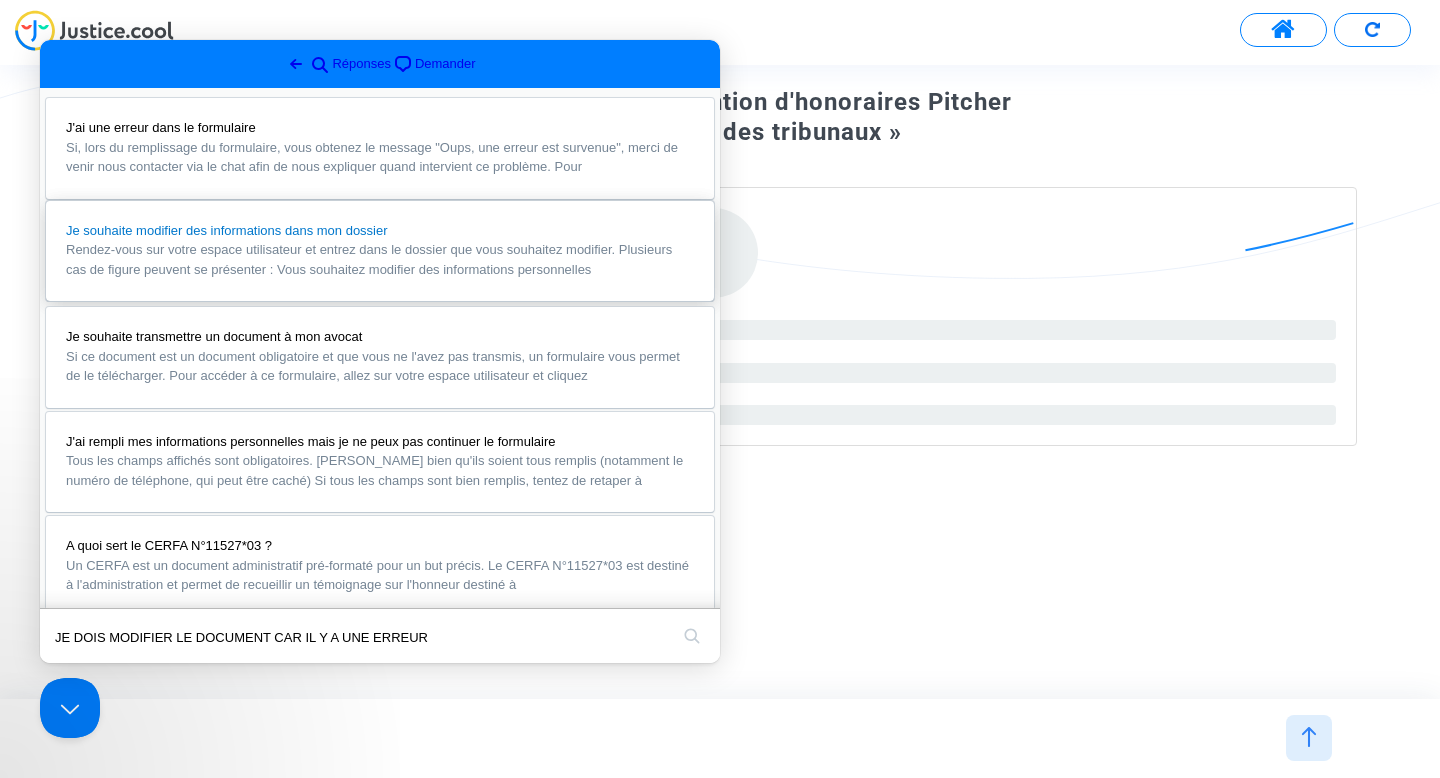scroll, scrollTop: 0, scrollLeft: 0, axis: both 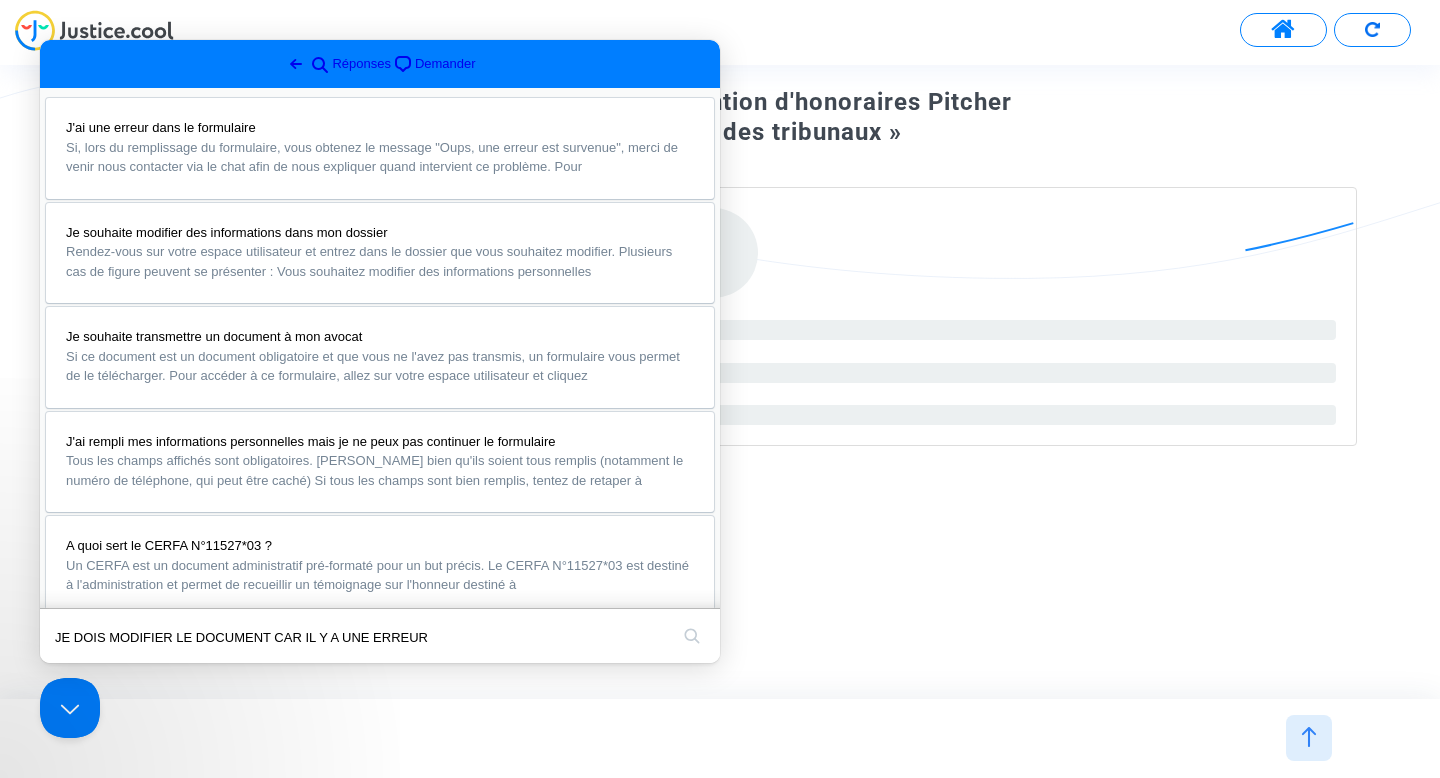 click at bounding box center (1283, 30) 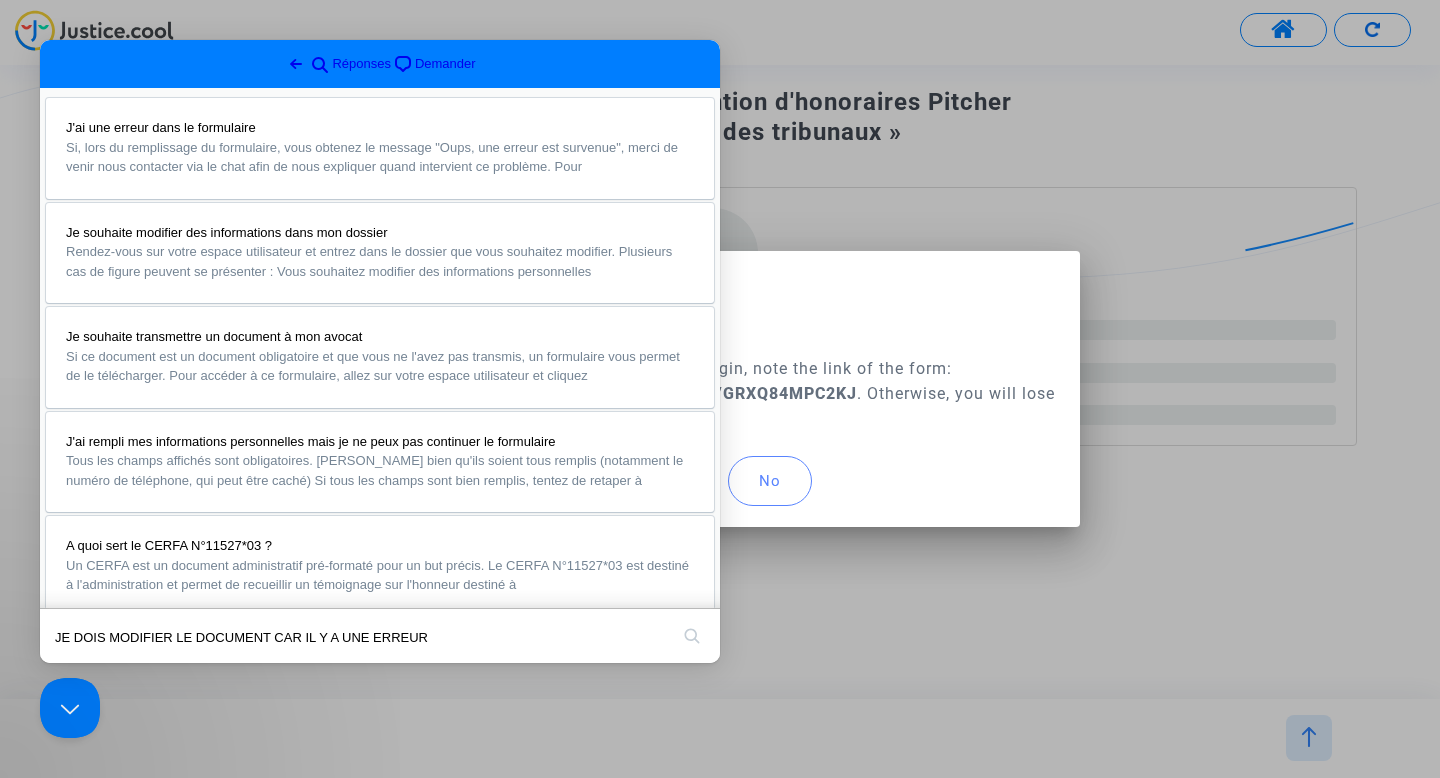 click at bounding box center [720, 434] 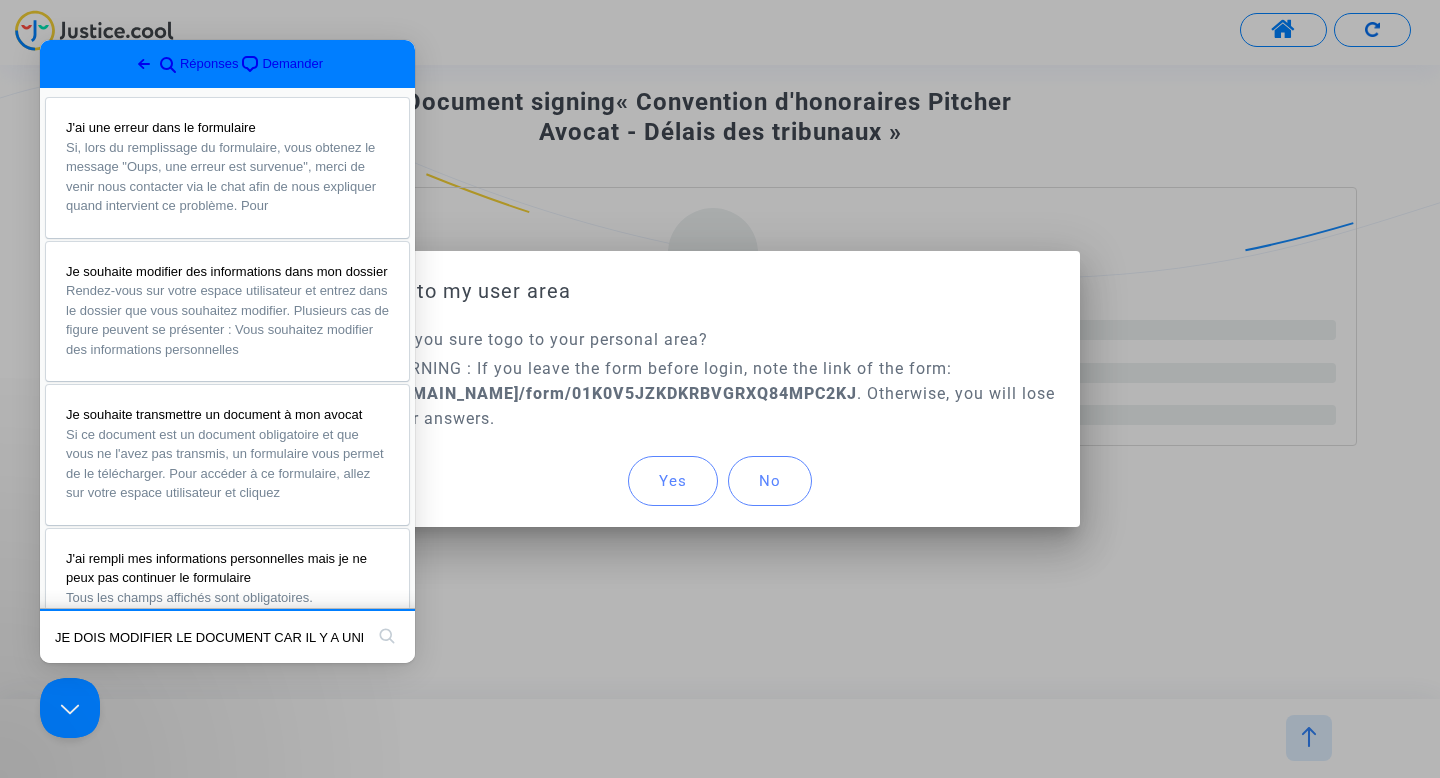 scroll, scrollTop: 0, scrollLeft: 55, axis: horizontal 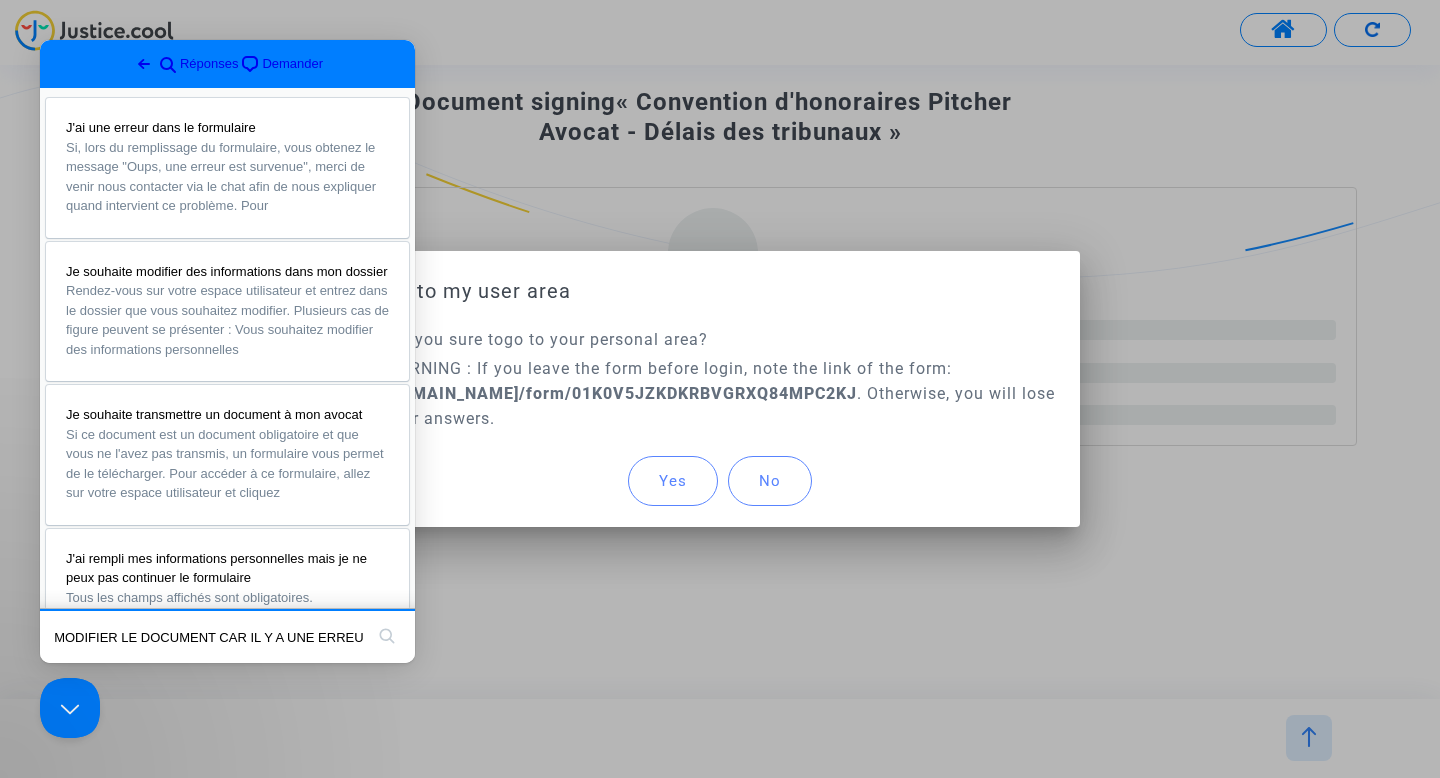 click on "Yes" at bounding box center [673, 481] 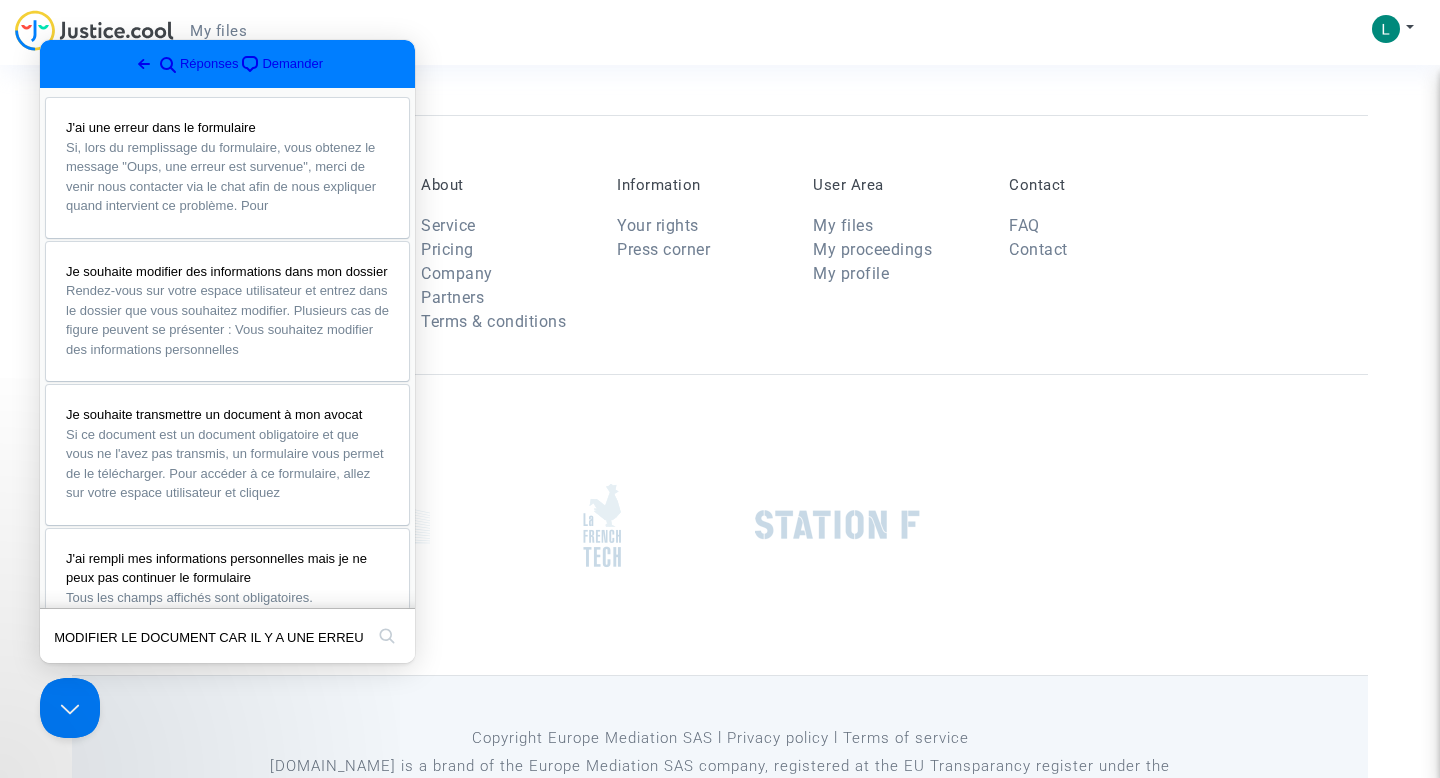 scroll, scrollTop: 0, scrollLeft: 0, axis: both 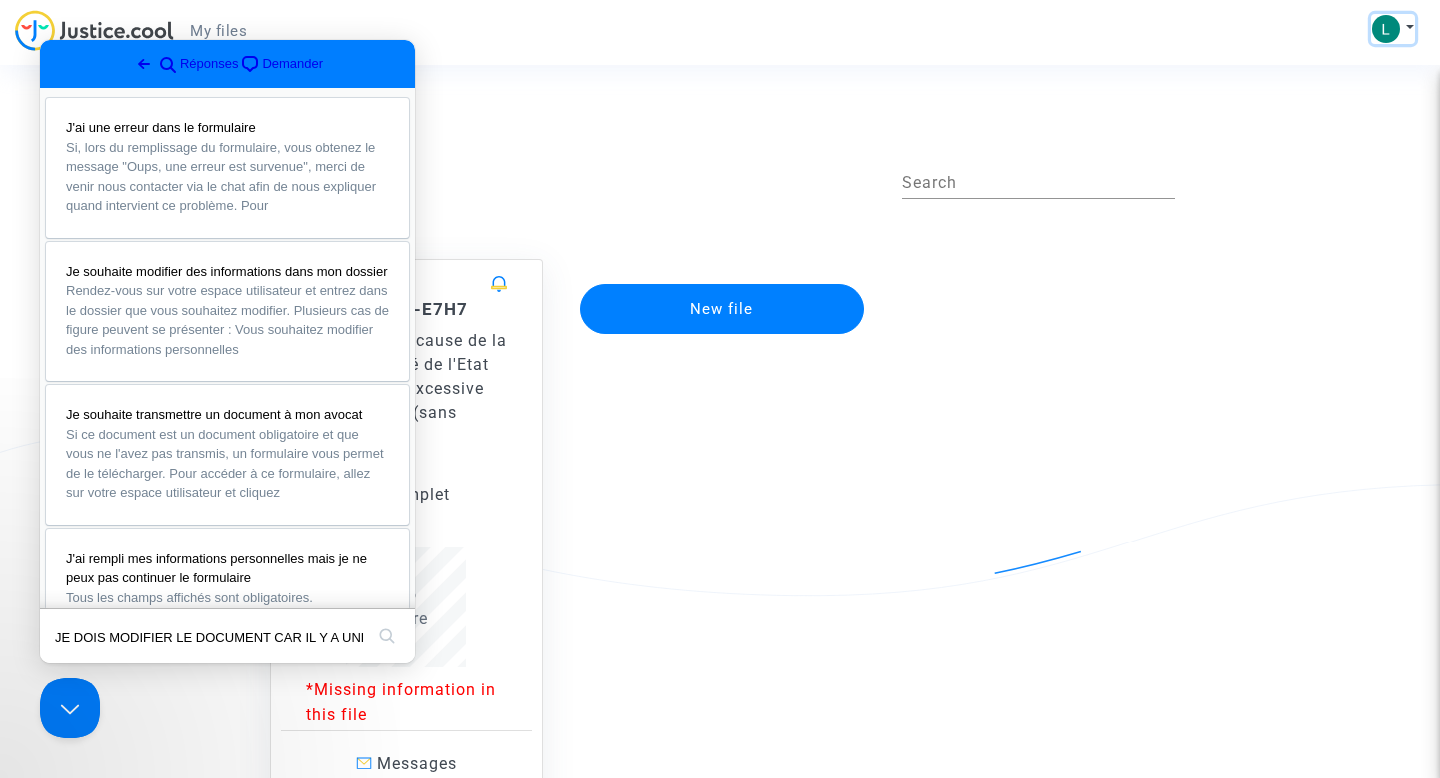 click at bounding box center (1386, 29) 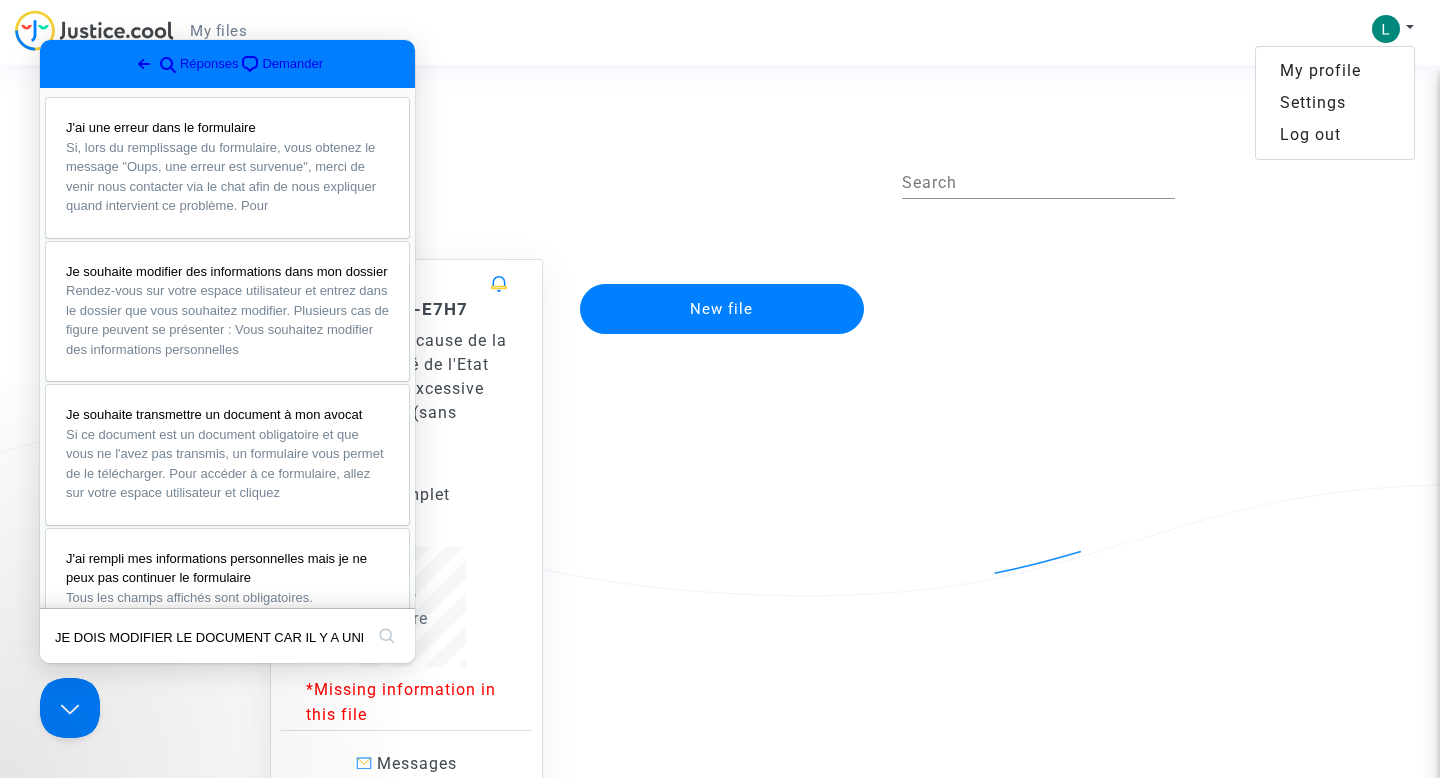 click on "Settings" at bounding box center [1335, 103] 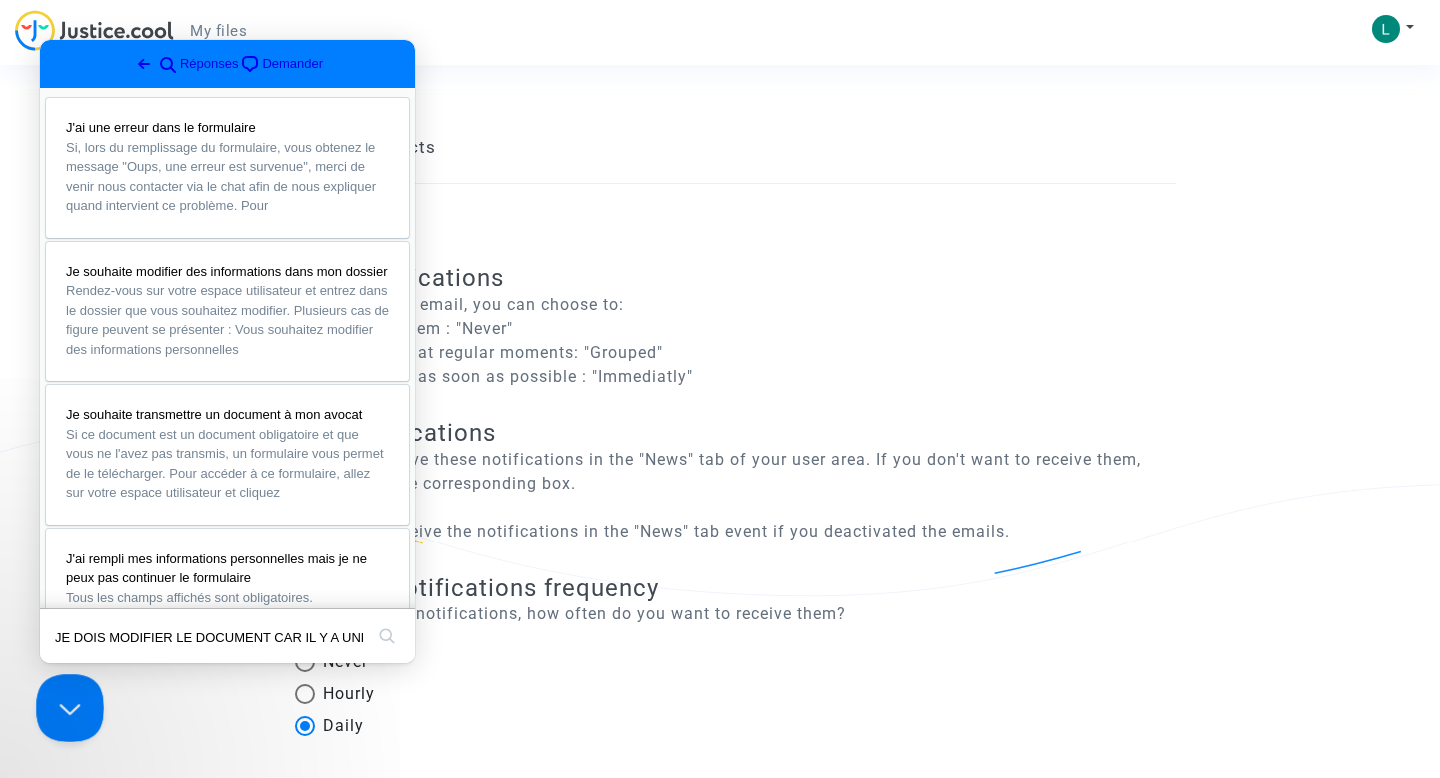click at bounding box center [66, 704] 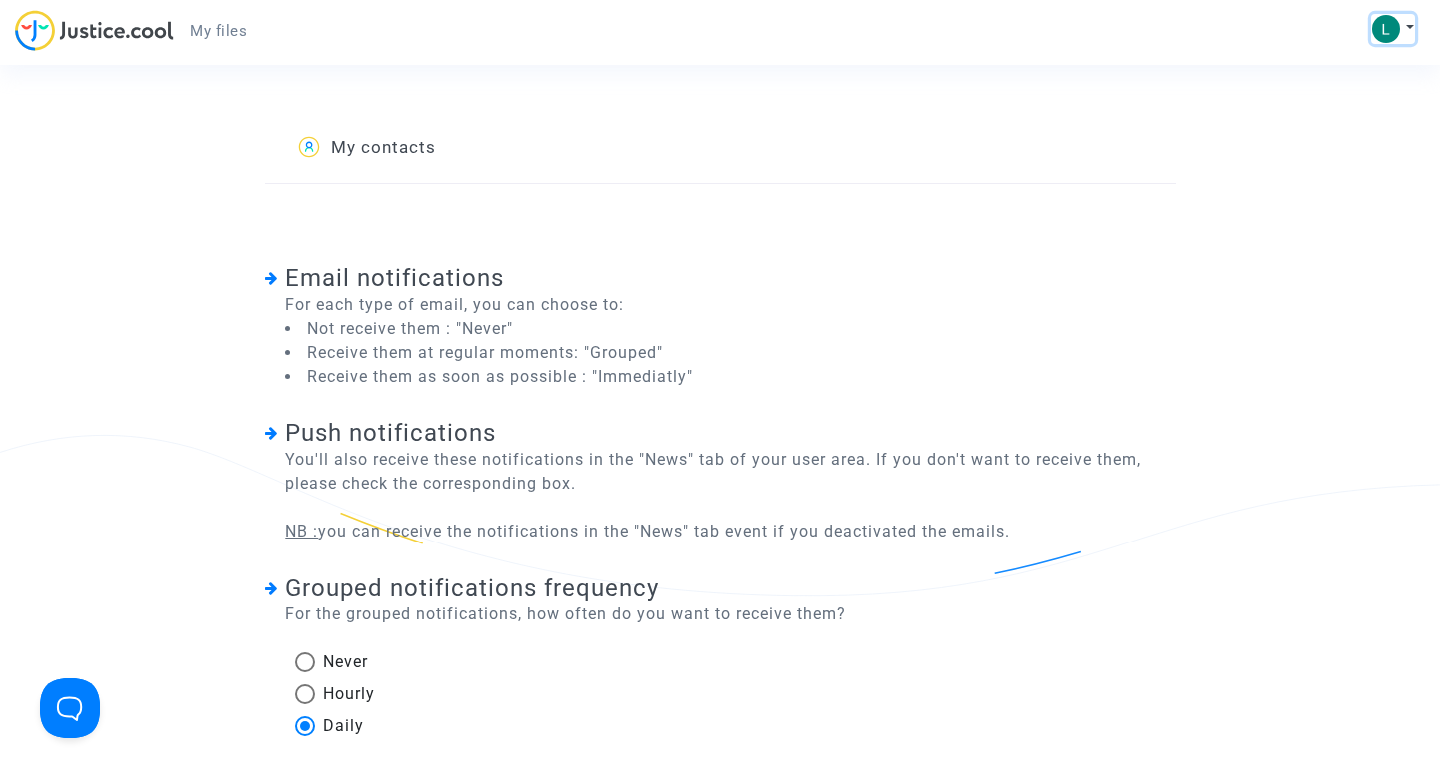 click at bounding box center [1386, 29] 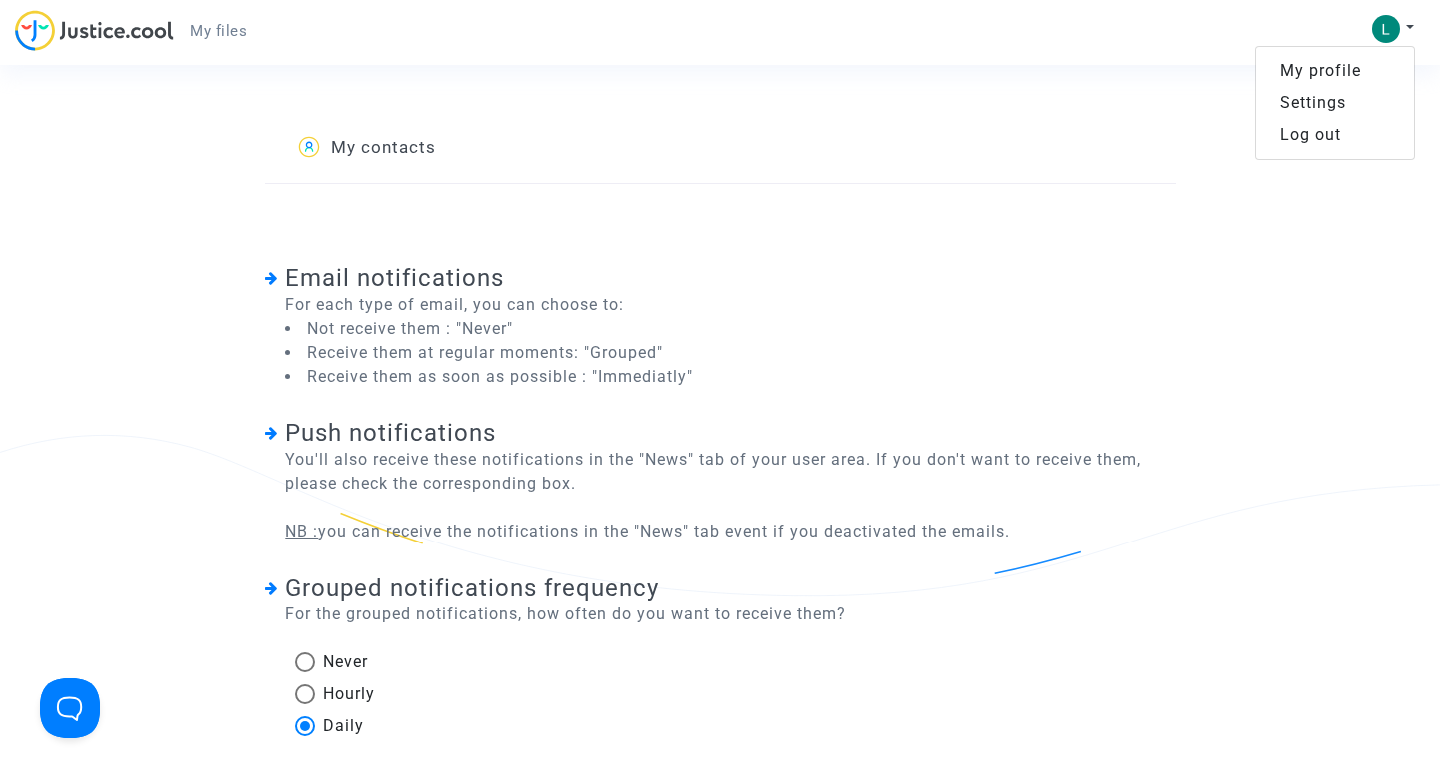 click on "My profile" at bounding box center [1335, 71] 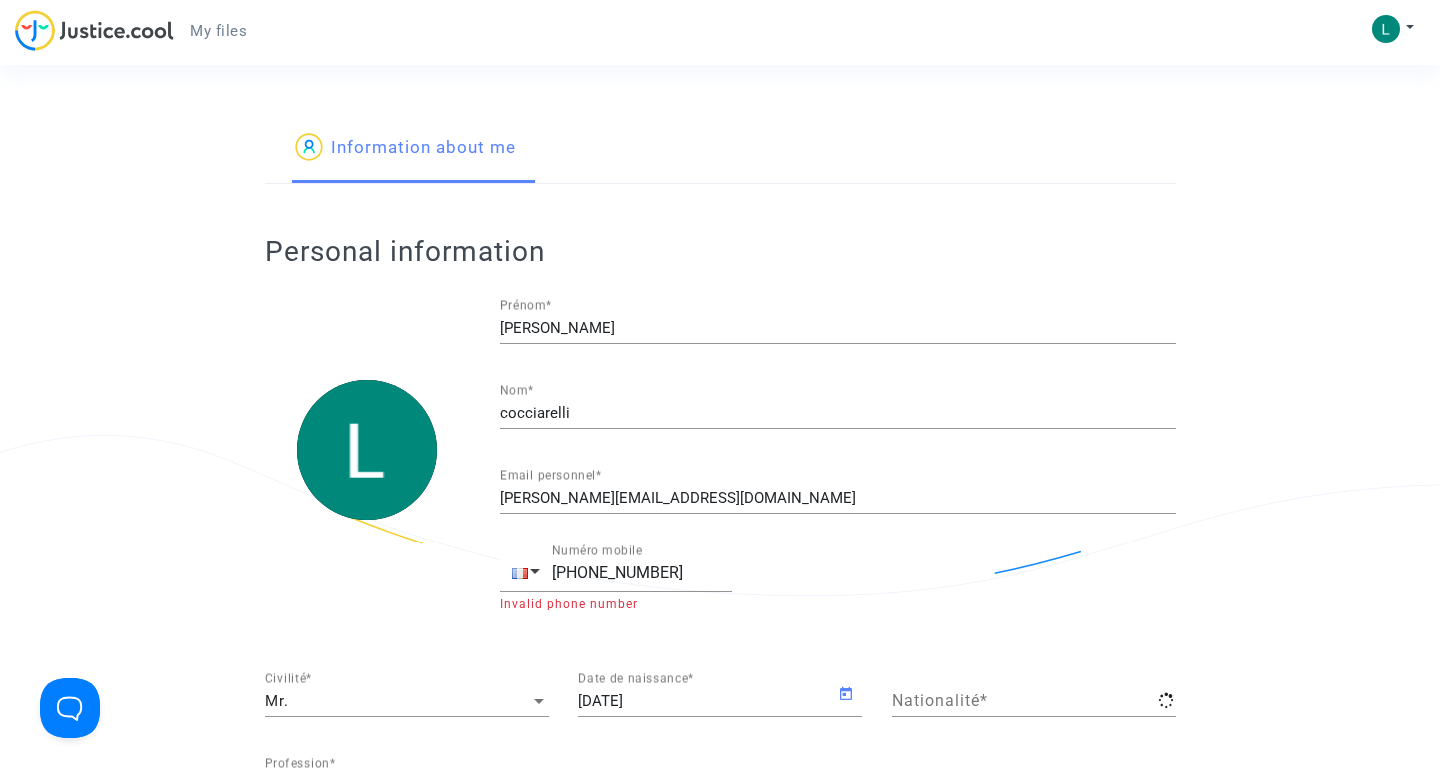 type on "French" 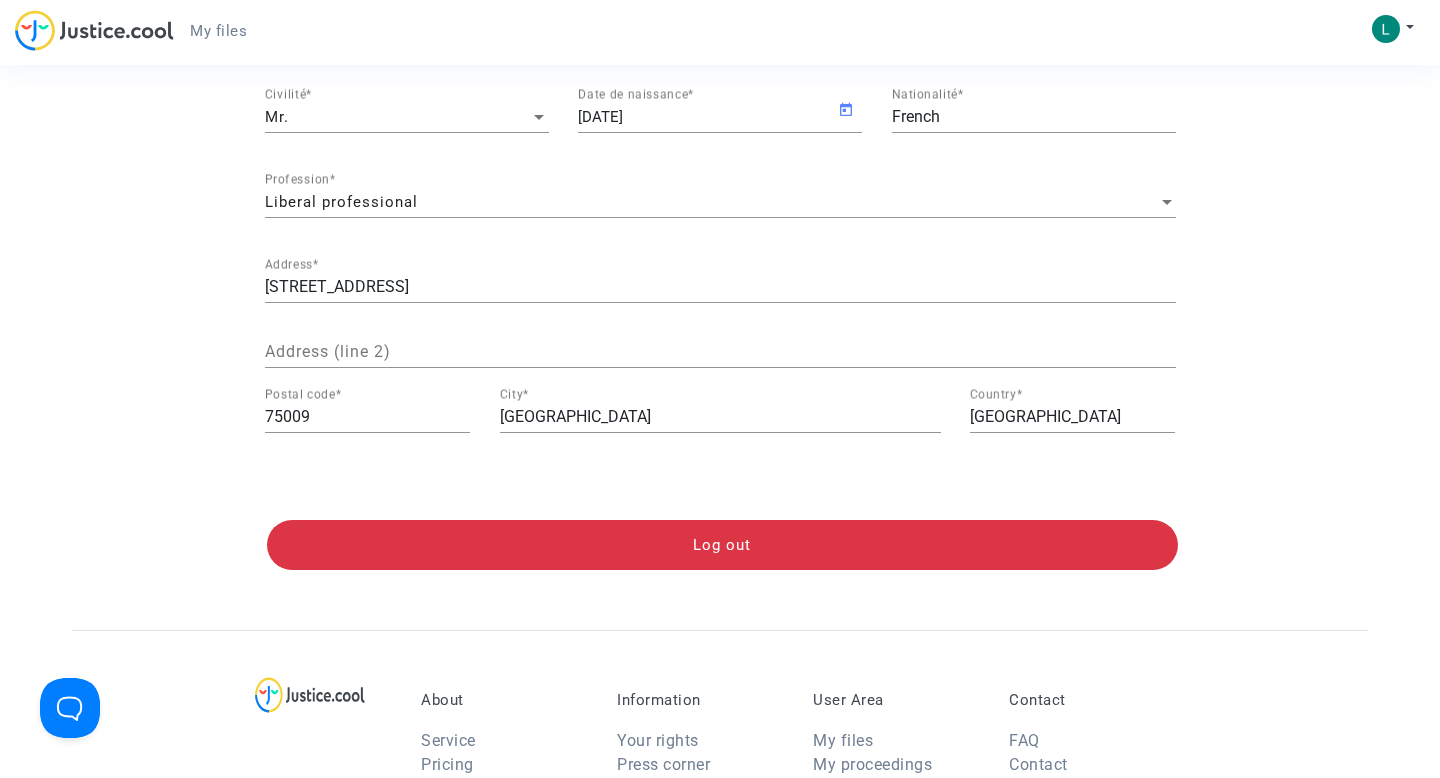 scroll, scrollTop: 585, scrollLeft: 0, axis: vertical 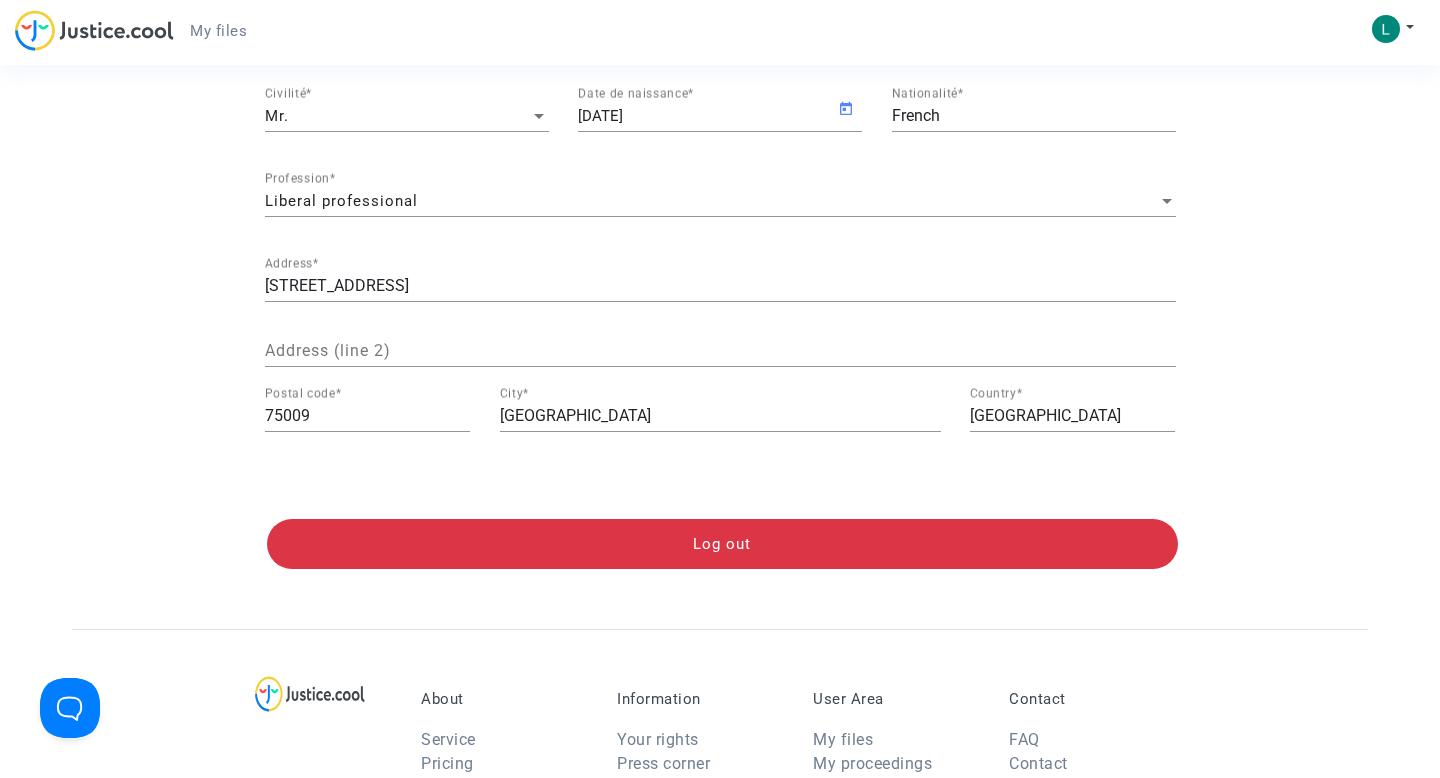 click on "Personal information lorenzo Prénom  * cocciarelli Nom  * lorenzo.cocciarelli@gmail.com Email personnel  * +33 679233384 Numéro mobile Mr. Civilité  * 5/1/1989 Date de naissance  * French Nationalité  * Liberal professional Profession  * 15 rue Lamartine Address  * Address (line 2) 75009 Postal code  * paris City  * France Country  * Log out" at bounding box center [720, 114] 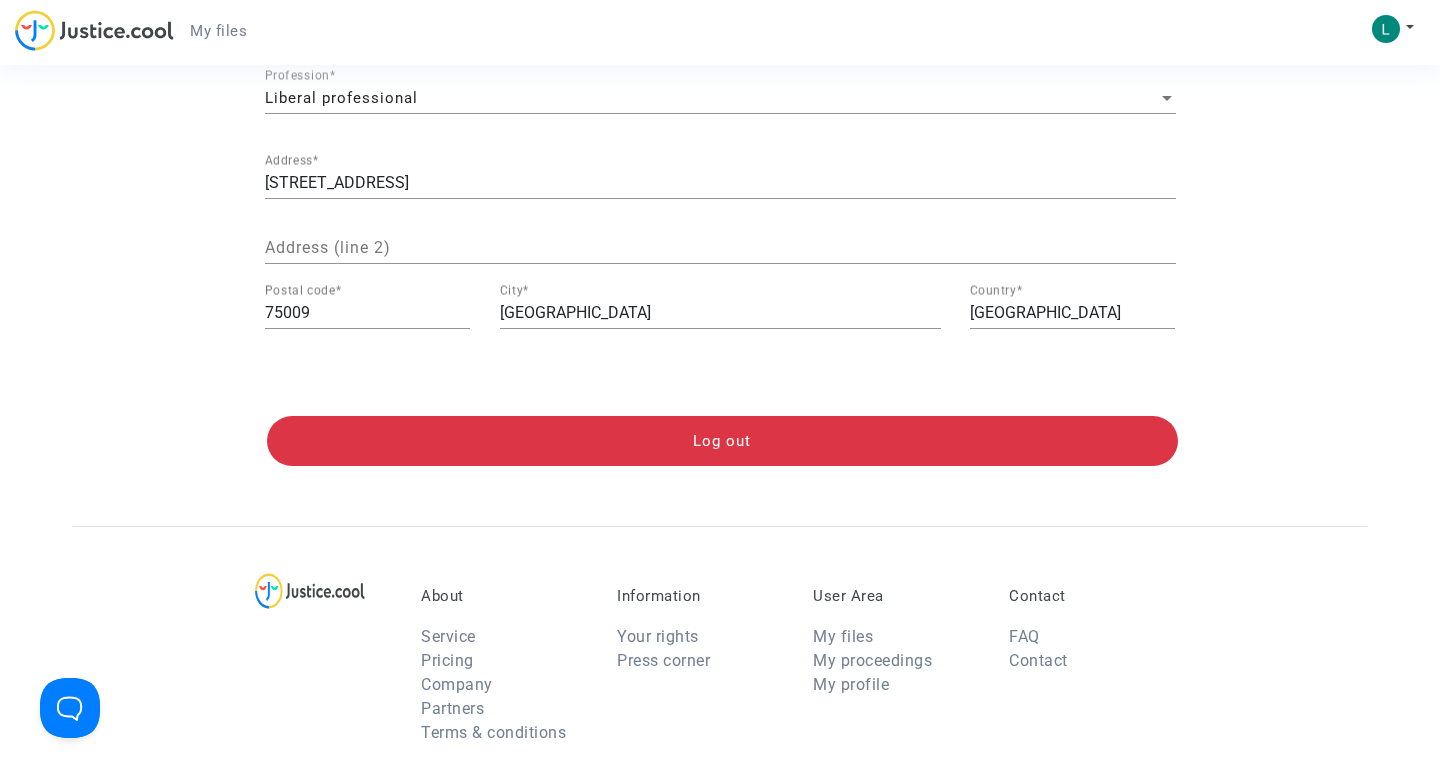 scroll, scrollTop: 689, scrollLeft: 0, axis: vertical 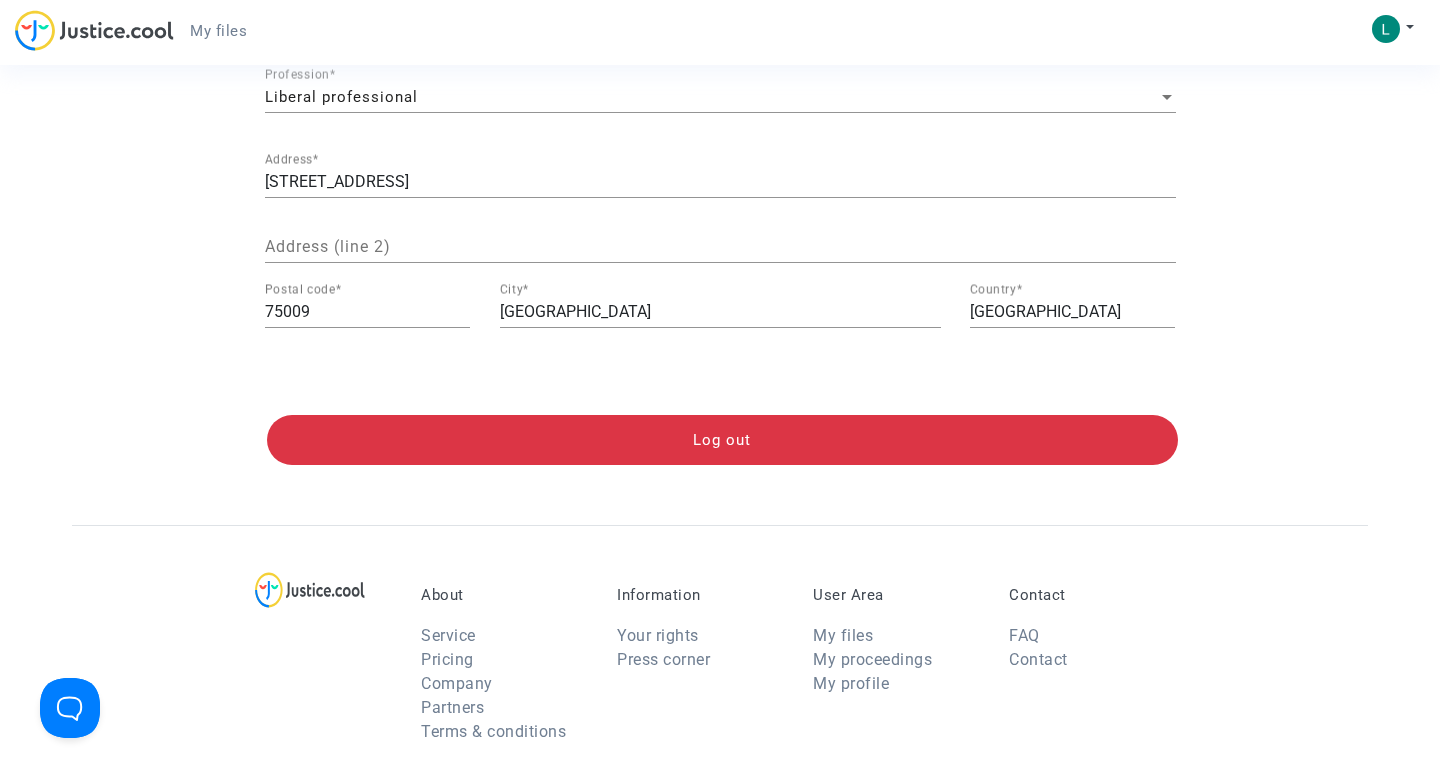 click on "Mr. Civilité  * 5/1/1989 Date de naissance  * French Nationalité  * Liberal professional Profession  * 15 rue Lamartine Address  * Address (line 2) 75009 Postal code  * paris City  * France Country  *" at bounding box center [720, 154] 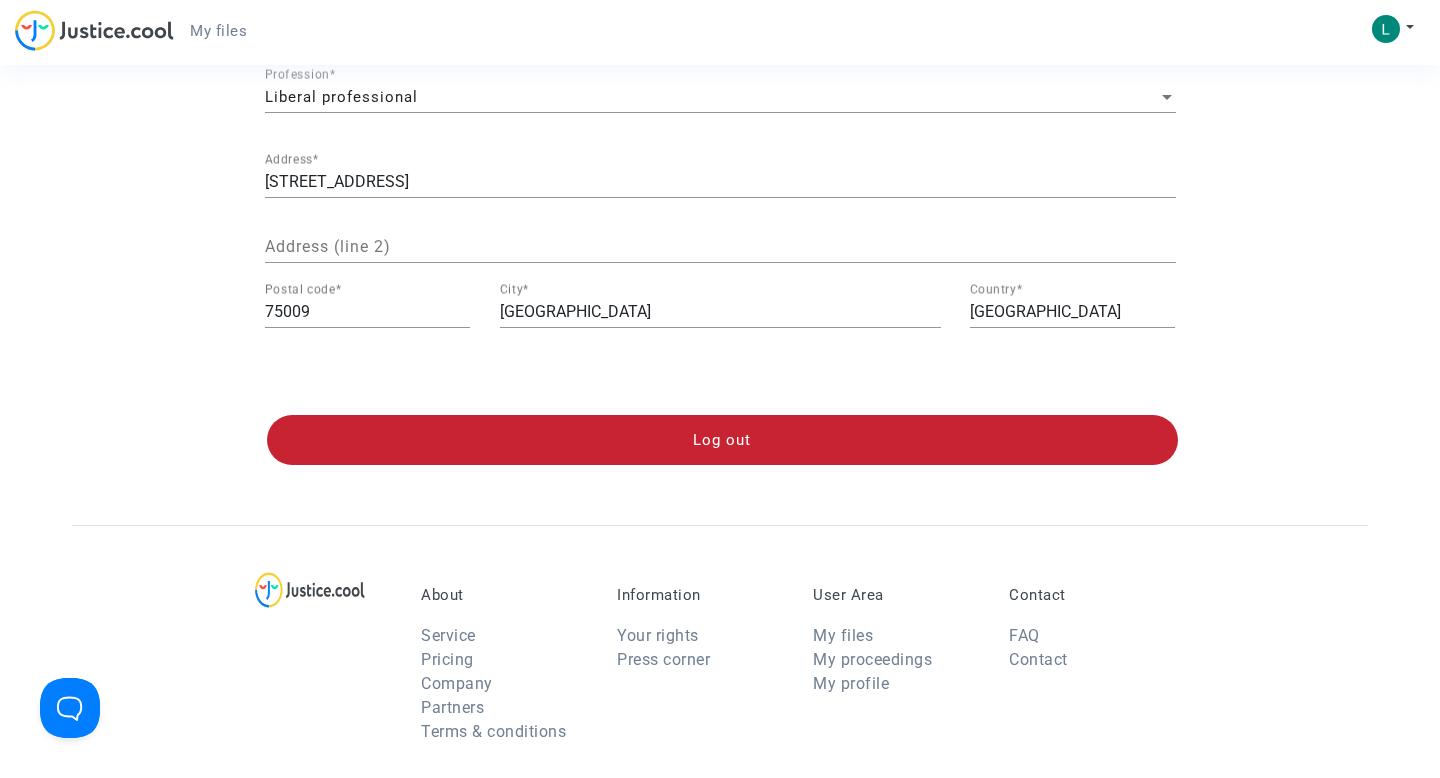 click on "Log out" at bounding box center [722, 440] 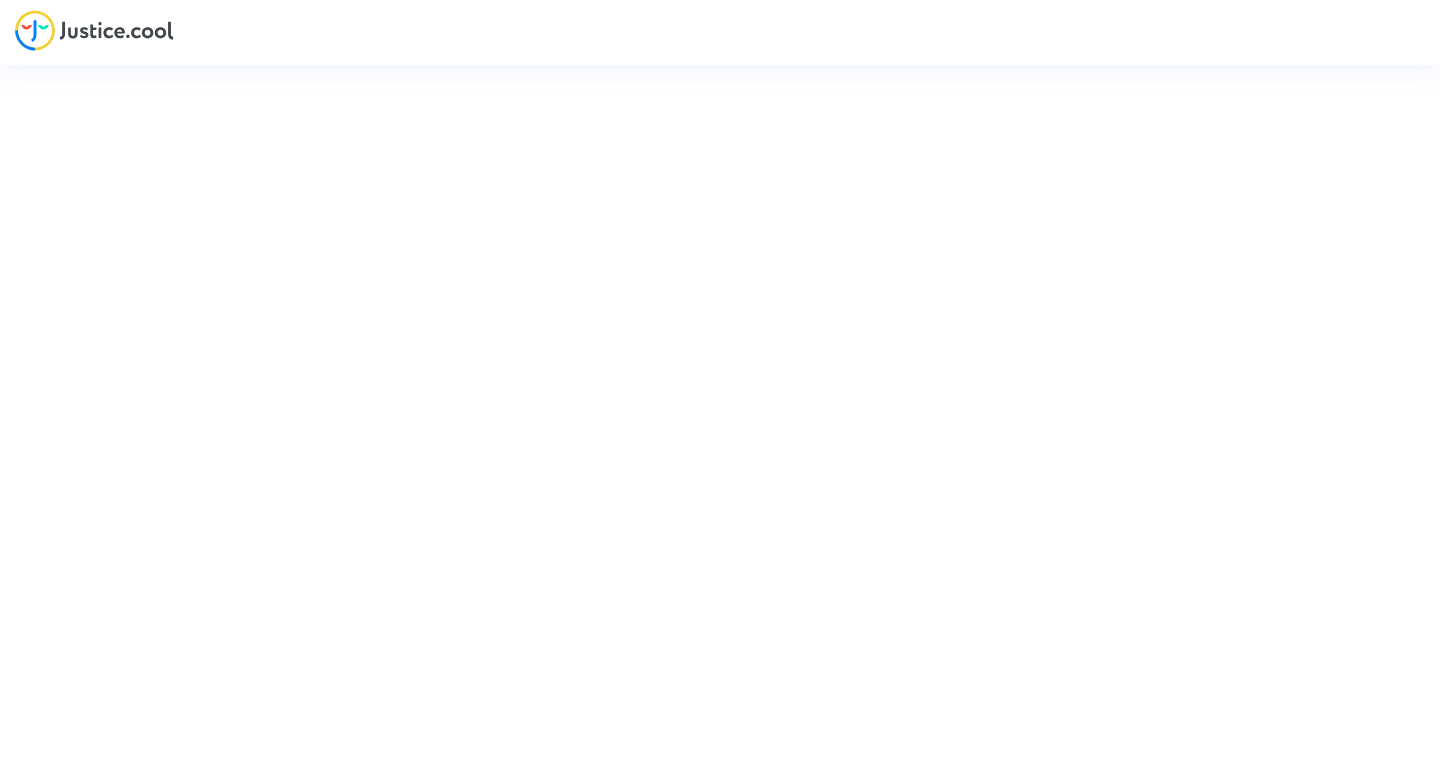 scroll, scrollTop: 0, scrollLeft: 0, axis: both 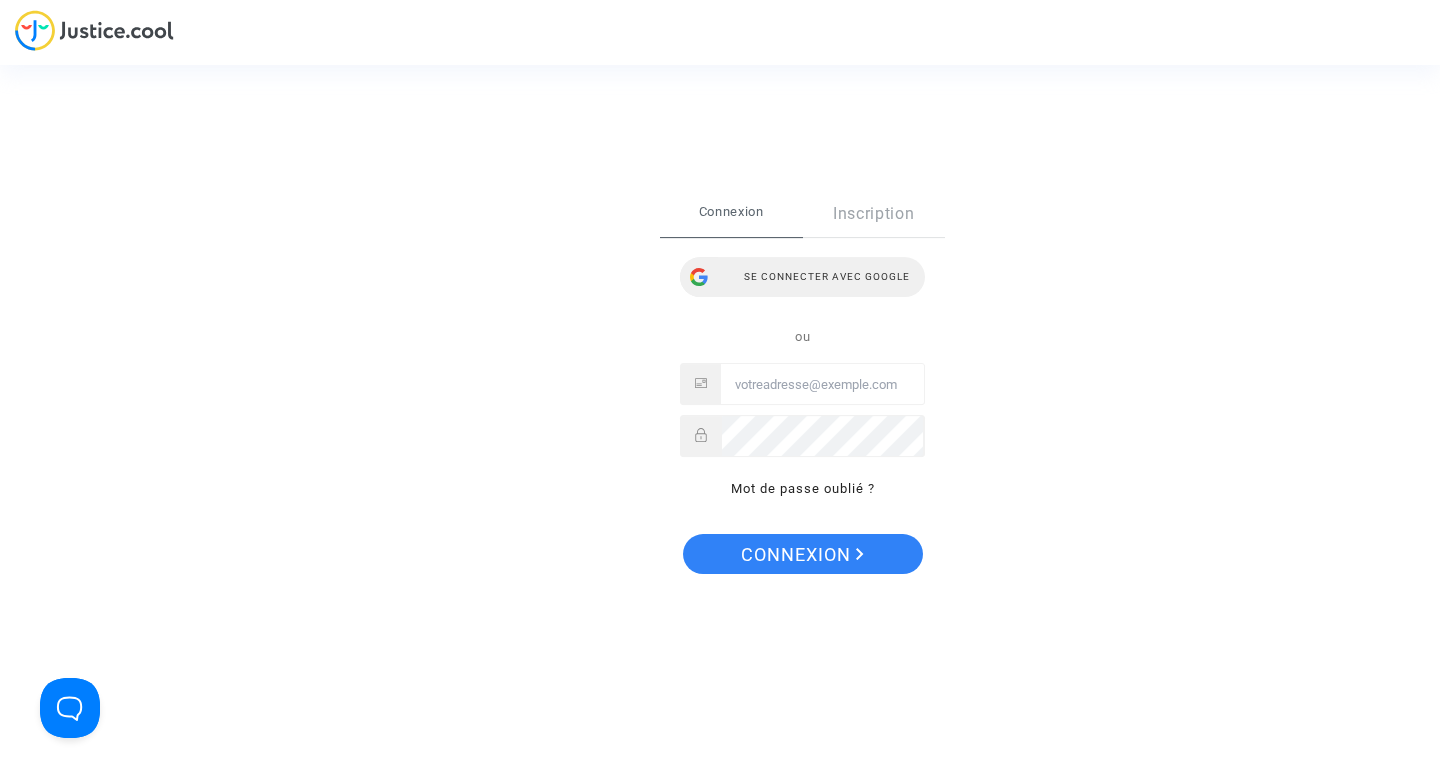 click on "Se connecter avec Google" at bounding box center (802, 277) 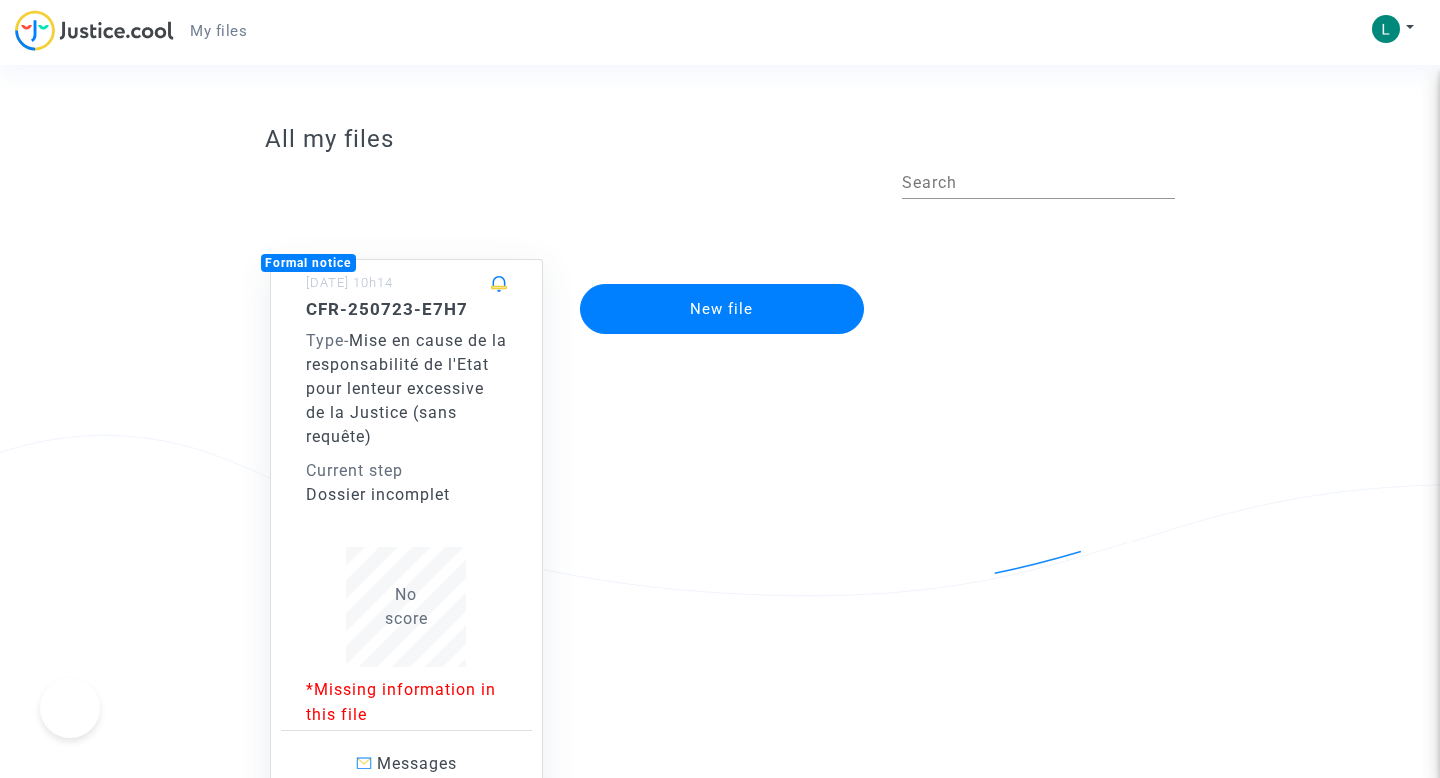 scroll, scrollTop: 0, scrollLeft: 0, axis: both 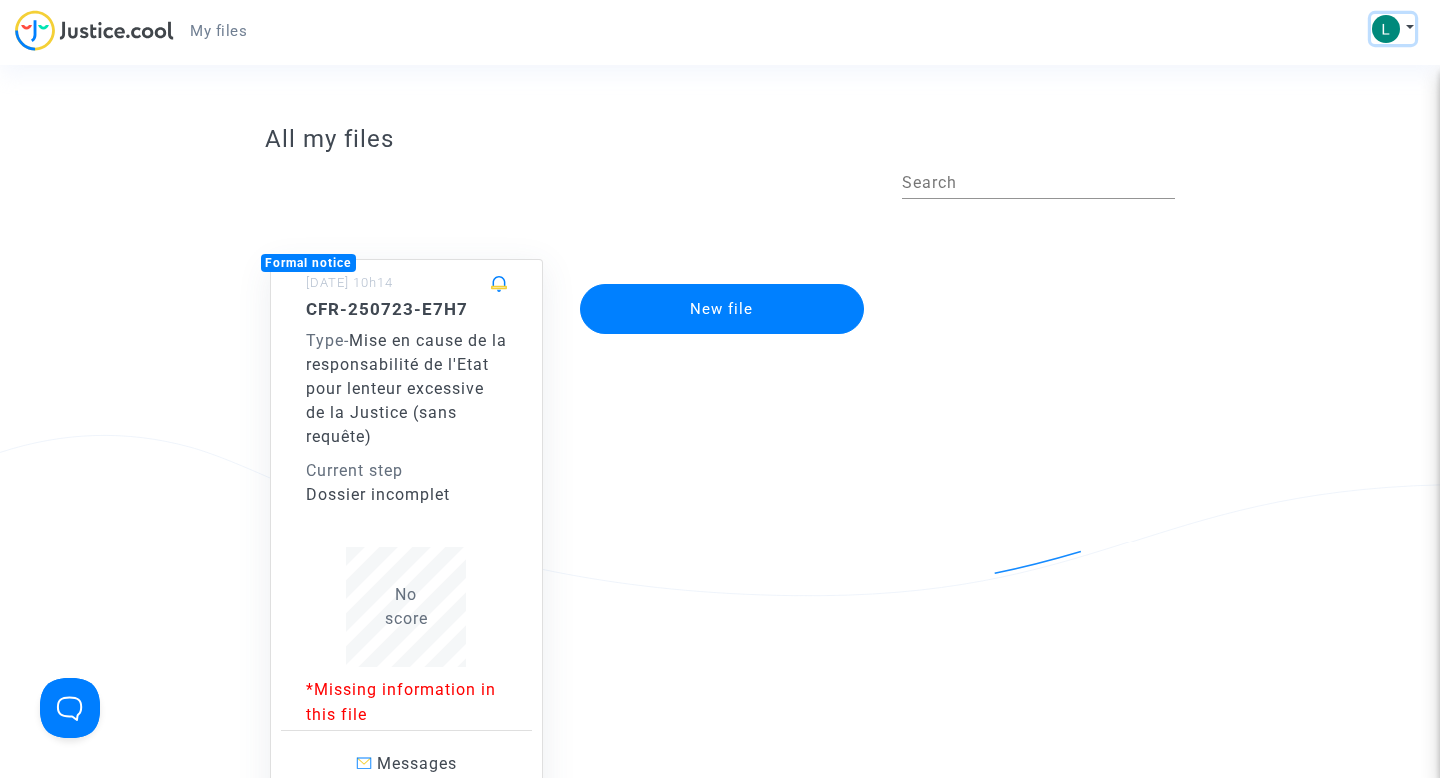 click at bounding box center [1386, 29] 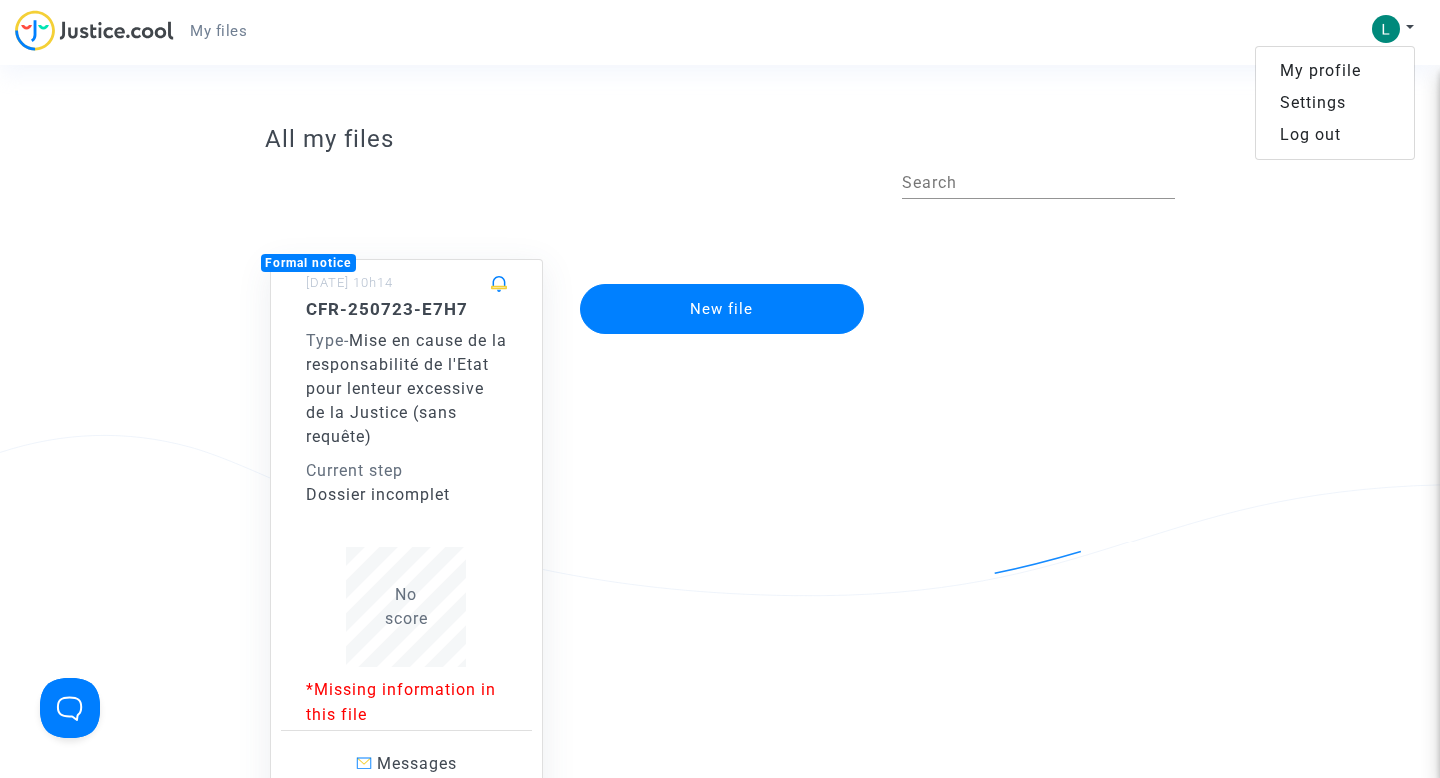 click on "My profile" at bounding box center [1335, 71] 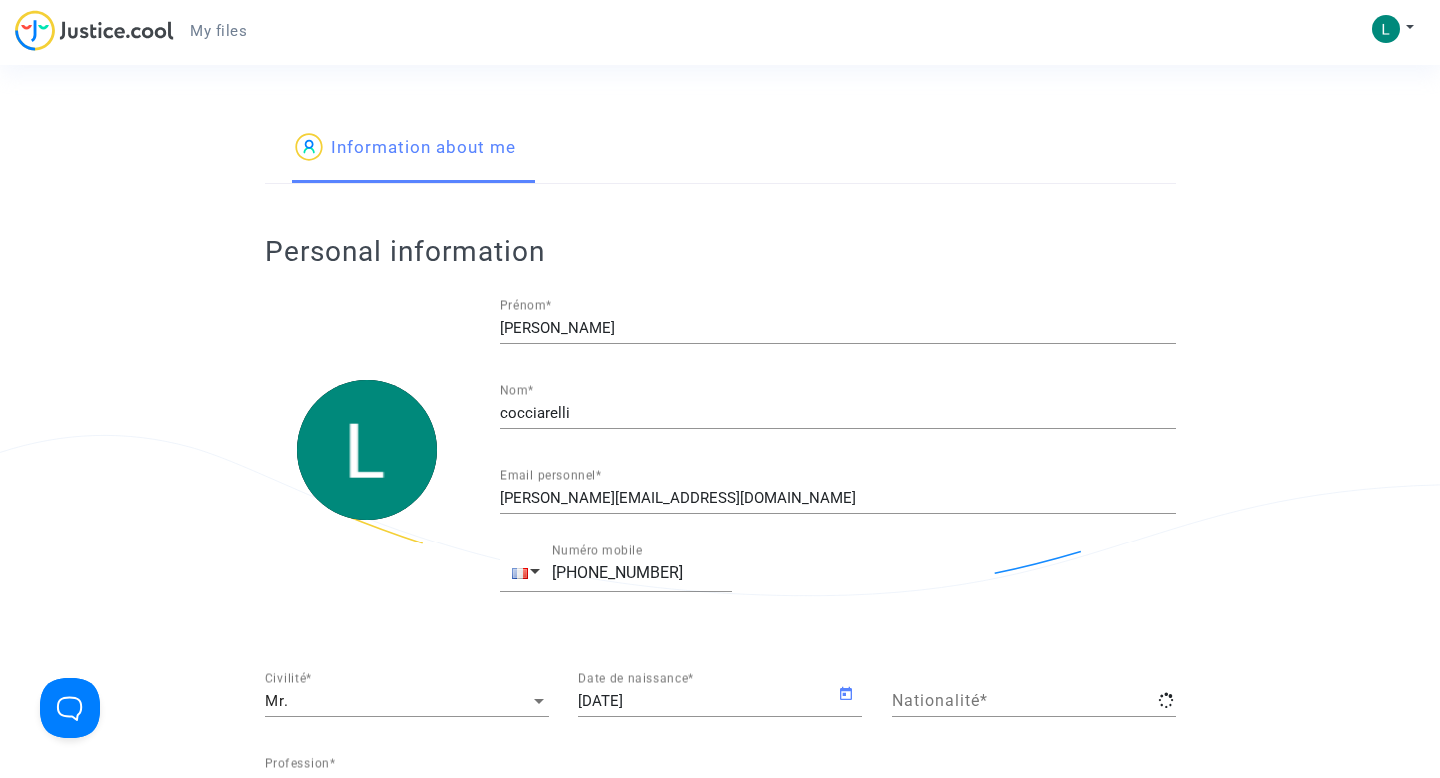 type on "French" 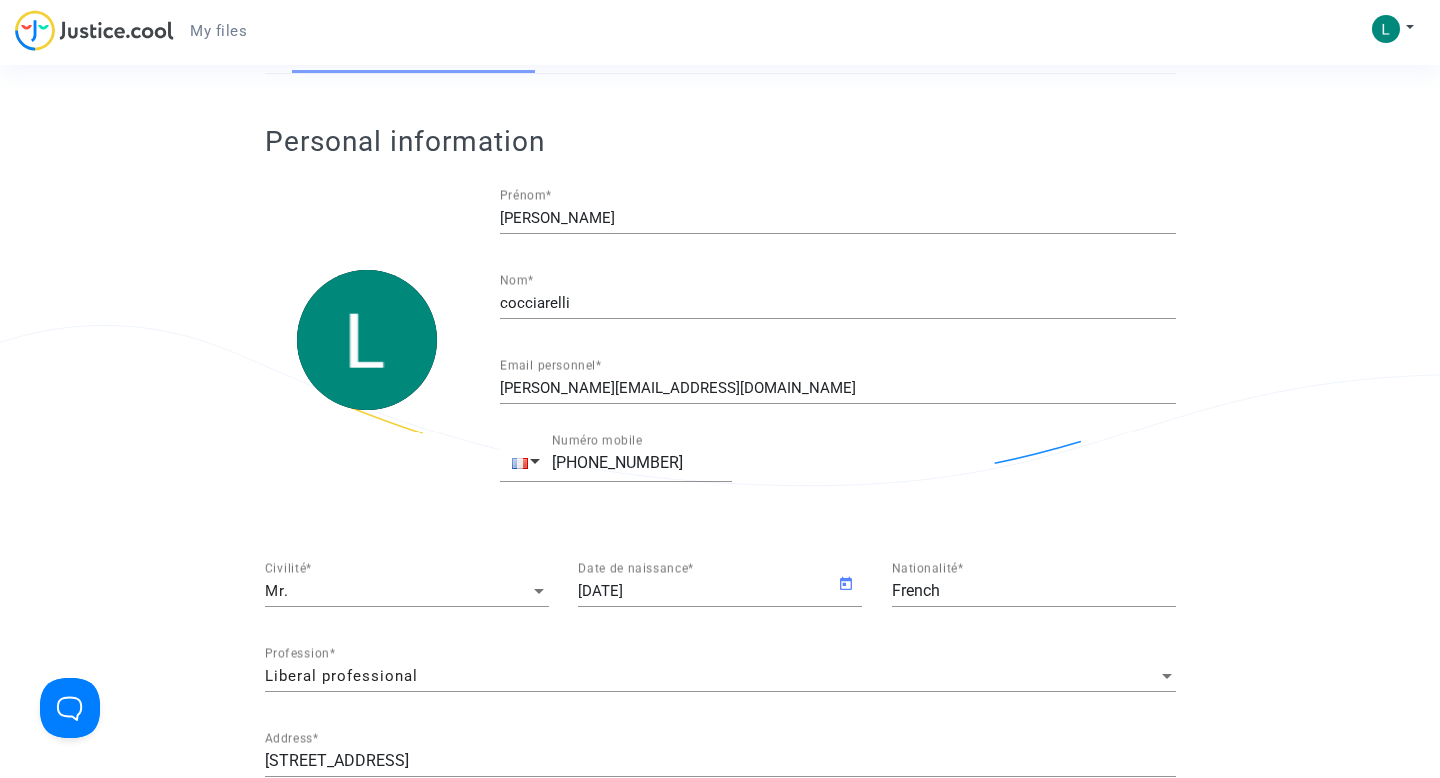 scroll, scrollTop: 0, scrollLeft: 0, axis: both 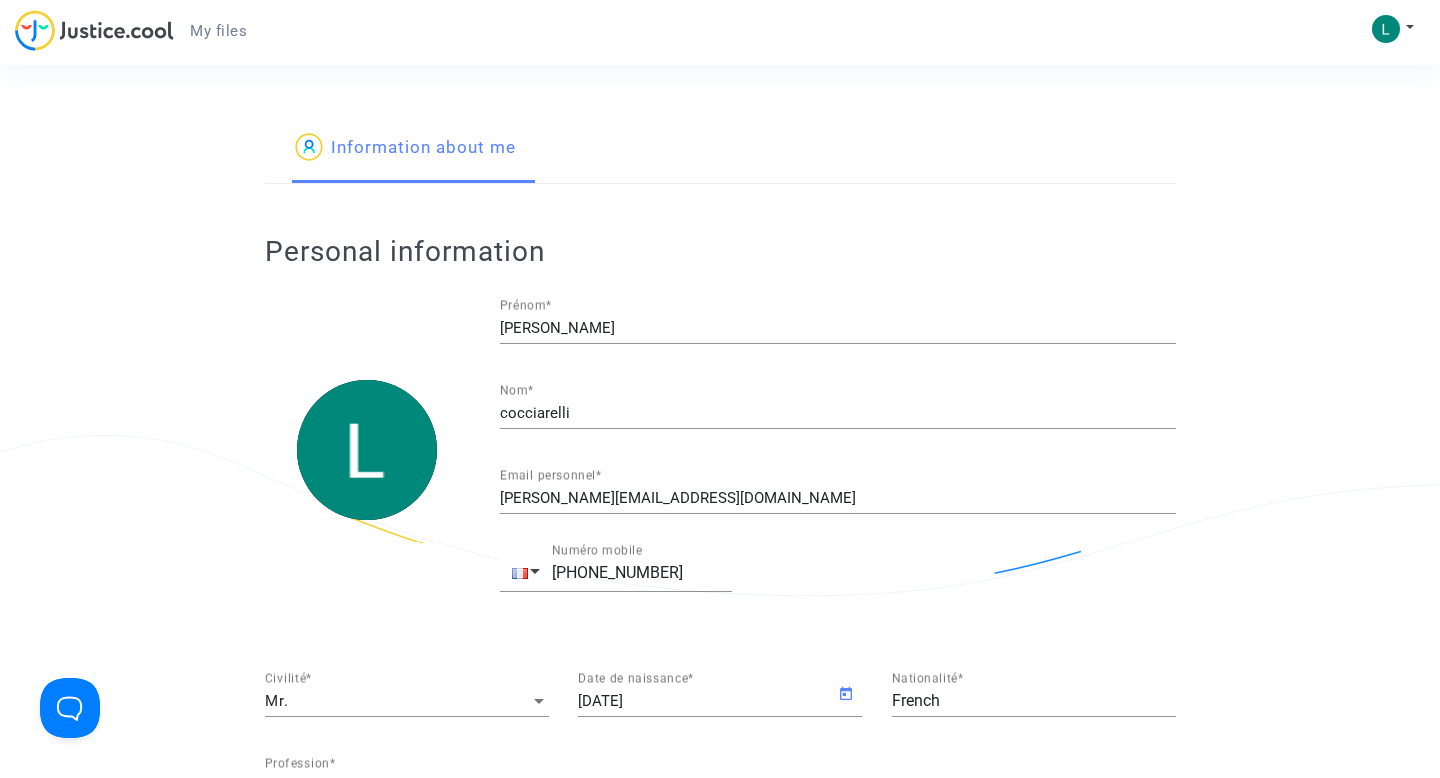 click on "My files" at bounding box center [218, 31] 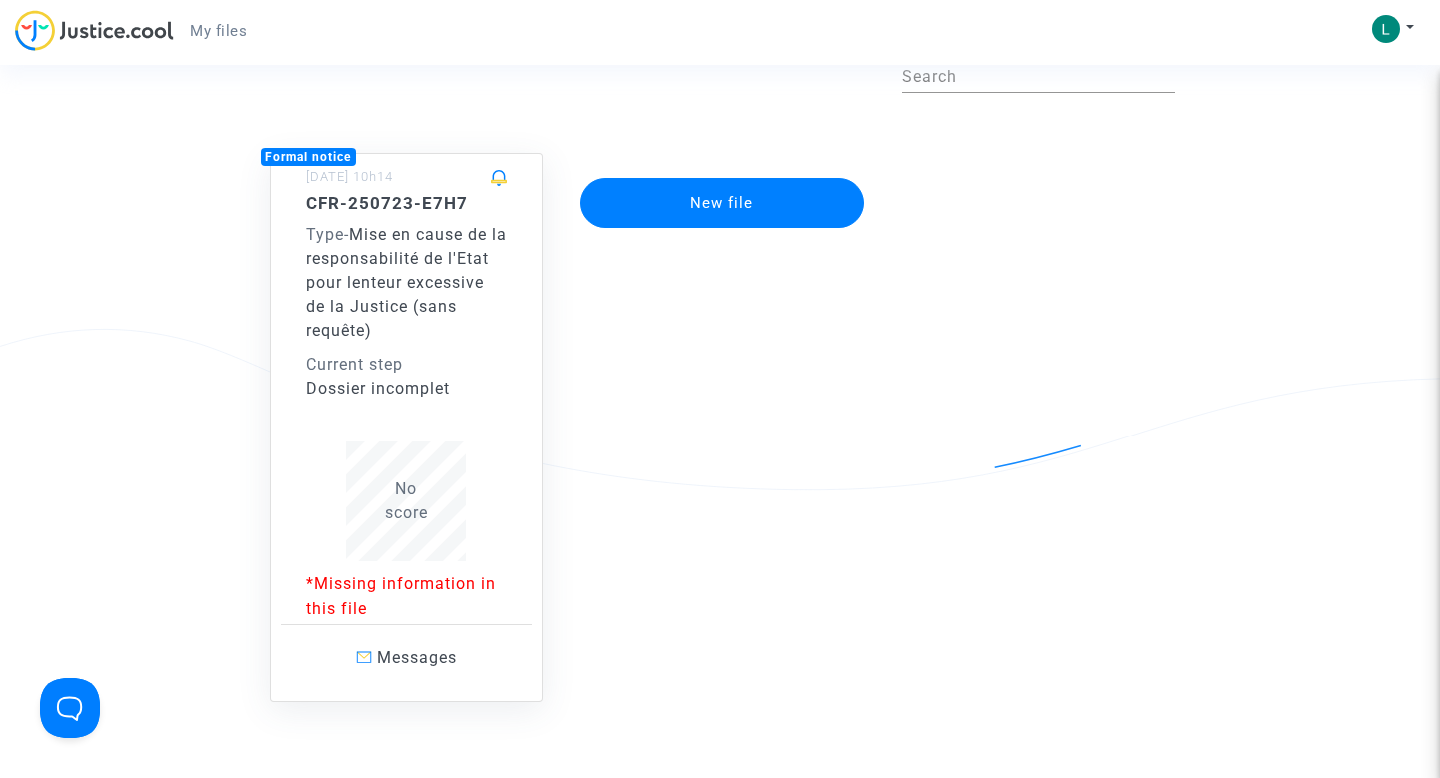scroll, scrollTop: 118, scrollLeft: 0, axis: vertical 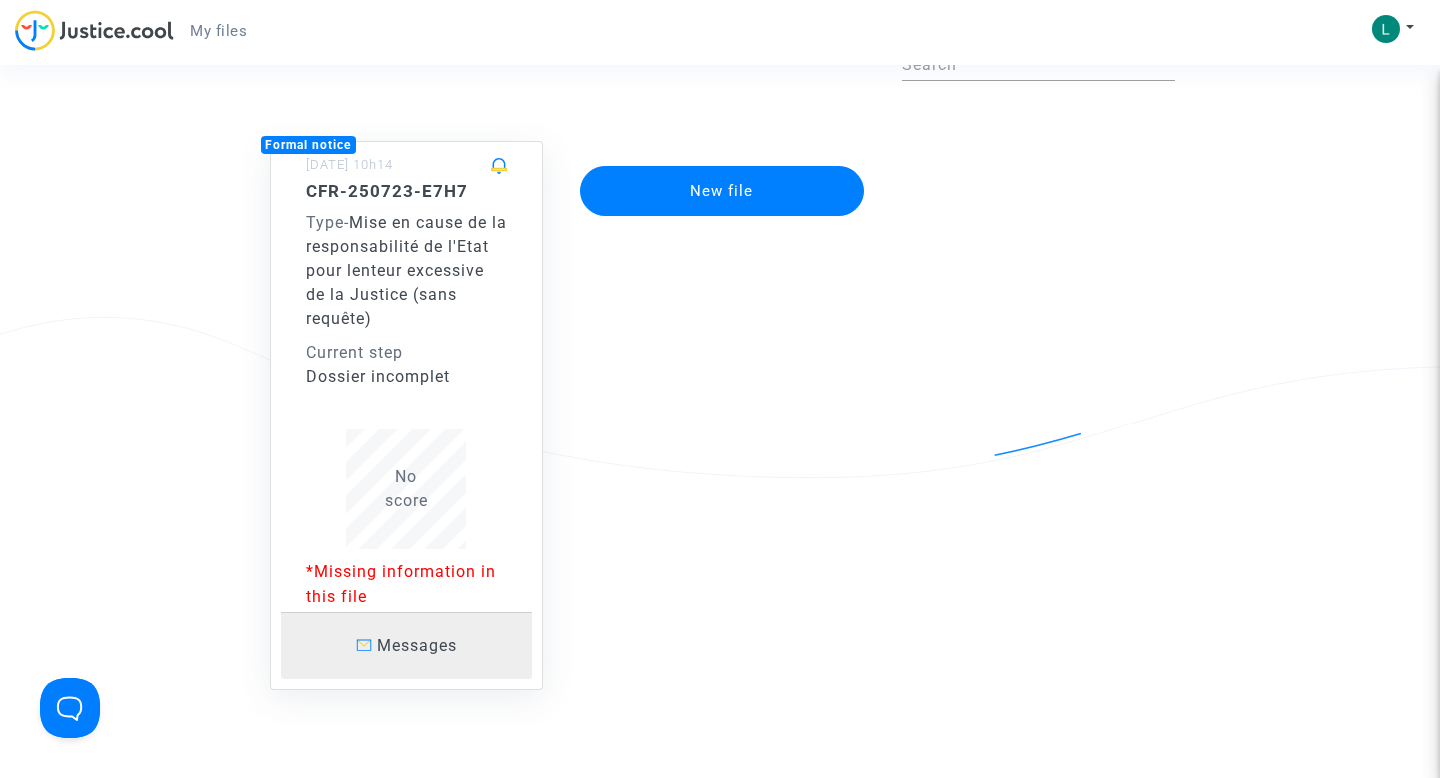 click on "Messages" 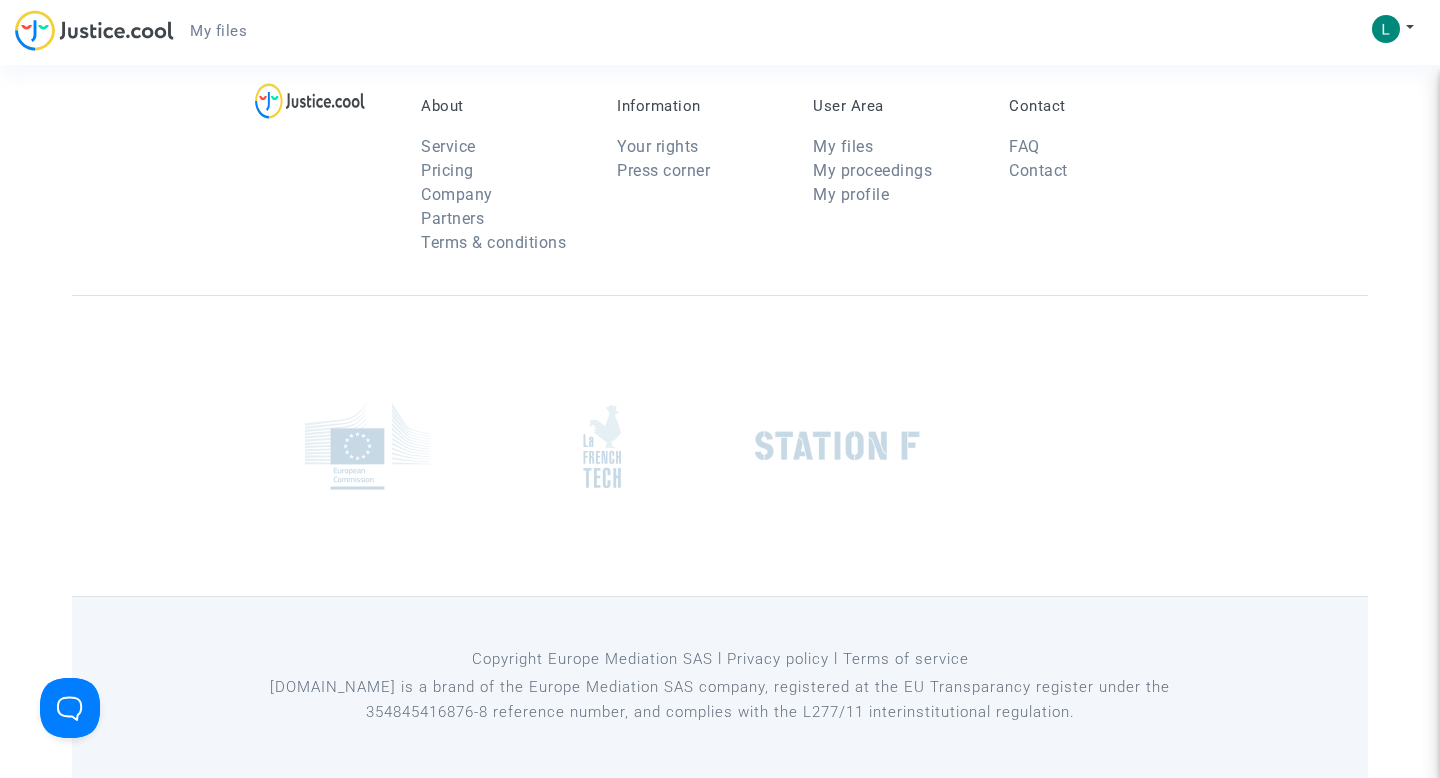 scroll, scrollTop: 118, scrollLeft: 0, axis: vertical 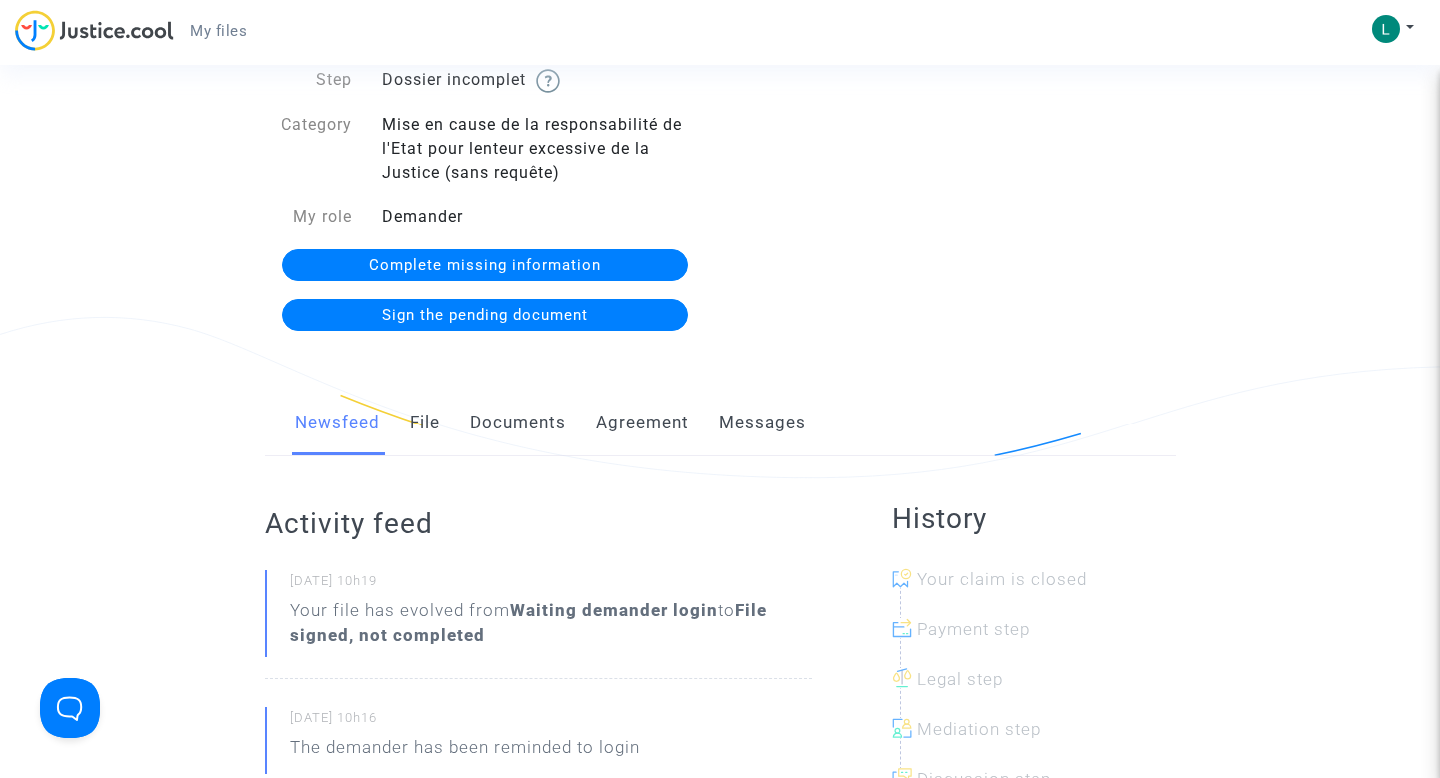 click on "Complete missing information" 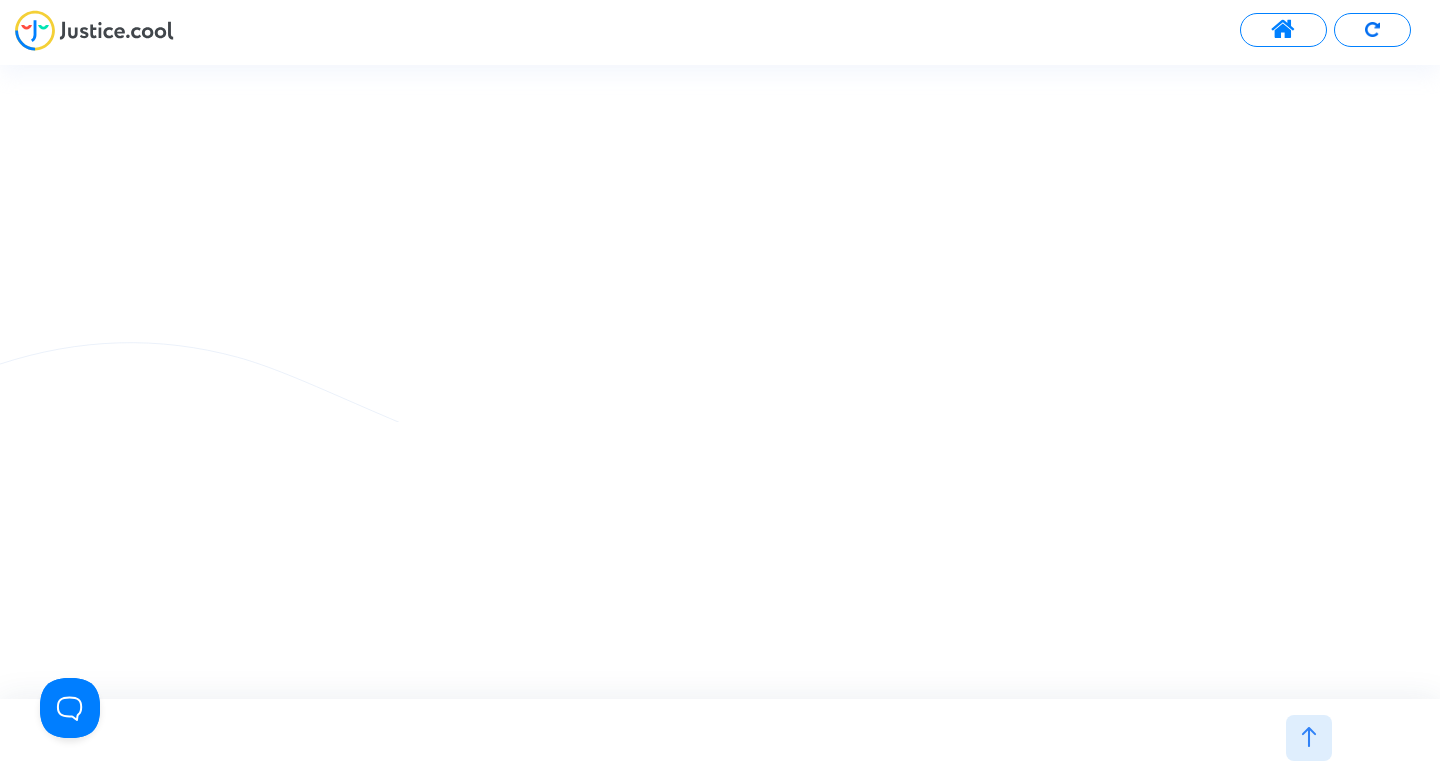 scroll, scrollTop: 0, scrollLeft: 0, axis: both 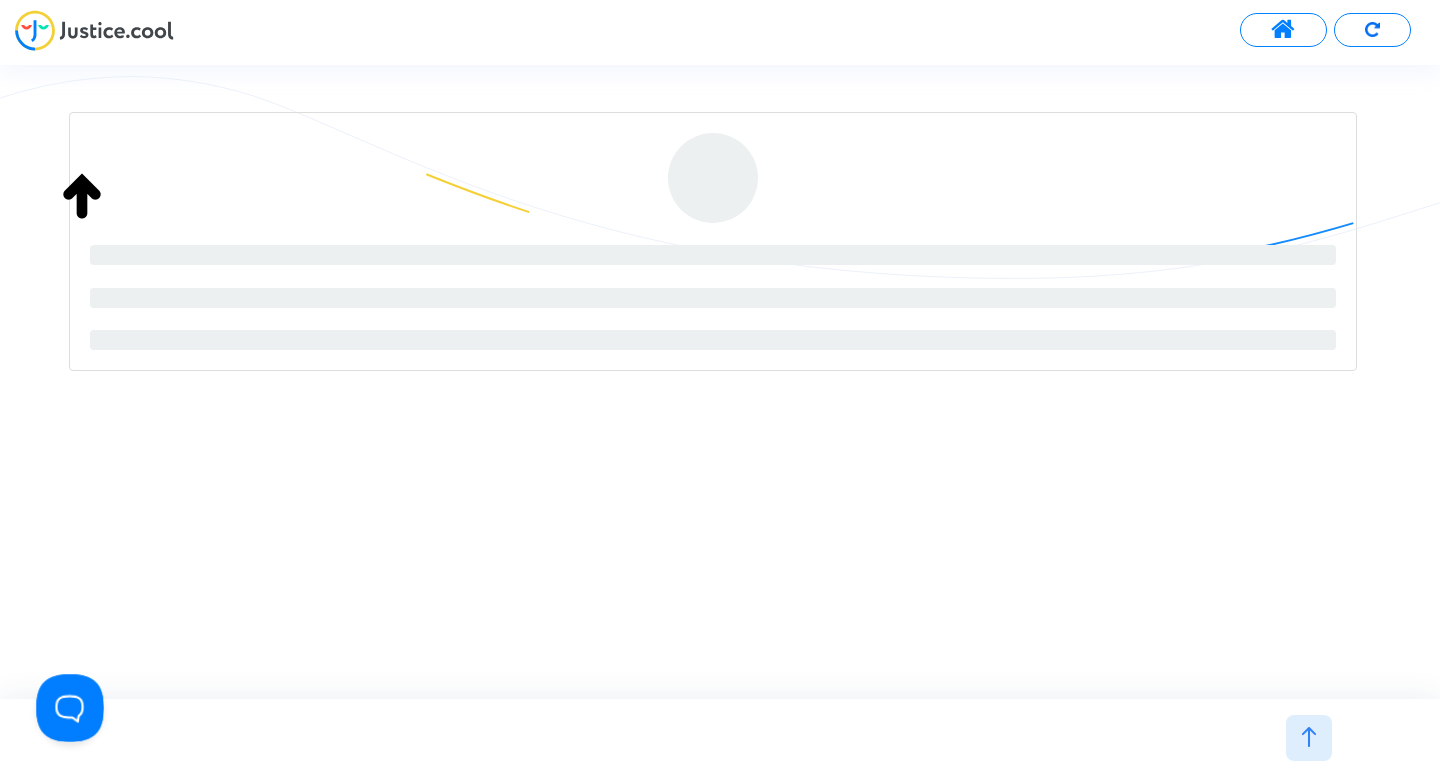 click at bounding box center (66, 704) 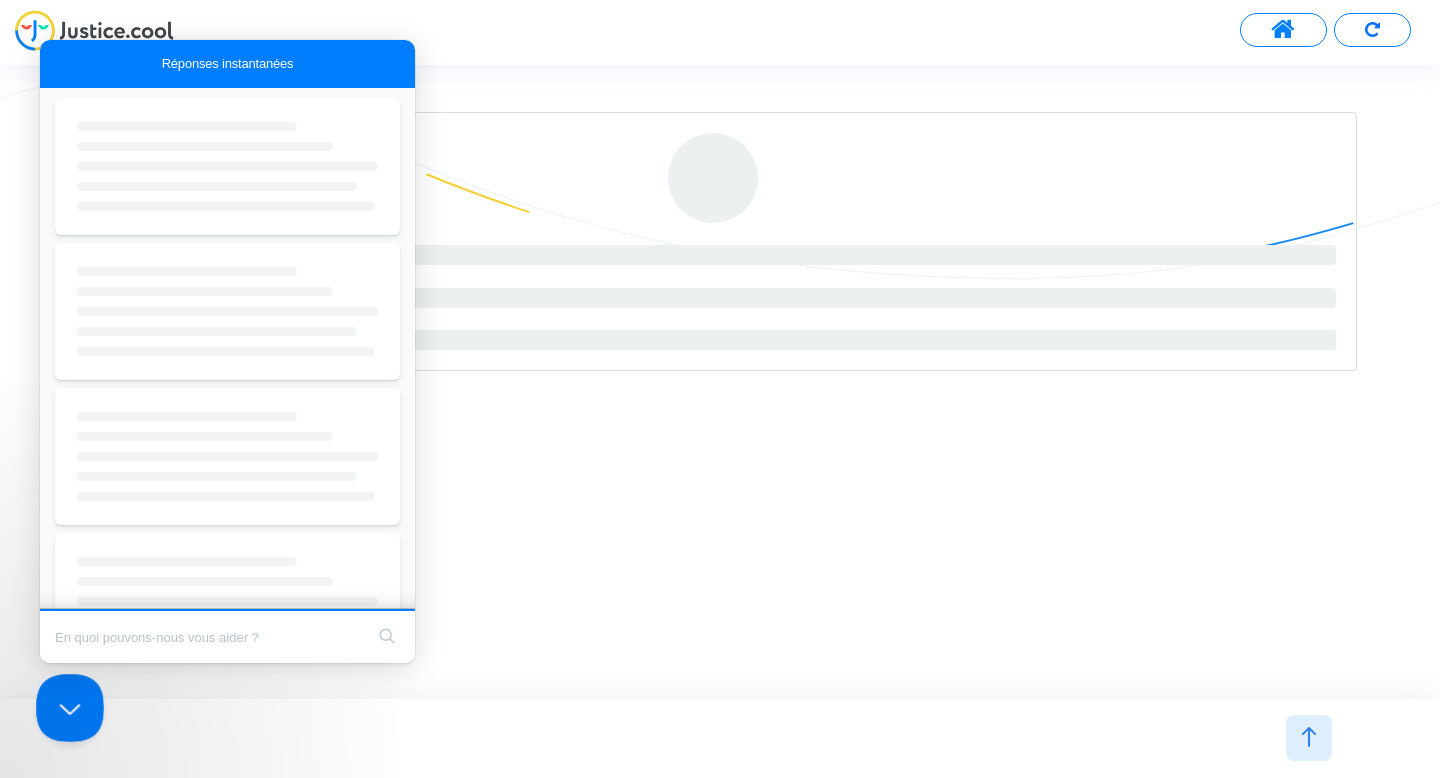 scroll, scrollTop: 0, scrollLeft: 0, axis: both 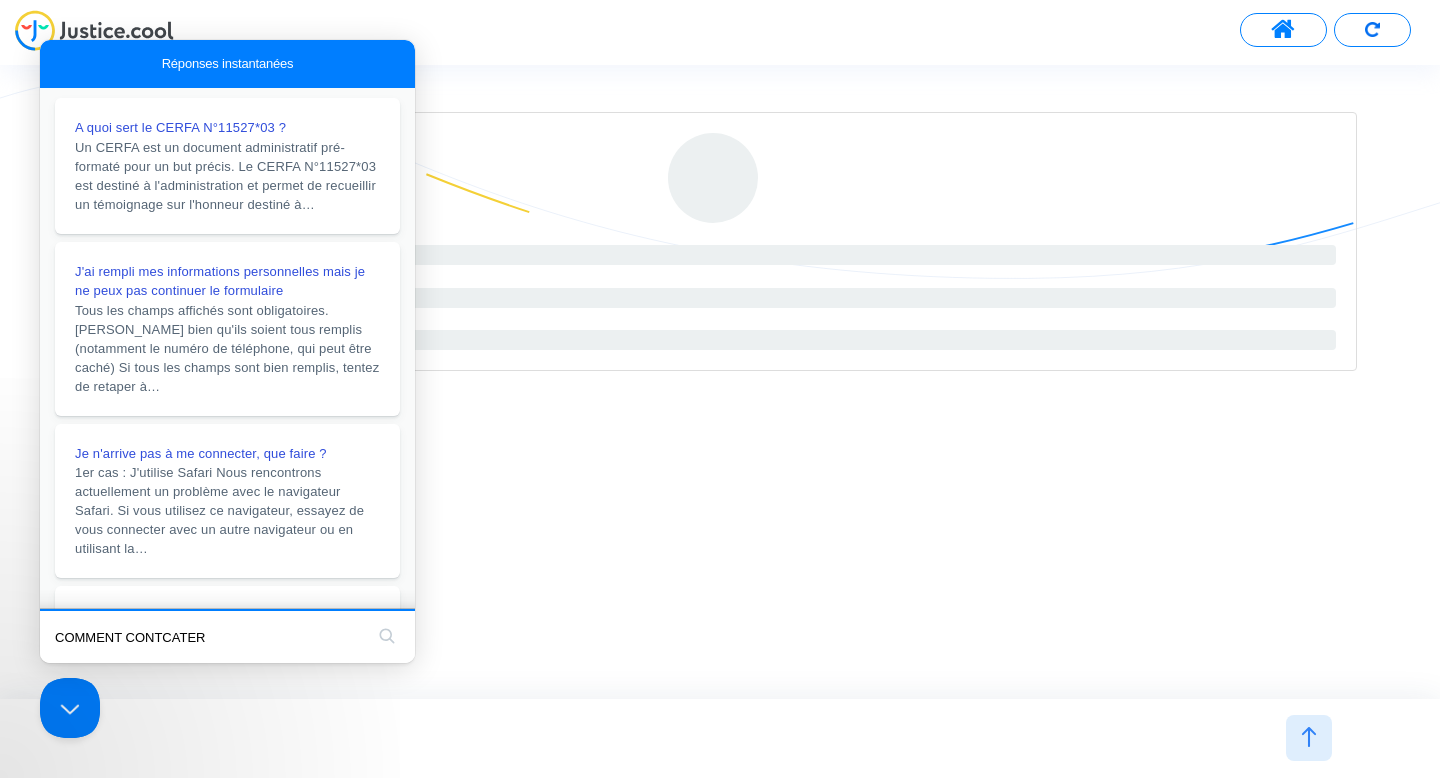 type on "COMMENT CONTCATER" 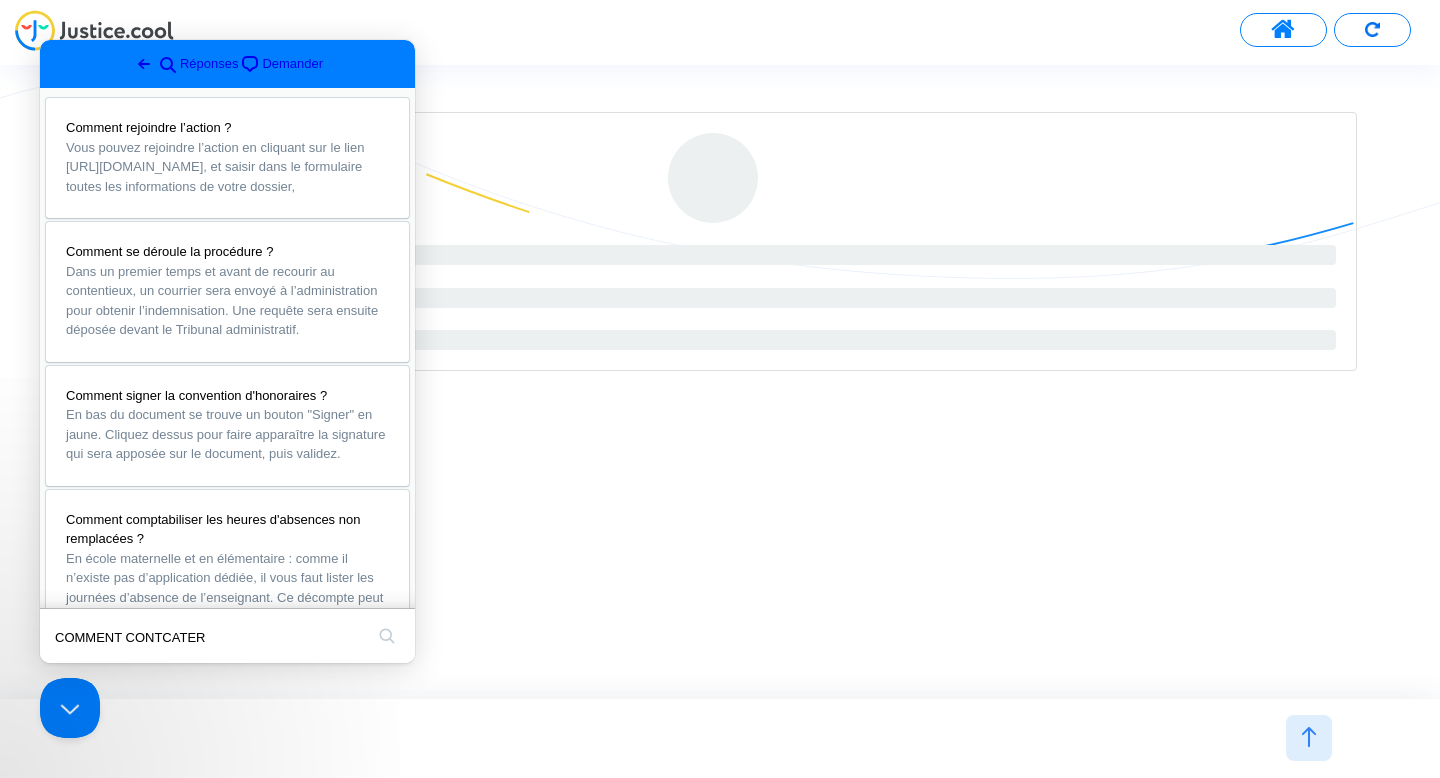 click on "COMMENT CONTCATER" at bounding box center (209, 637) 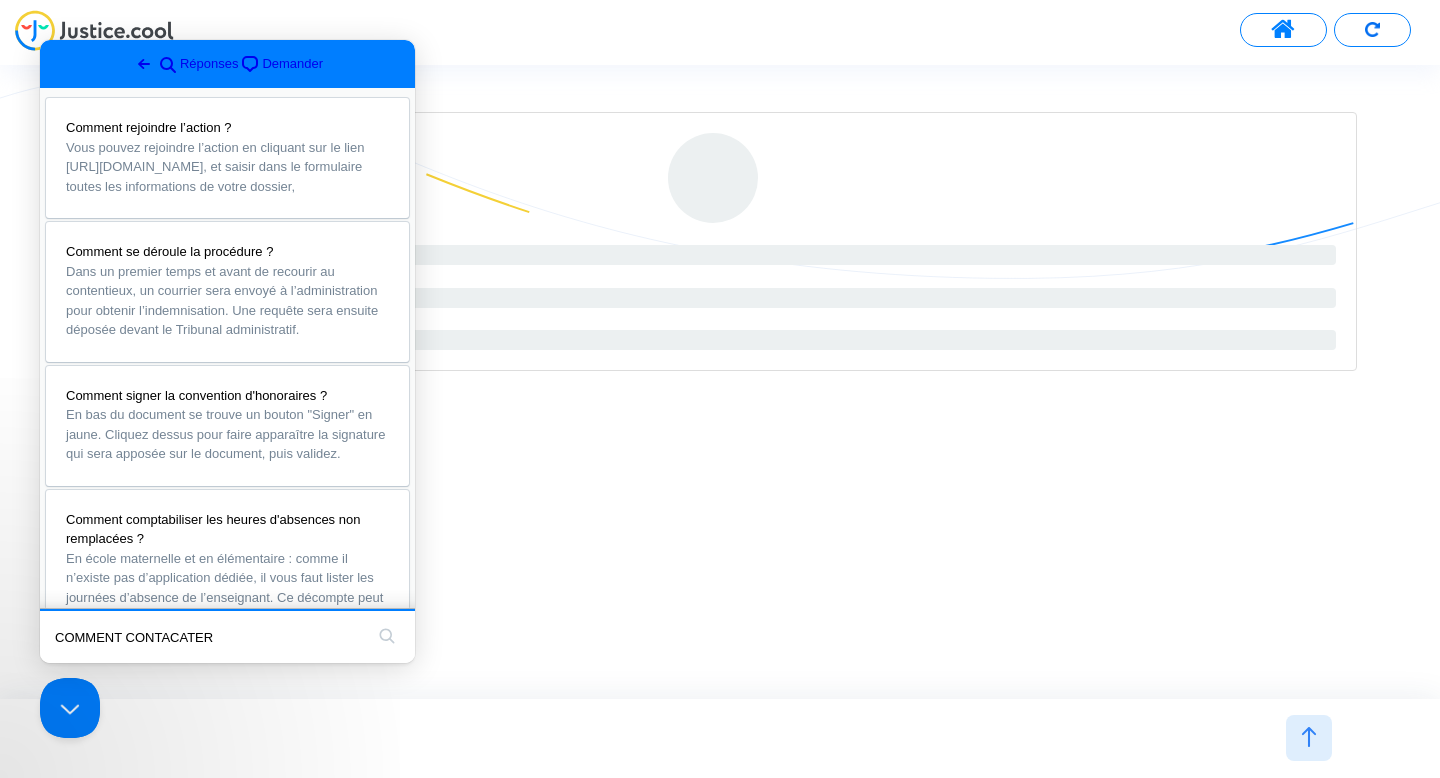 click on "COMMENT CONTACATER" at bounding box center [209, 637] 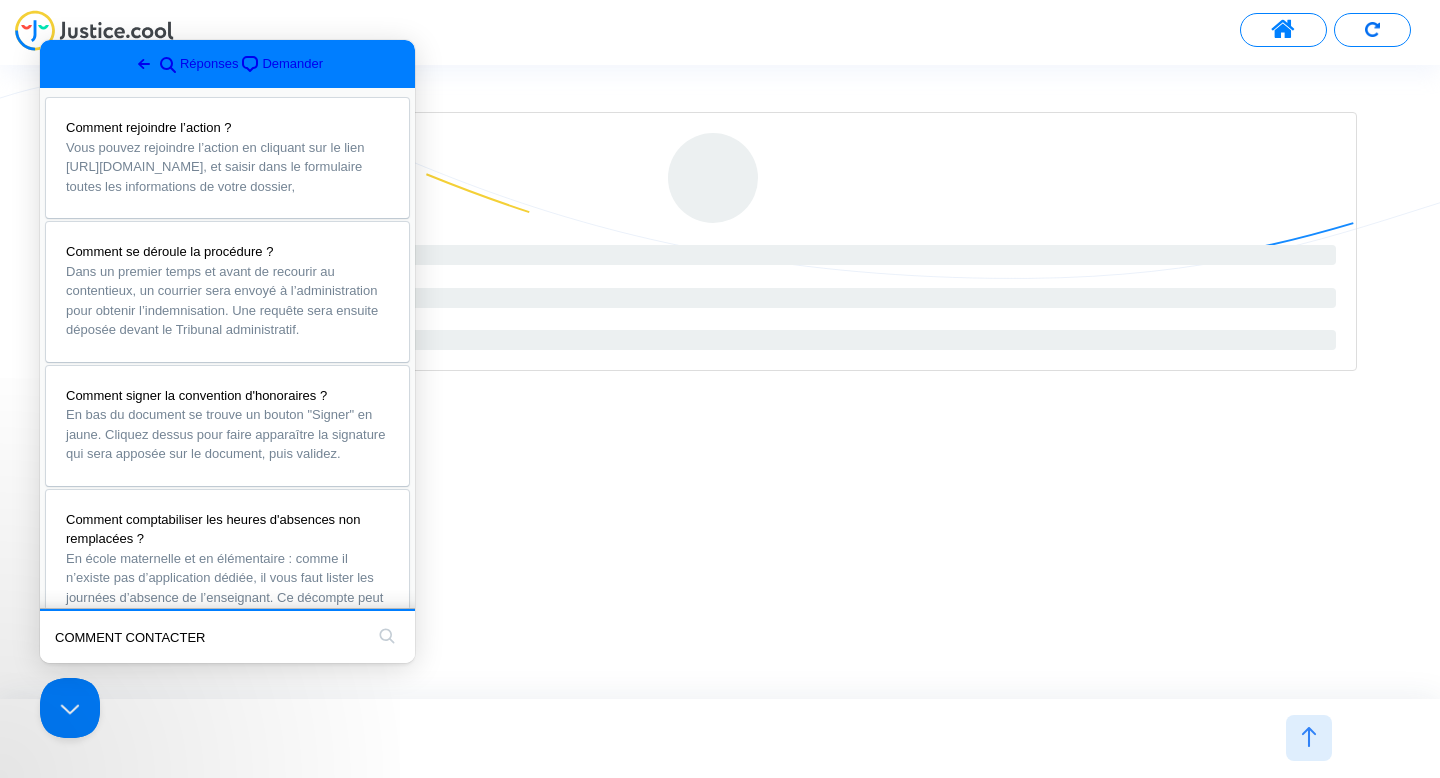 click on "search" at bounding box center [387, 636] 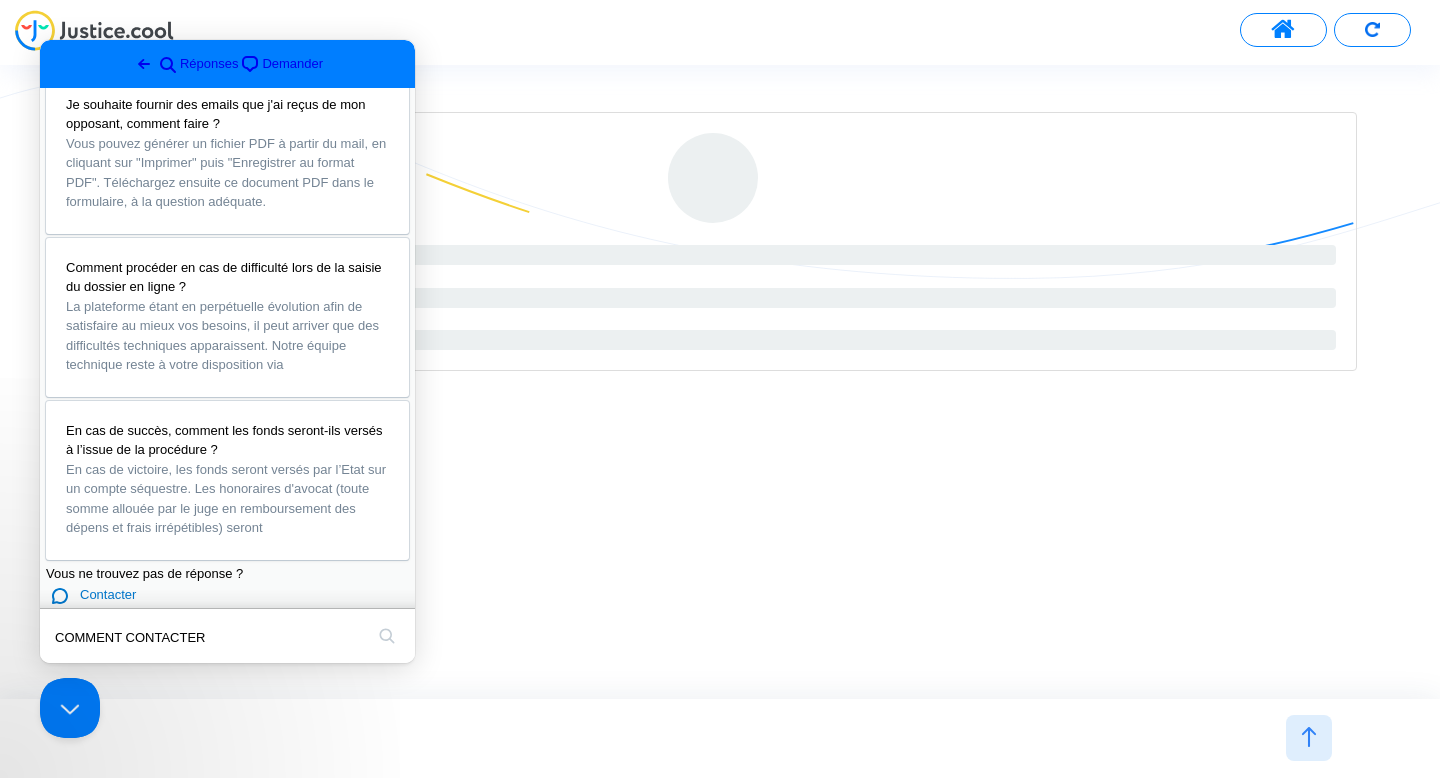 scroll, scrollTop: 1270, scrollLeft: 0, axis: vertical 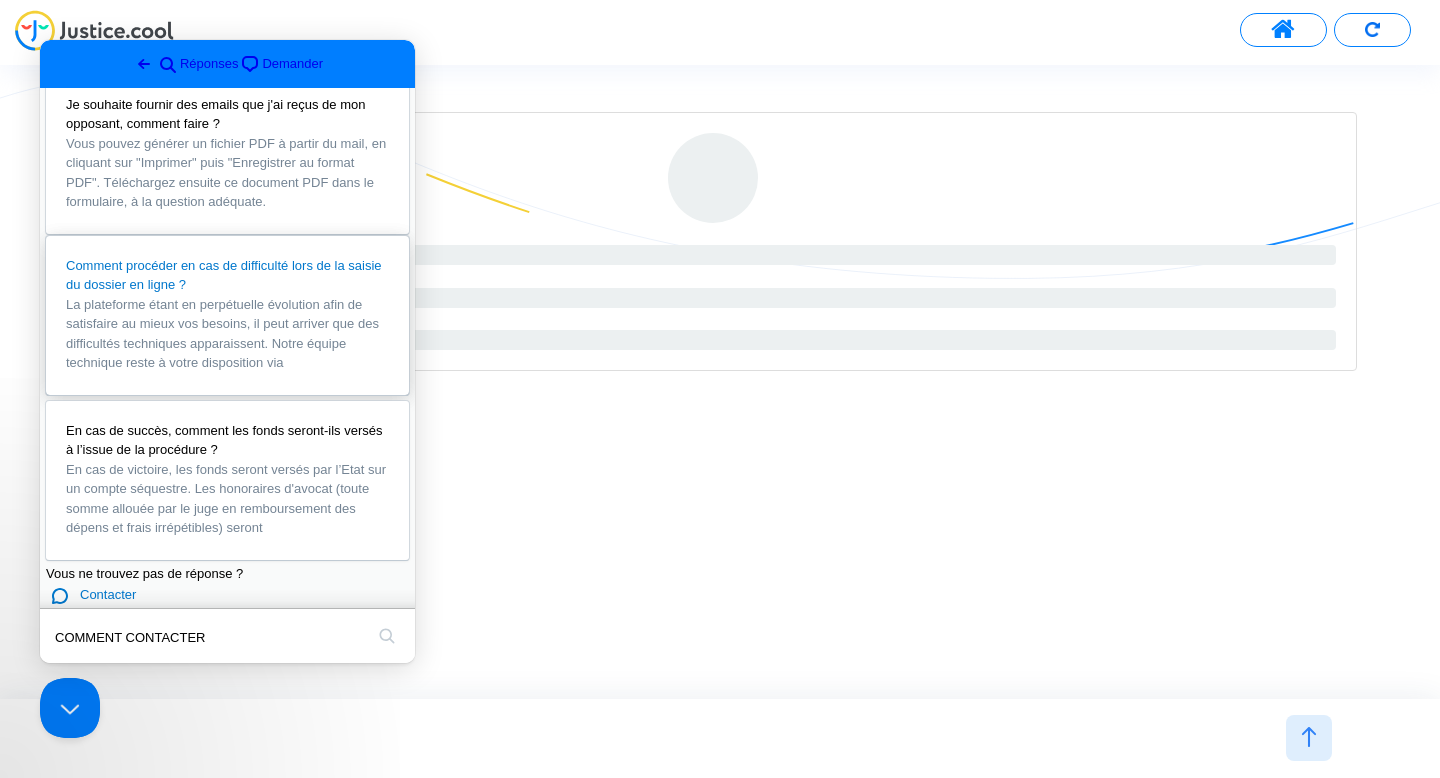 click on "Comment procéder en cas de difficulté lors de la saisie du dossier en ligne ?" at bounding box center (224, 275) 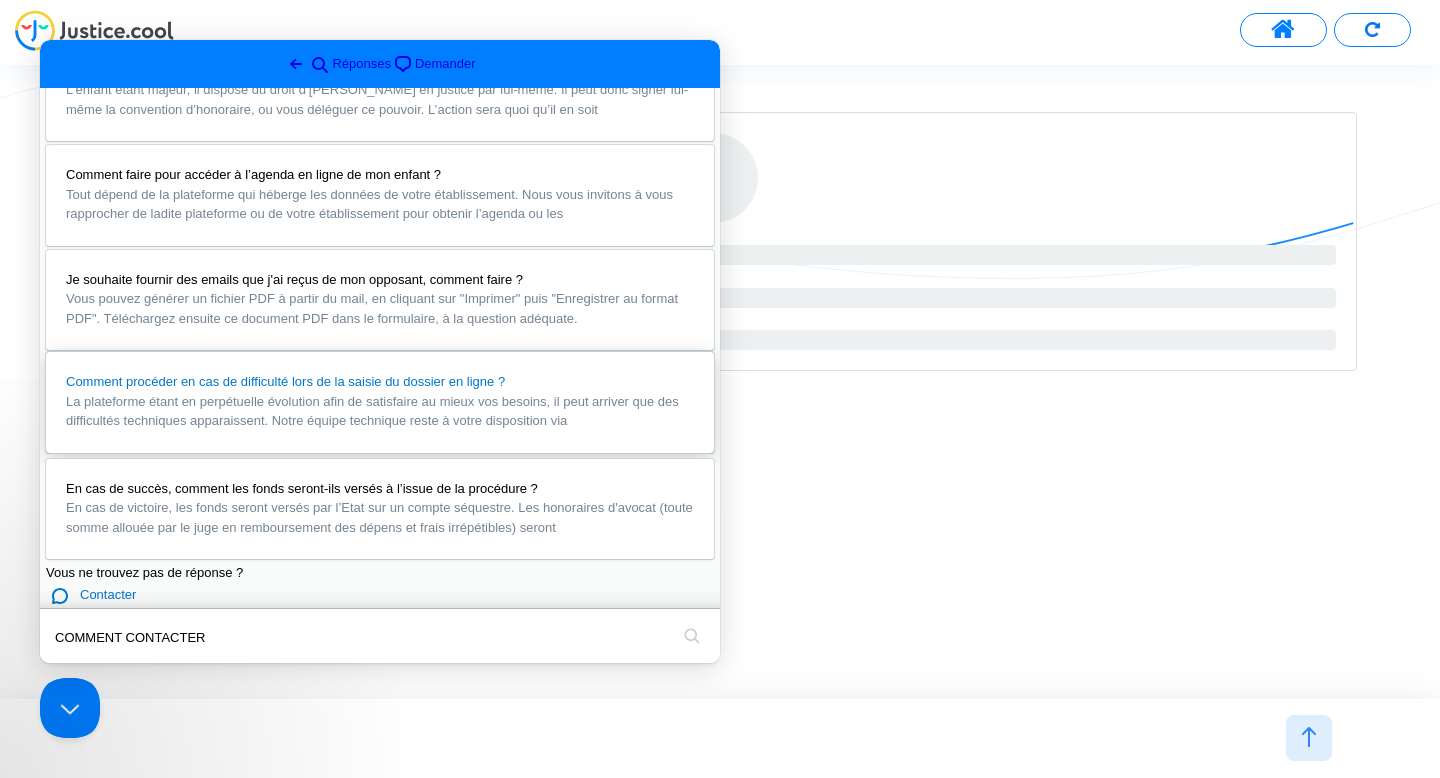 scroll, scrollTop: 0, scrollLeft: 0, axis: both 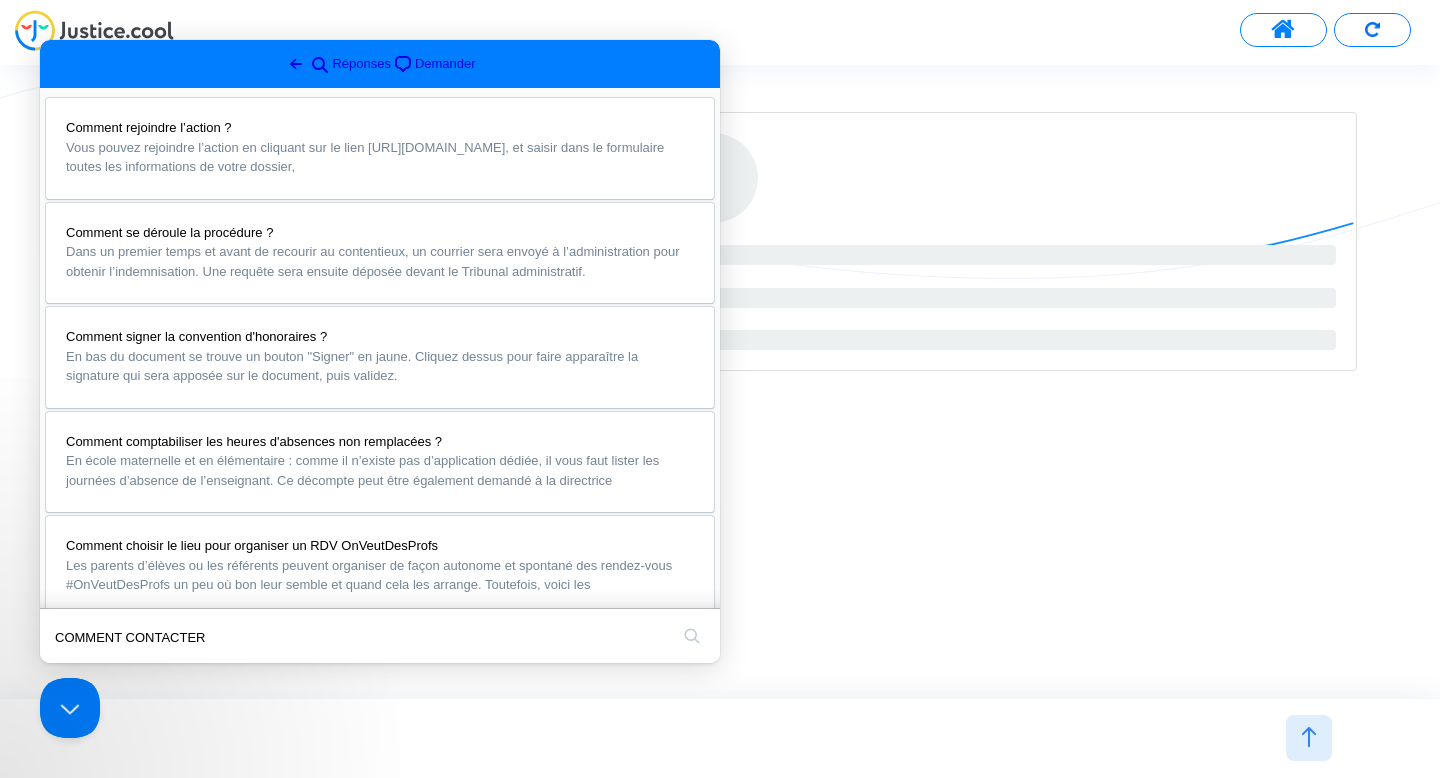 click on "Close" at bounding box center (59, 677) 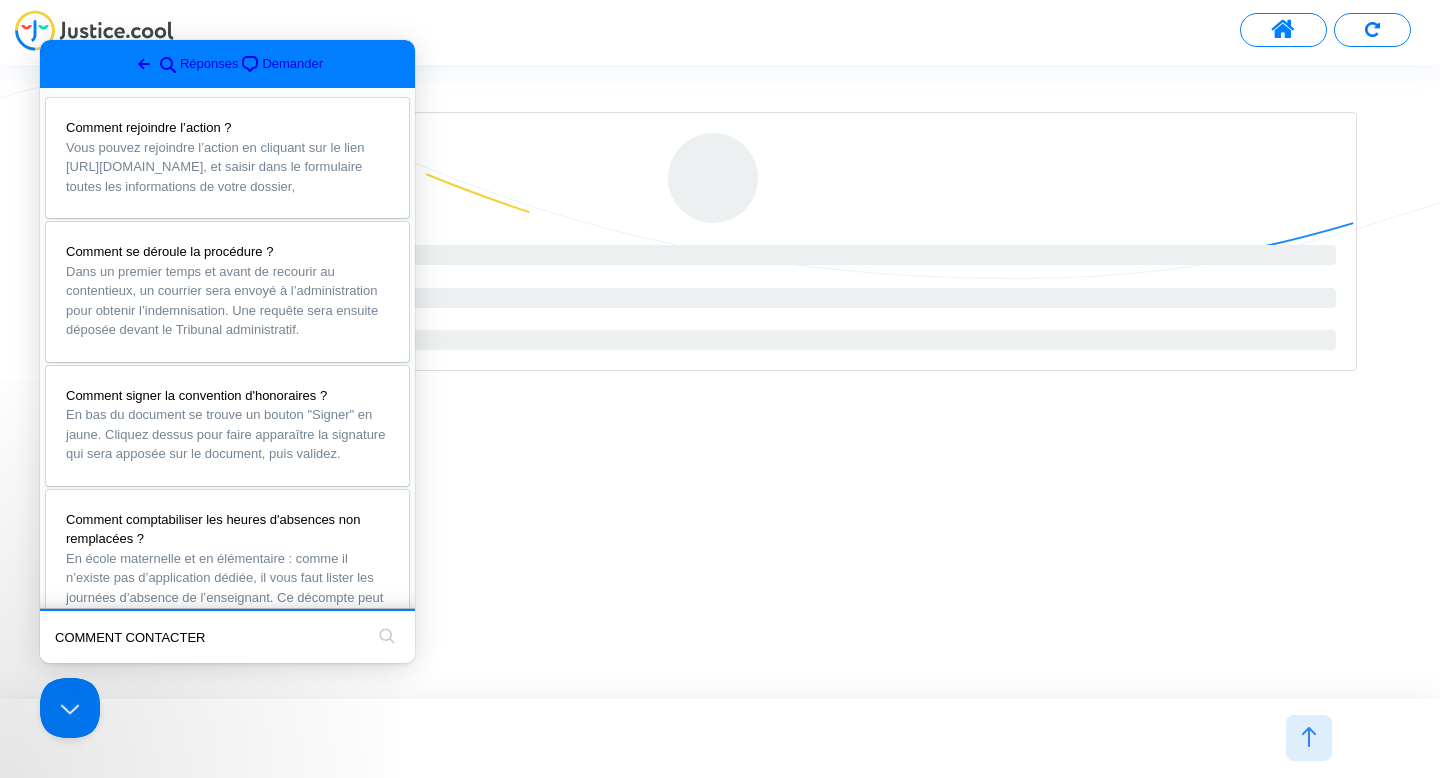 click on "COMMENT CONTACTER" at bounding box center (209, 637) 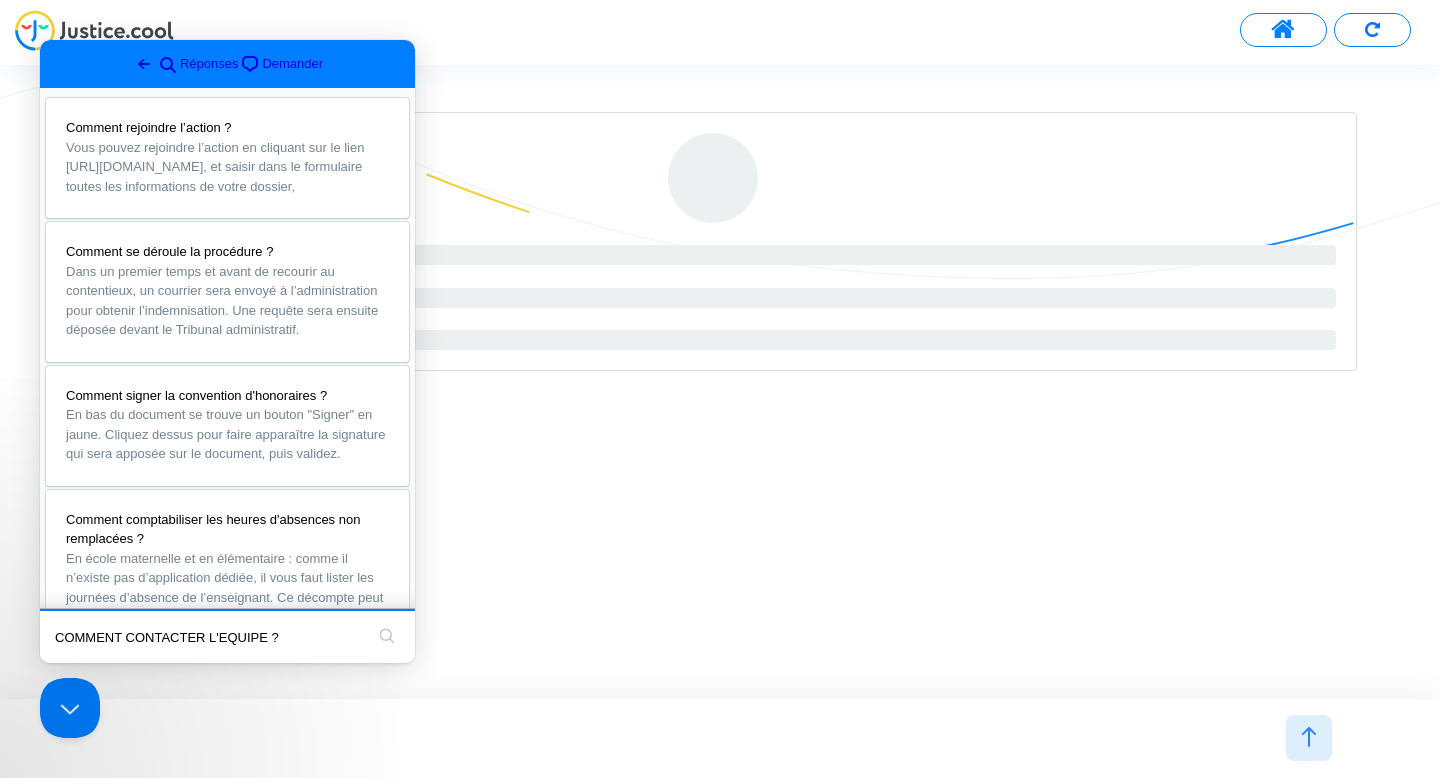 click on "search" at bounding box center (387, 636) 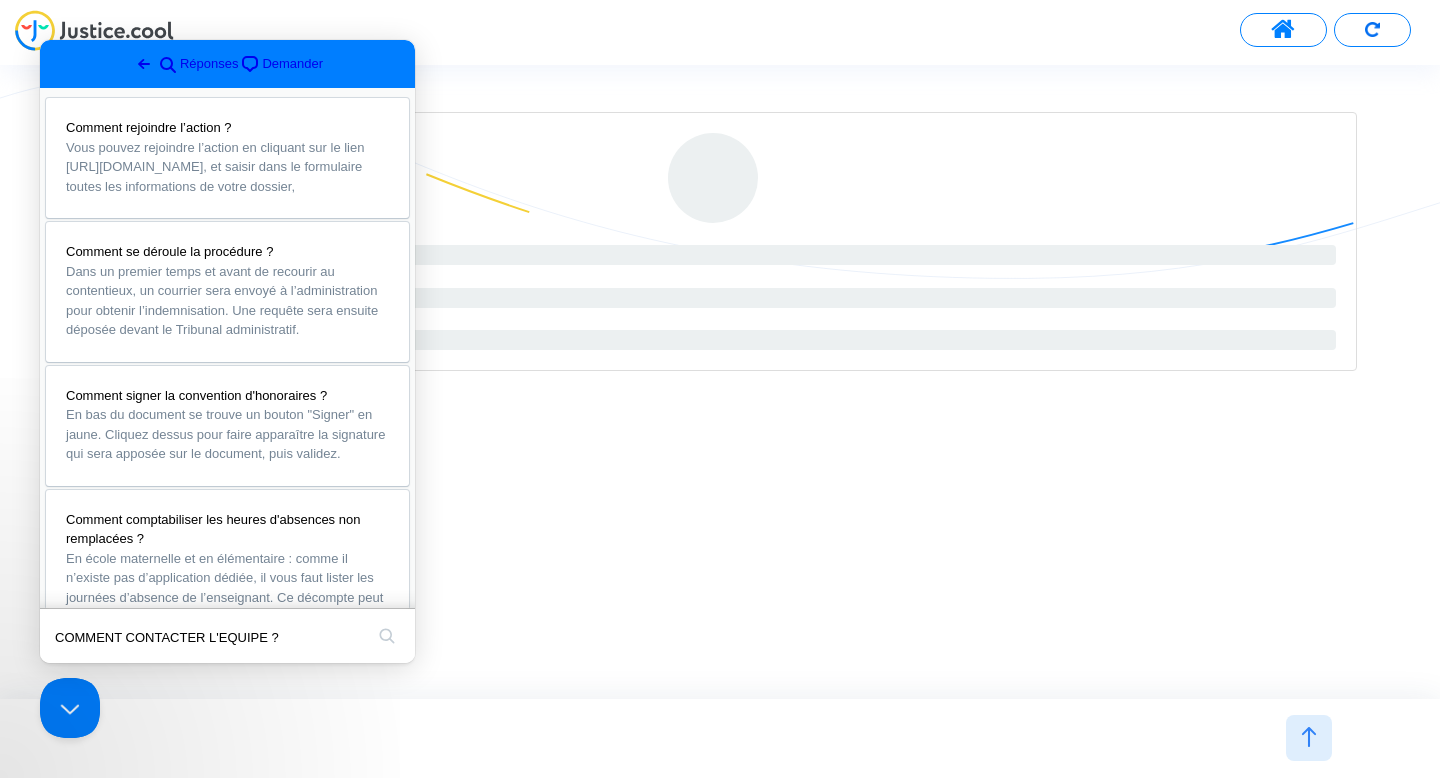 click on "COMMENT CONTACTER L'EQUIPE ?" at bounding box center [209, 637] 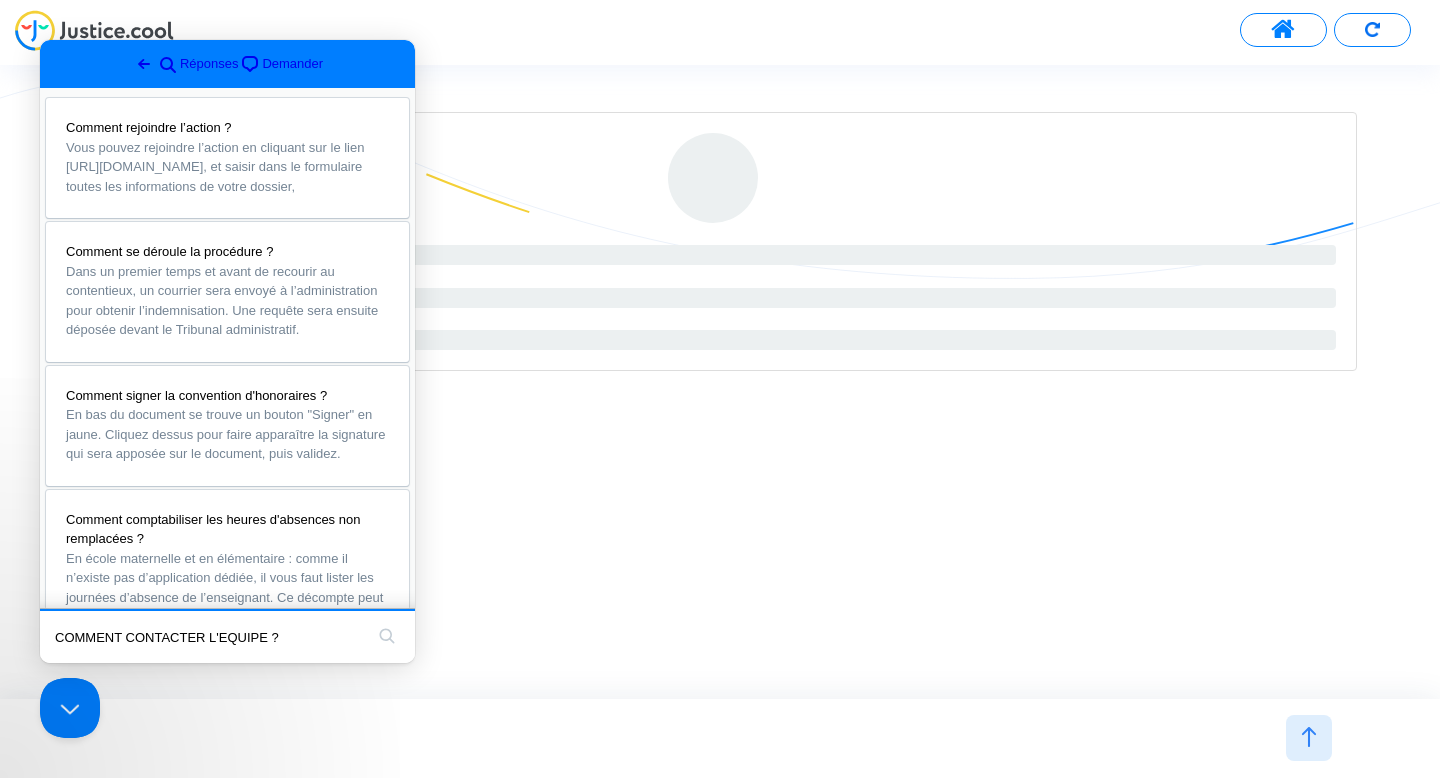 click on "COMMENT CONTACTER L'EQUIPE ?" at bounding box center (209, 637) 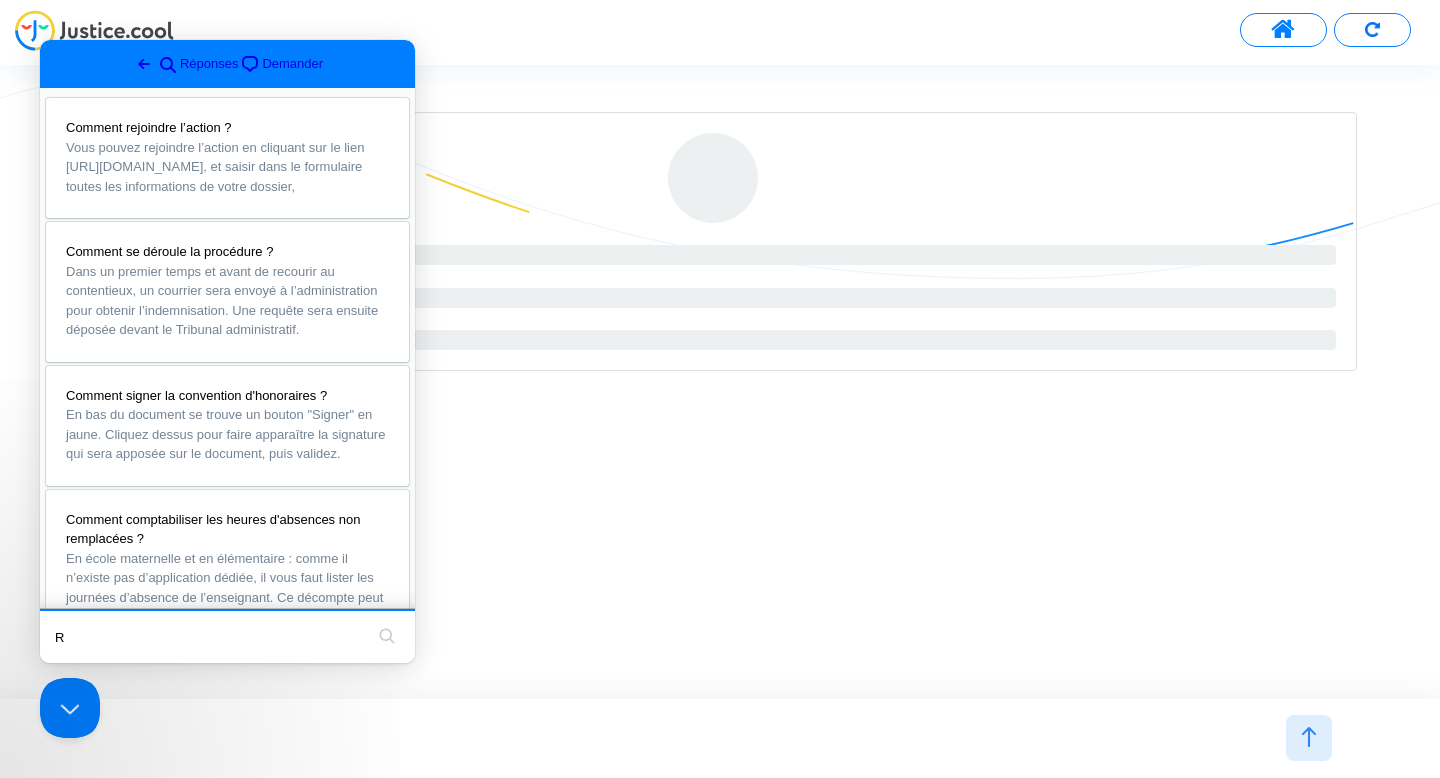 type 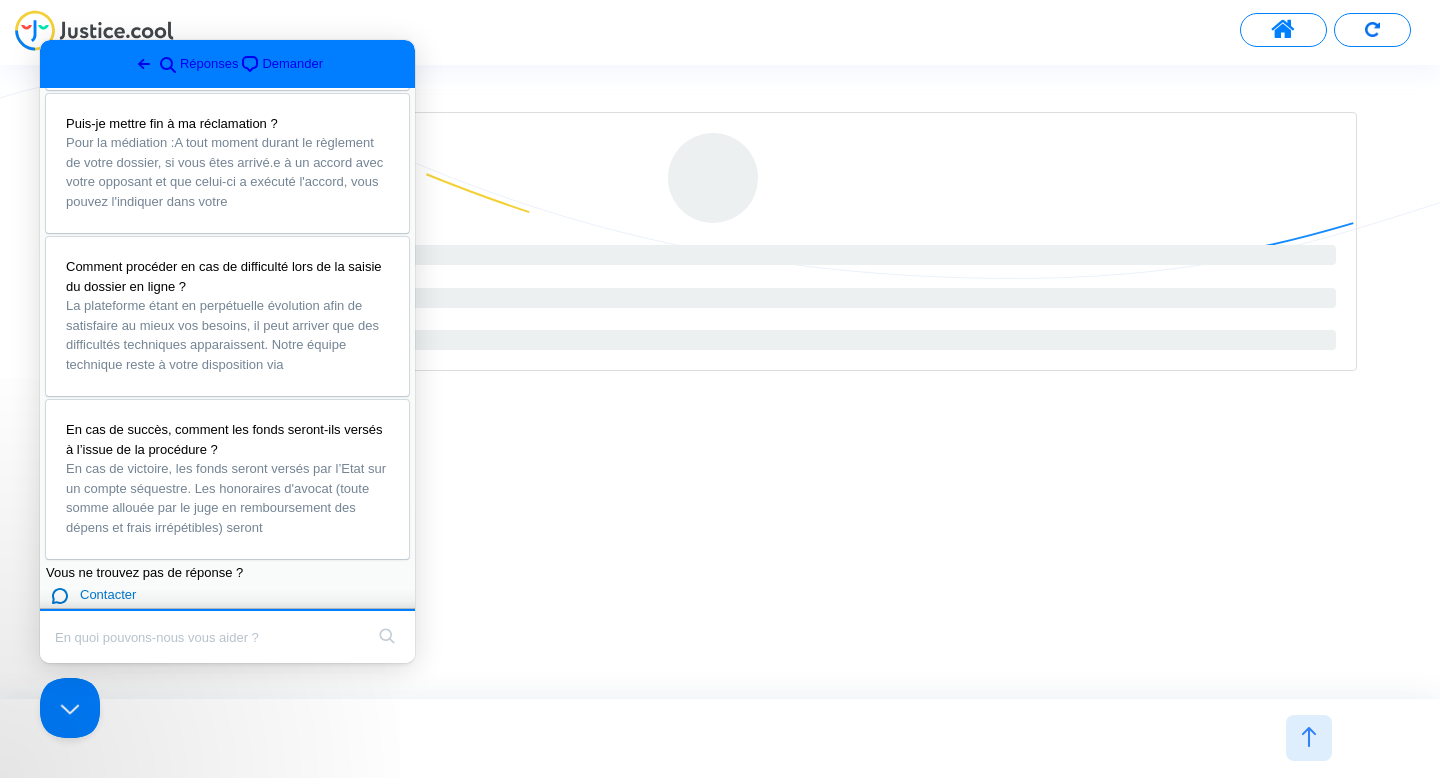 scroll, scrollTop: 1393, scrollLeft: 0, axis: vertical 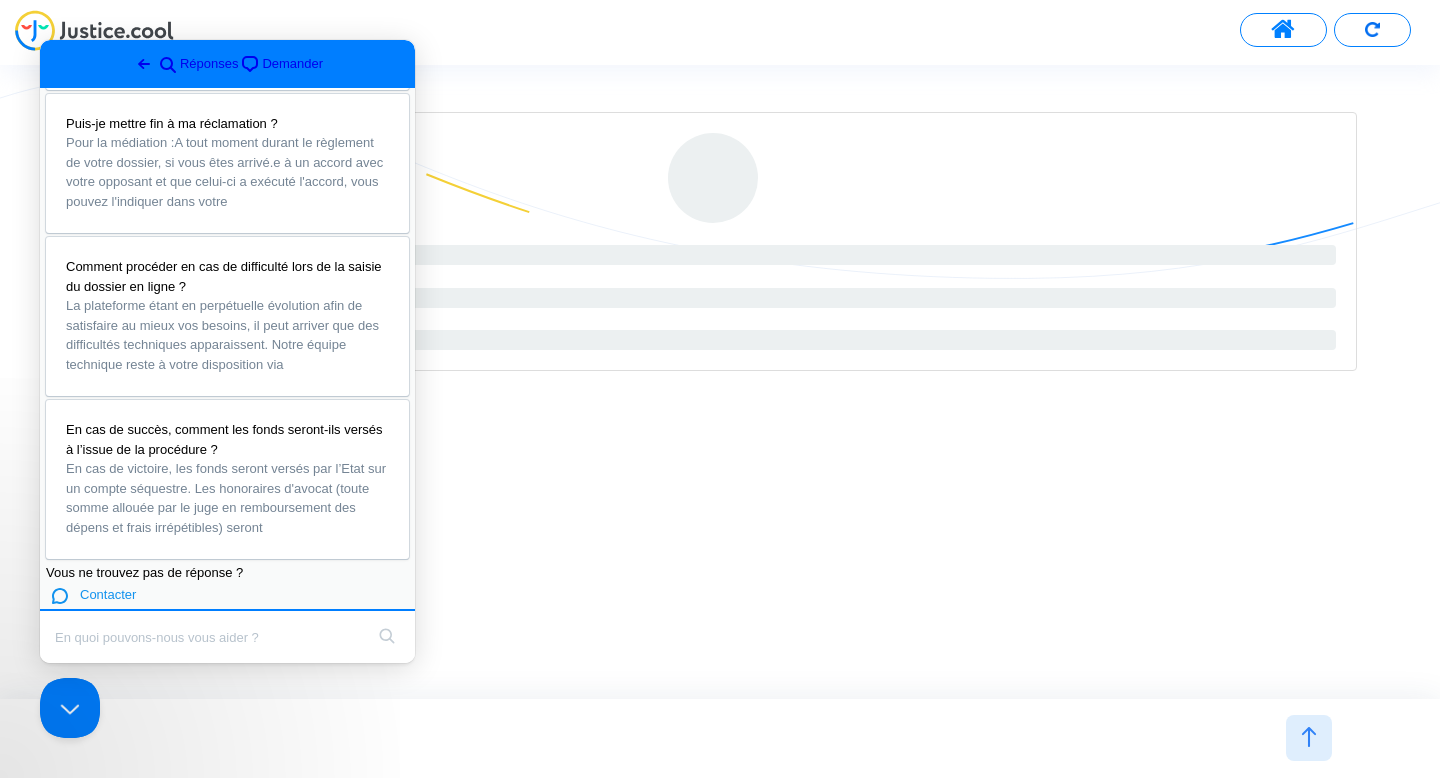 click on "Contacter" at bounding box center (108, 594) 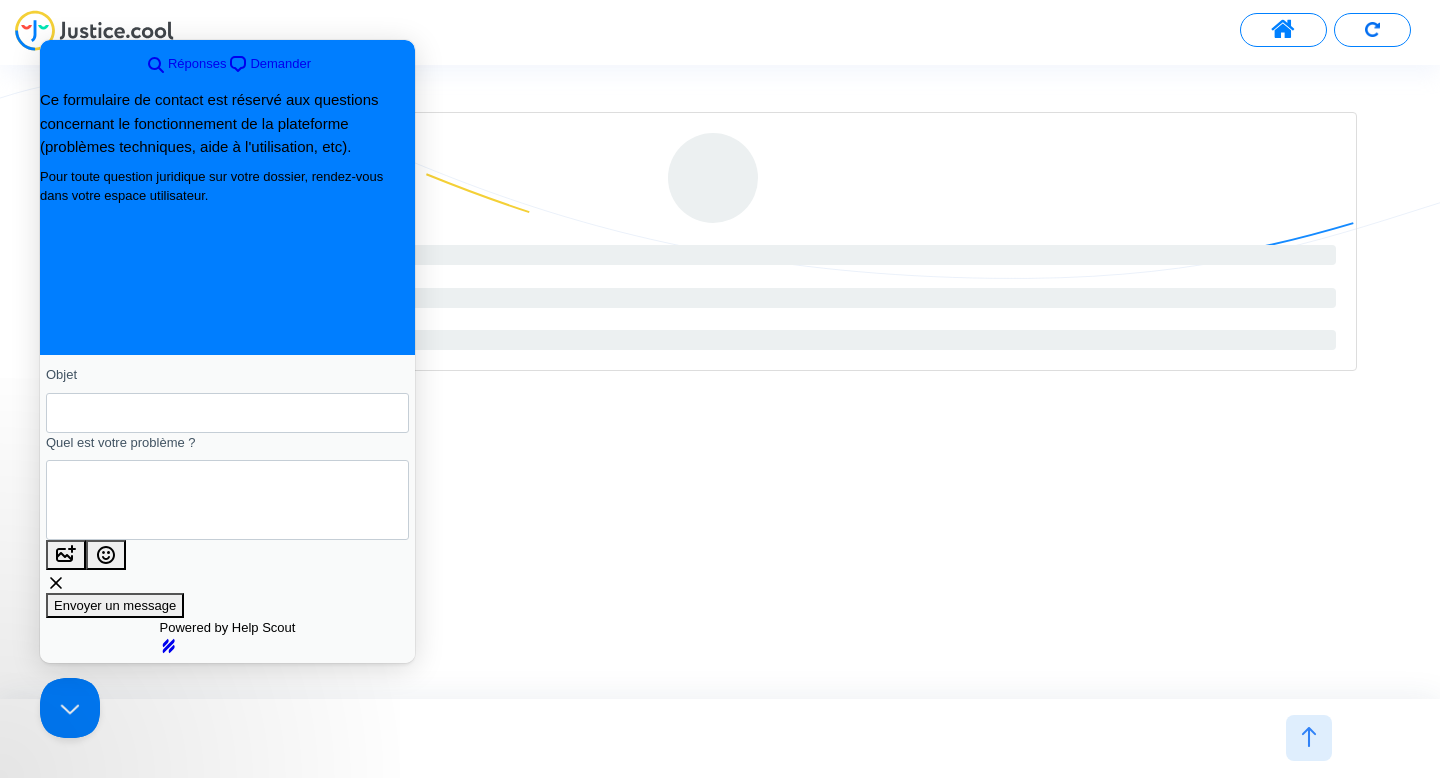 scroll, scrollTop: 0, scrollLeft: 0, axis: both 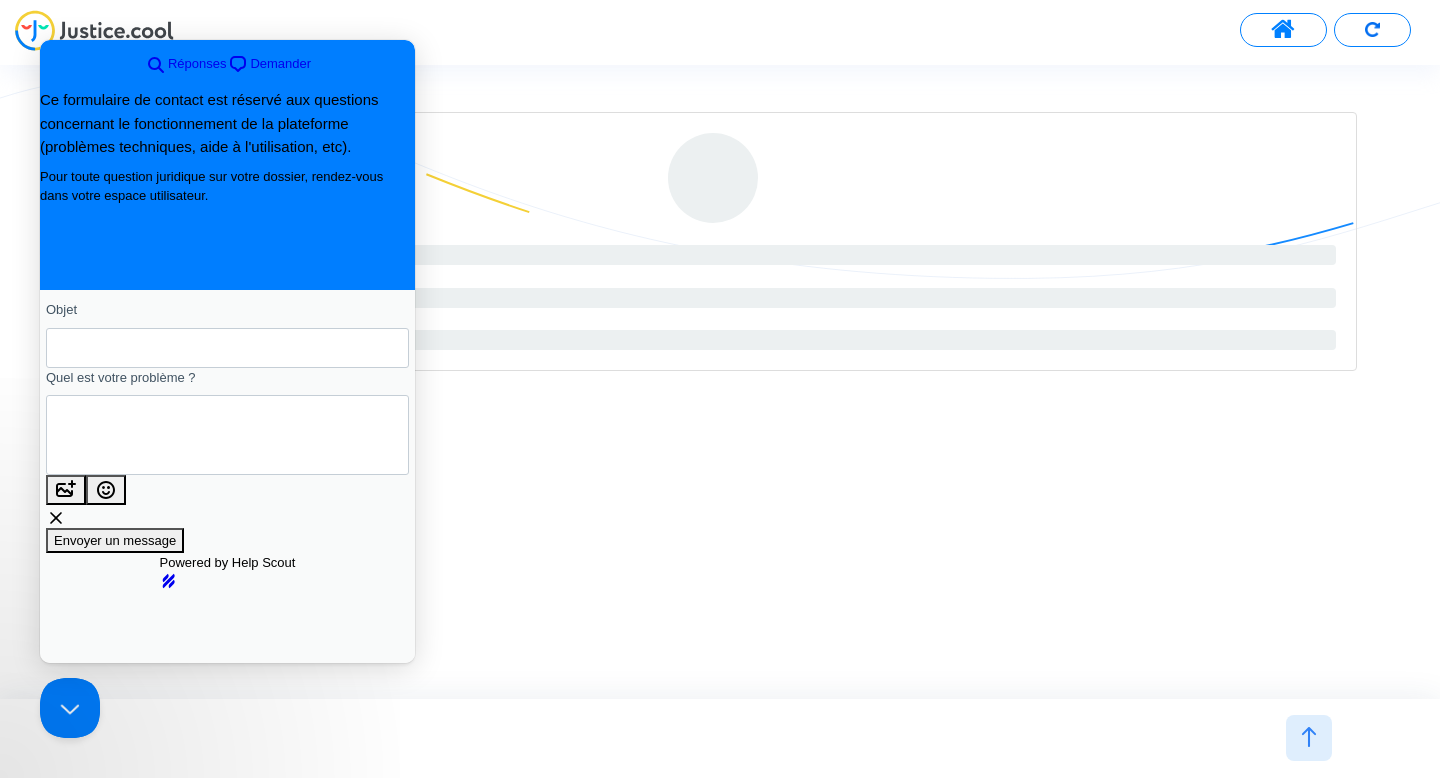 click on "Objet" at bounding box center (227, 348) 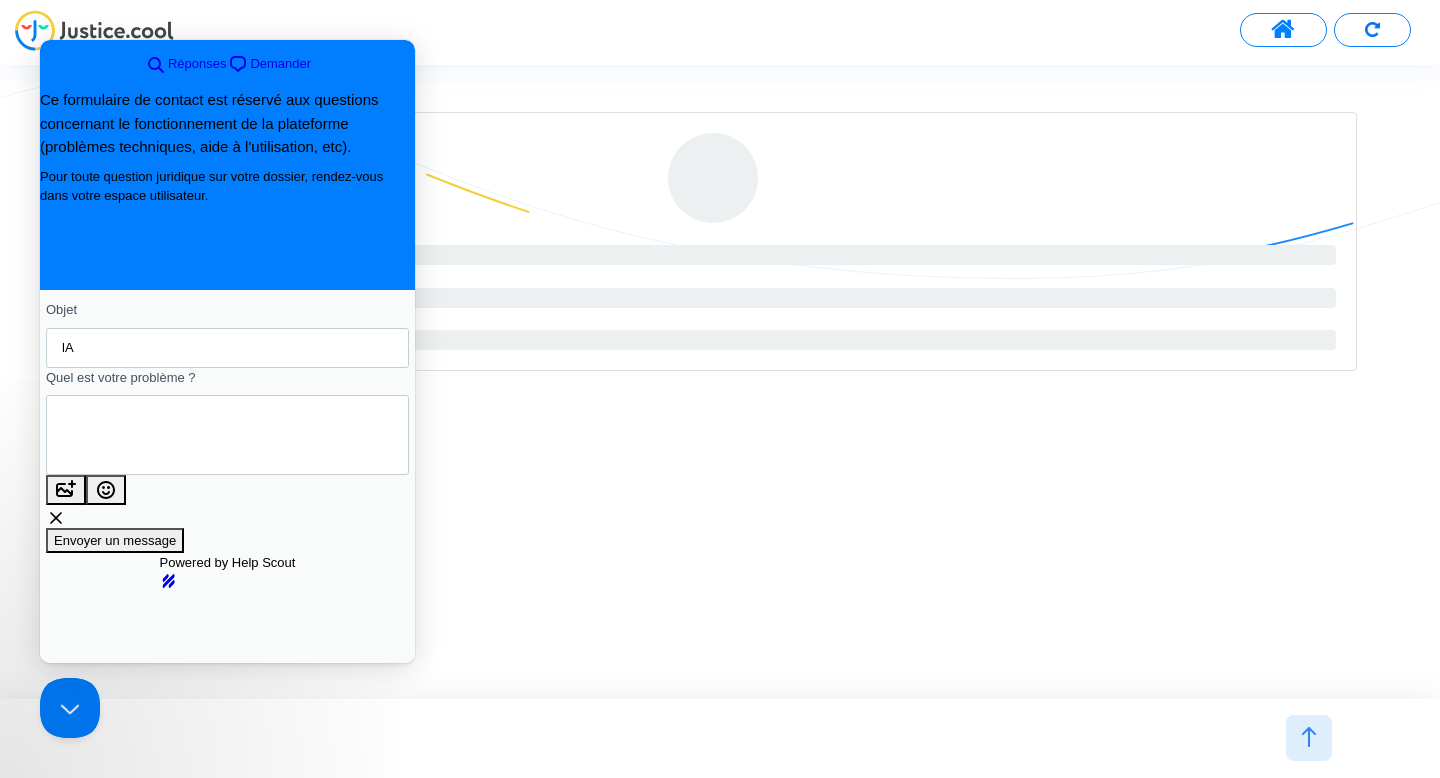 type on "l" 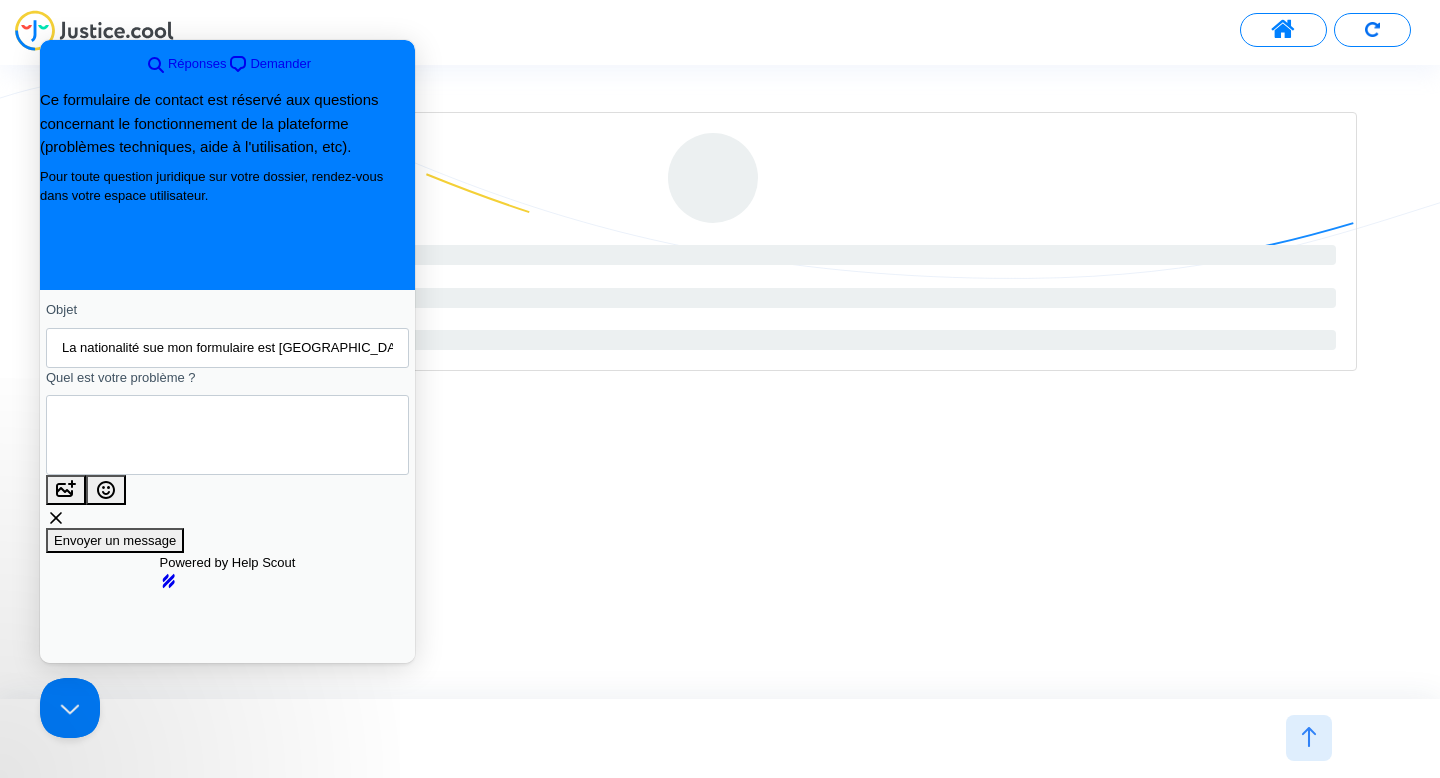 type on "La nationalité sue mon formulaire est [GEOGRAPHIC_DATA]." 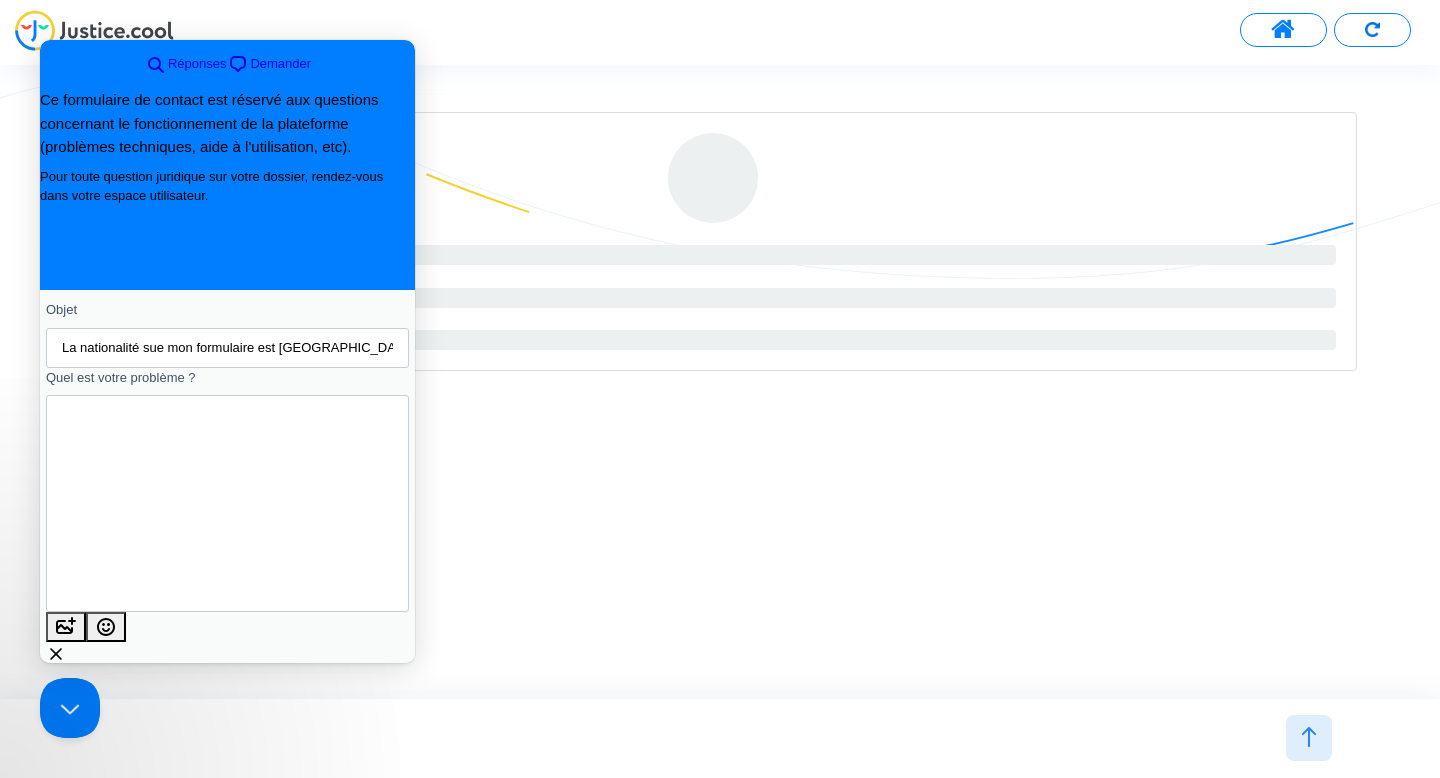 scroll, scrollTop: 20, scrollLeft: 0, axis: vertical 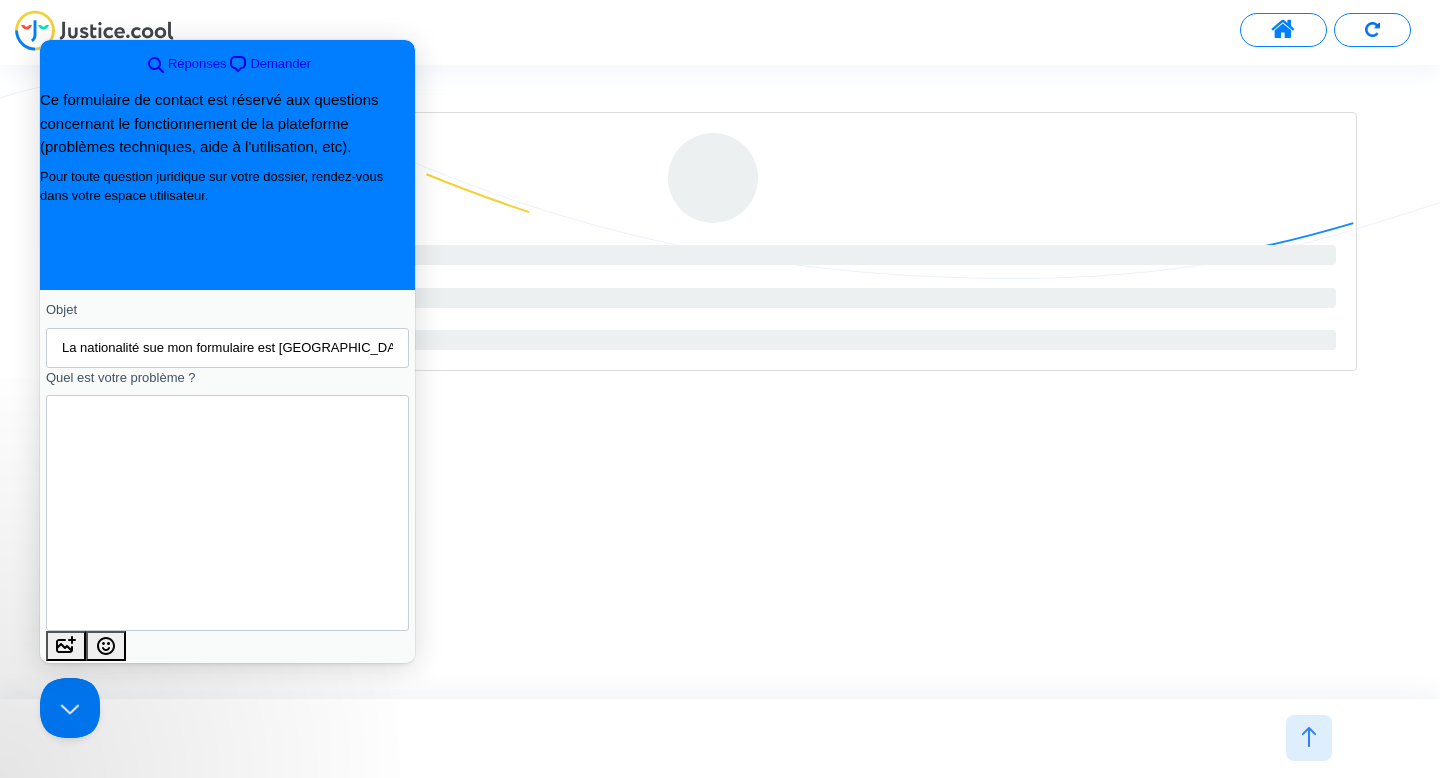 type on "Bonjour, Je suis de nationalité [DEMOGRAPHIC_DATA] et non Sait-Pierre-et-Miquelon, comme indiqué sur le formulaire. merci de le corriger afin que je puisse le signer.
Merci d'avance,
[PERSON_NAME]" 